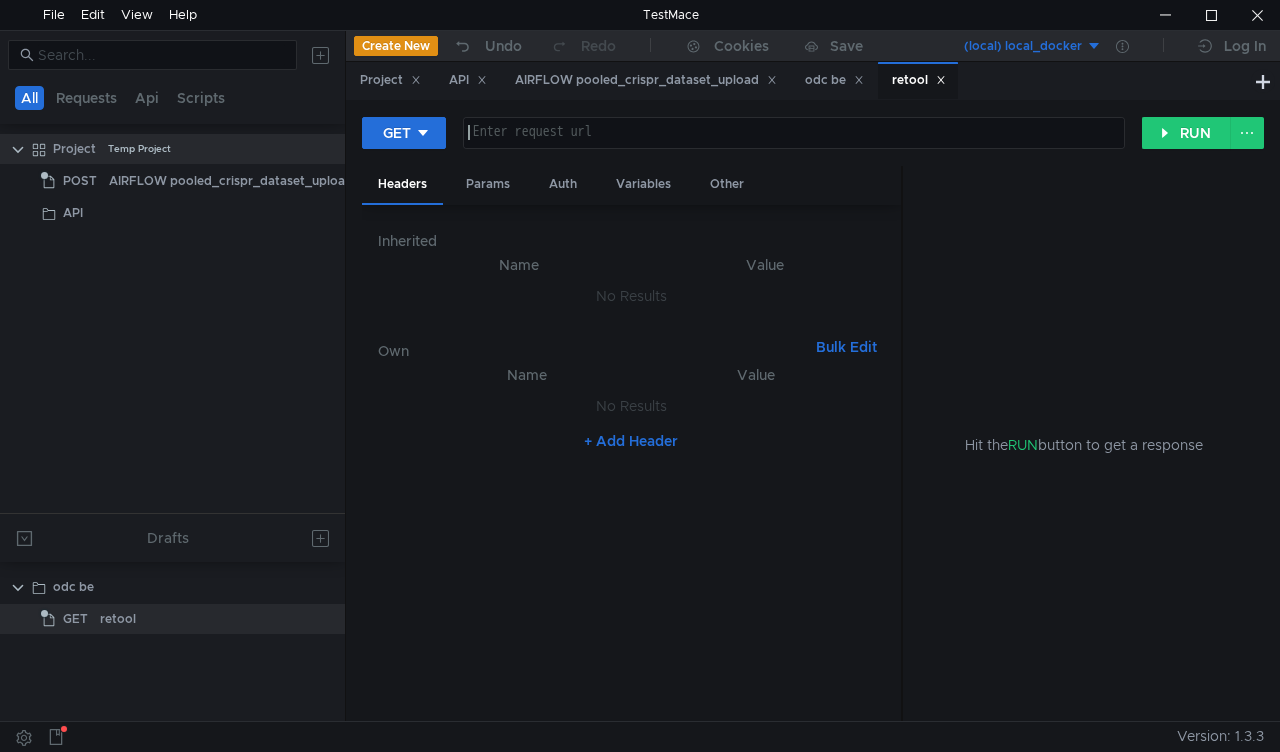scroll, scrollTop: 0, scrollLeft: 0, axis: both 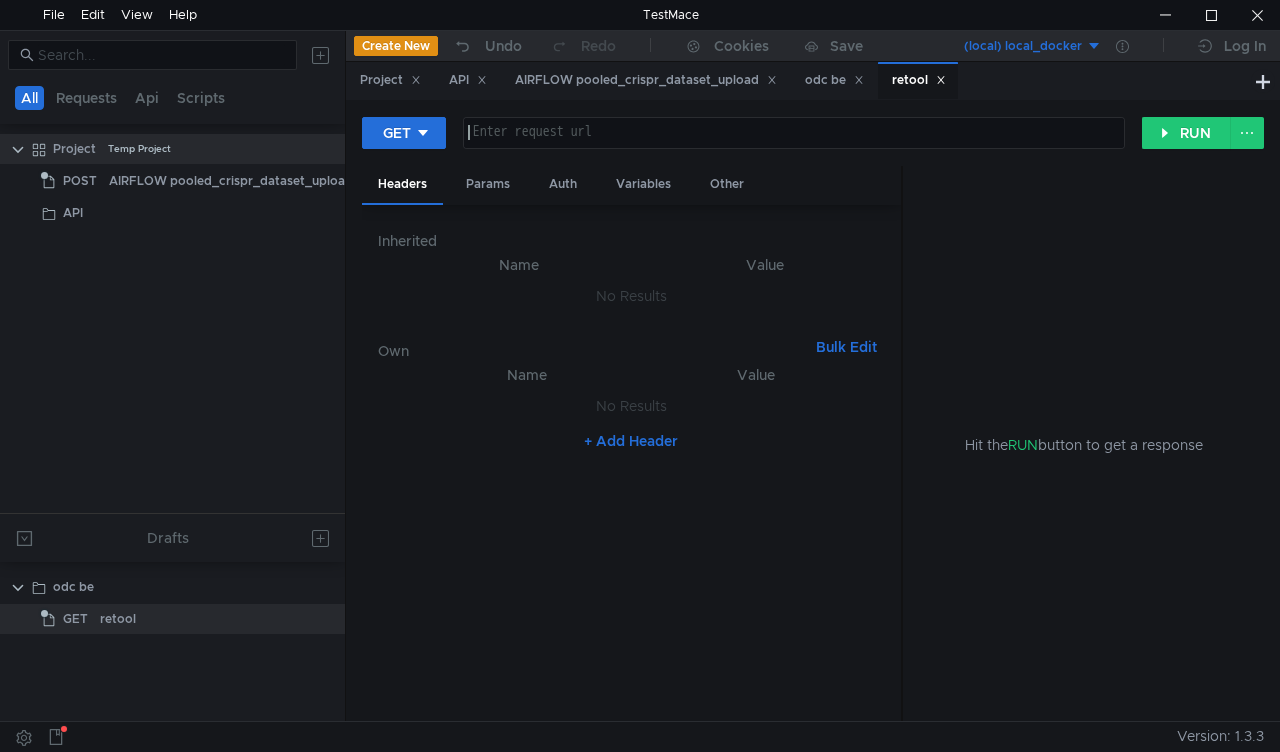click at bounding box center (794, 147) 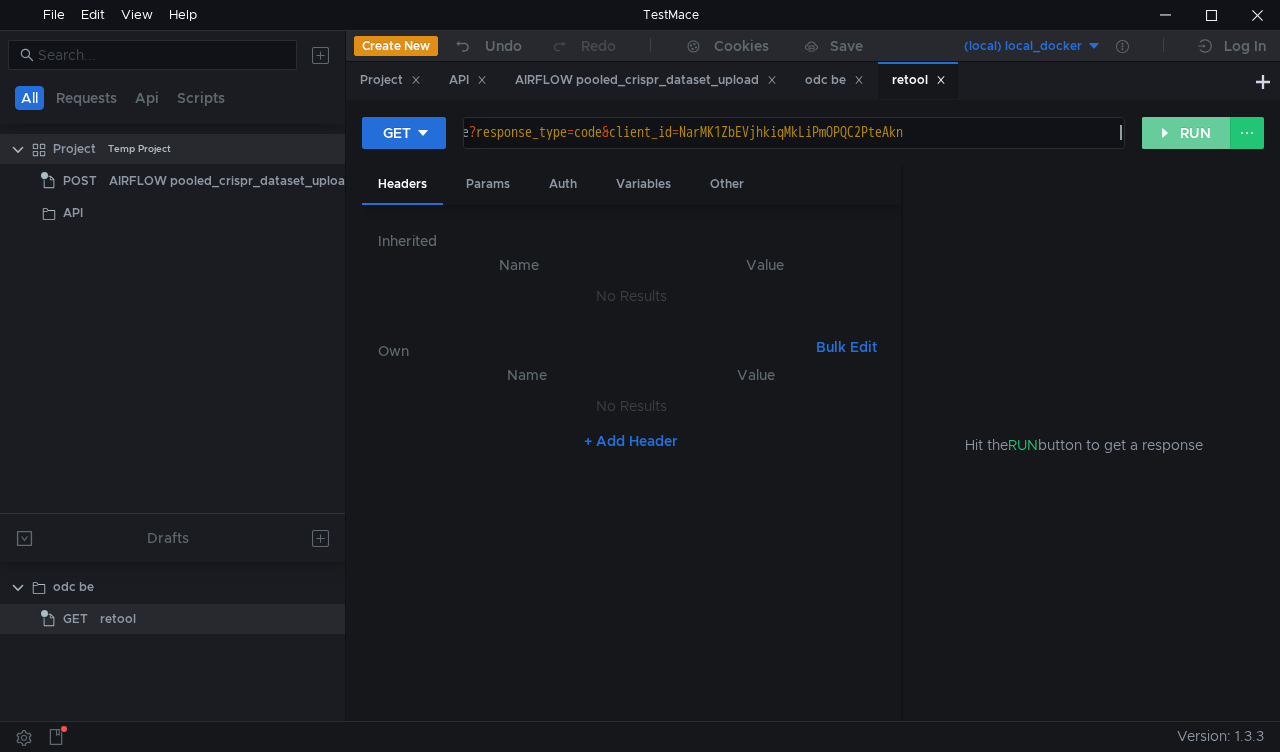 click on "RUN" 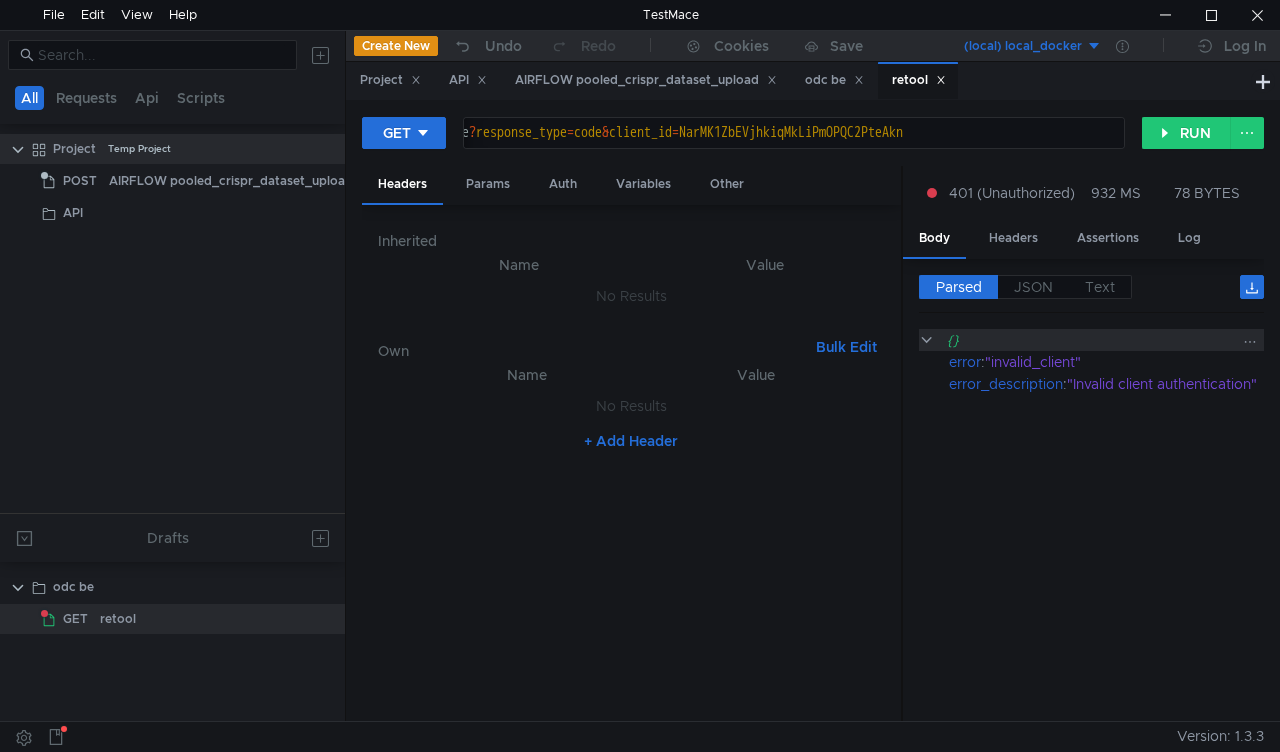 scroll, scrollTop: 0, scrollLeft: 32, axis: horizontal 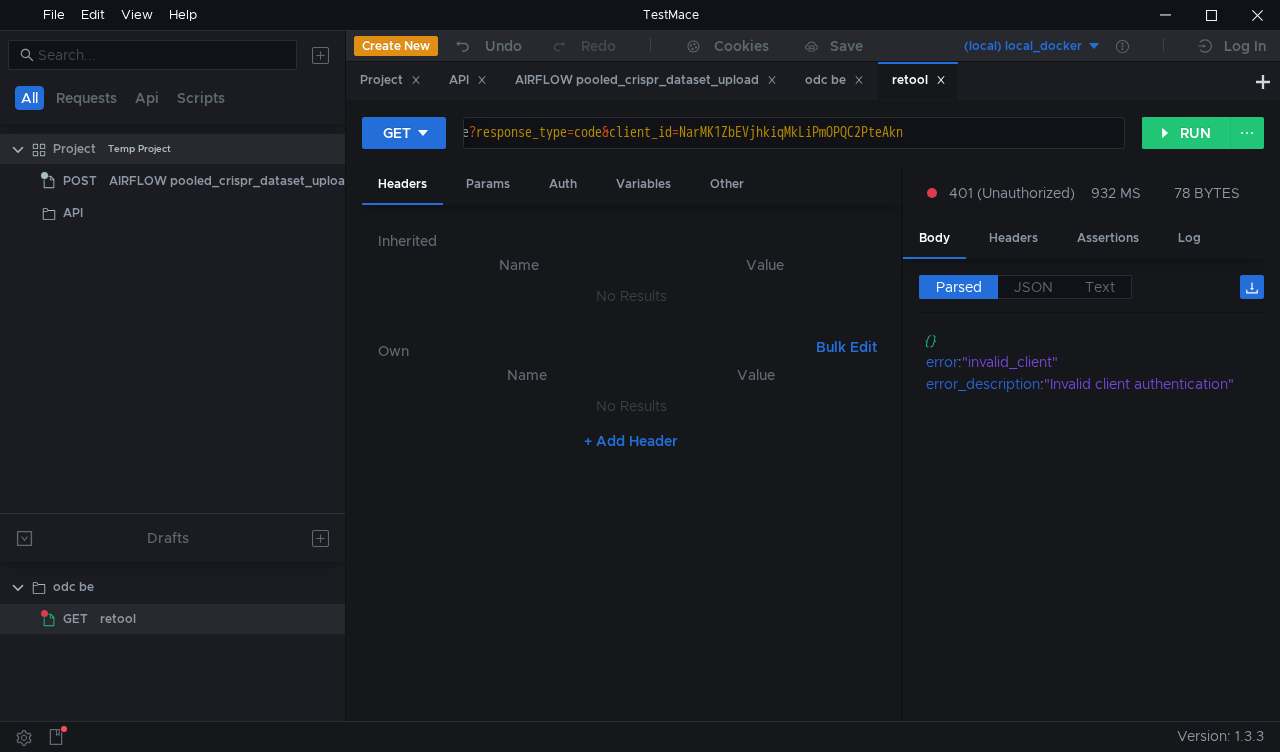 click on "Parsed JSON Text {} error  :  "invalid_client" error_description  :  "Invalid client authentication"" at bounding box center (1083, 490) 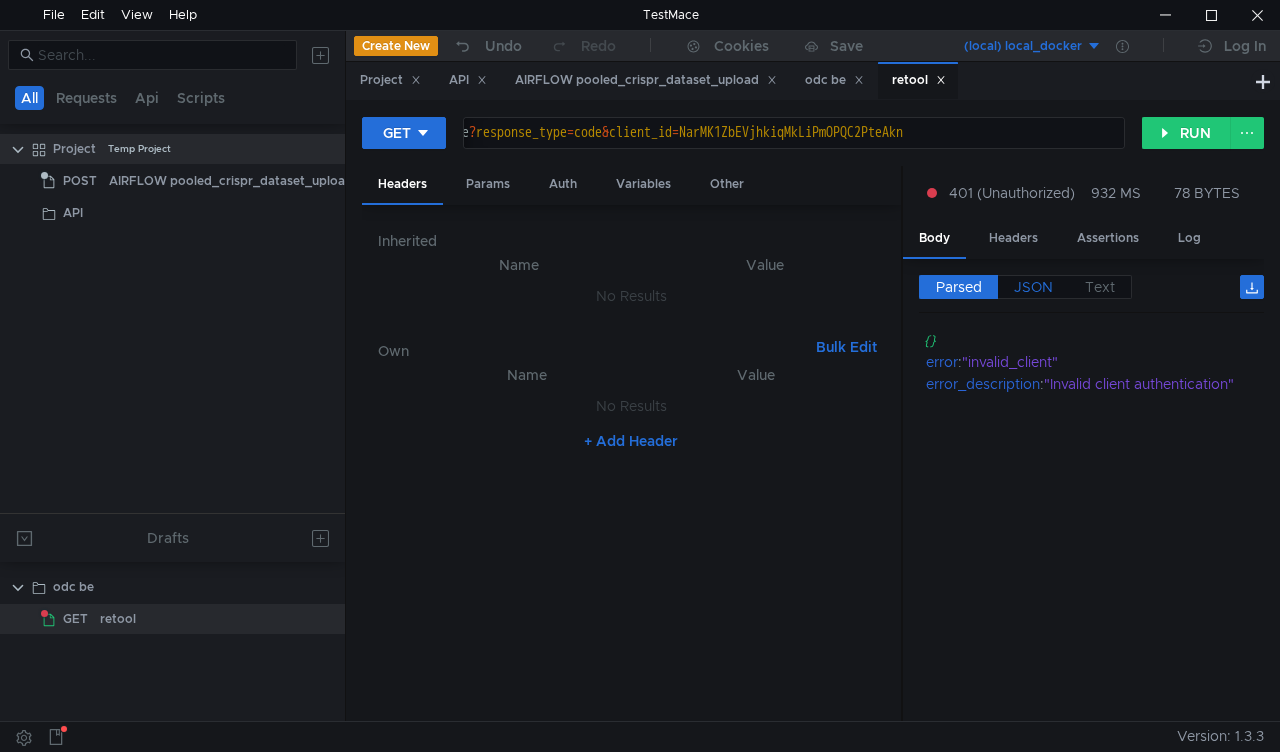 click on "JSON" at bounding box center (1033, 287) 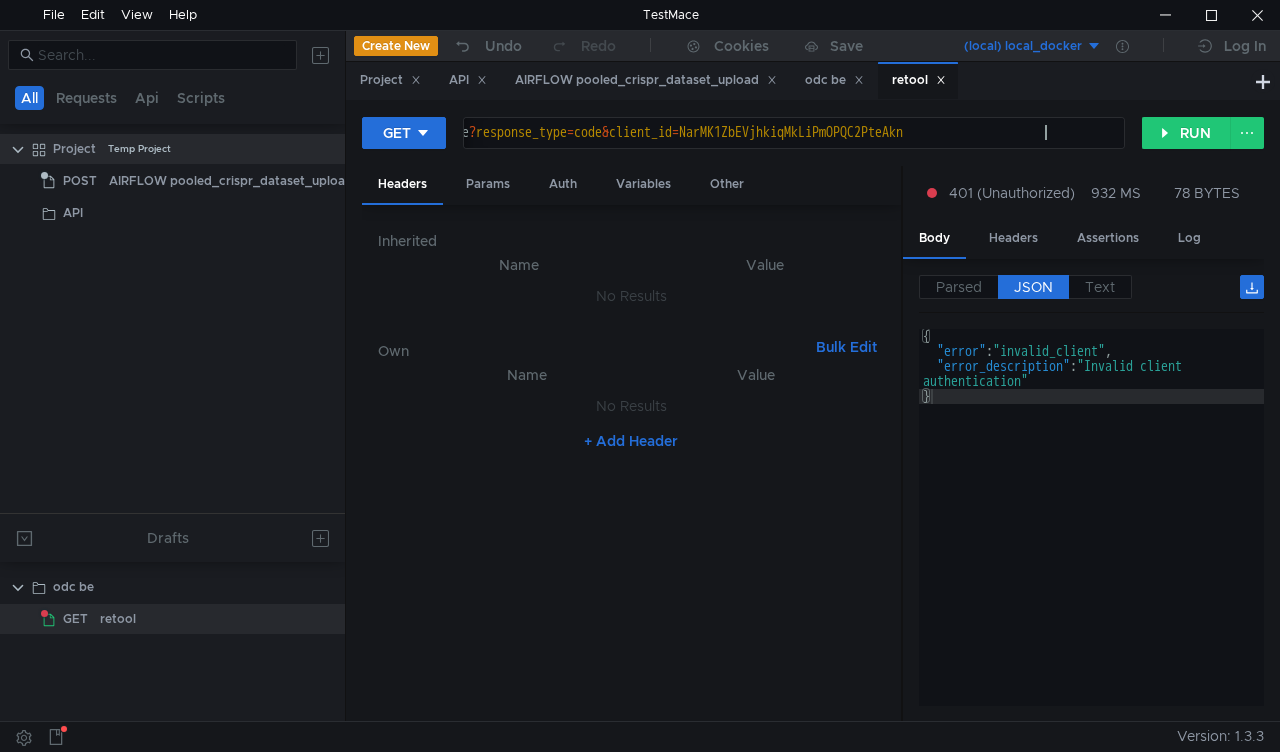 click on "https:// iapi-test.merck.com / authentication-service / v2 / authorize ? response_type = code & client_id = NarMK1ZbEVjhkiqMkLiPmOPQC2PteAkn" at bounding box center (595, 147) 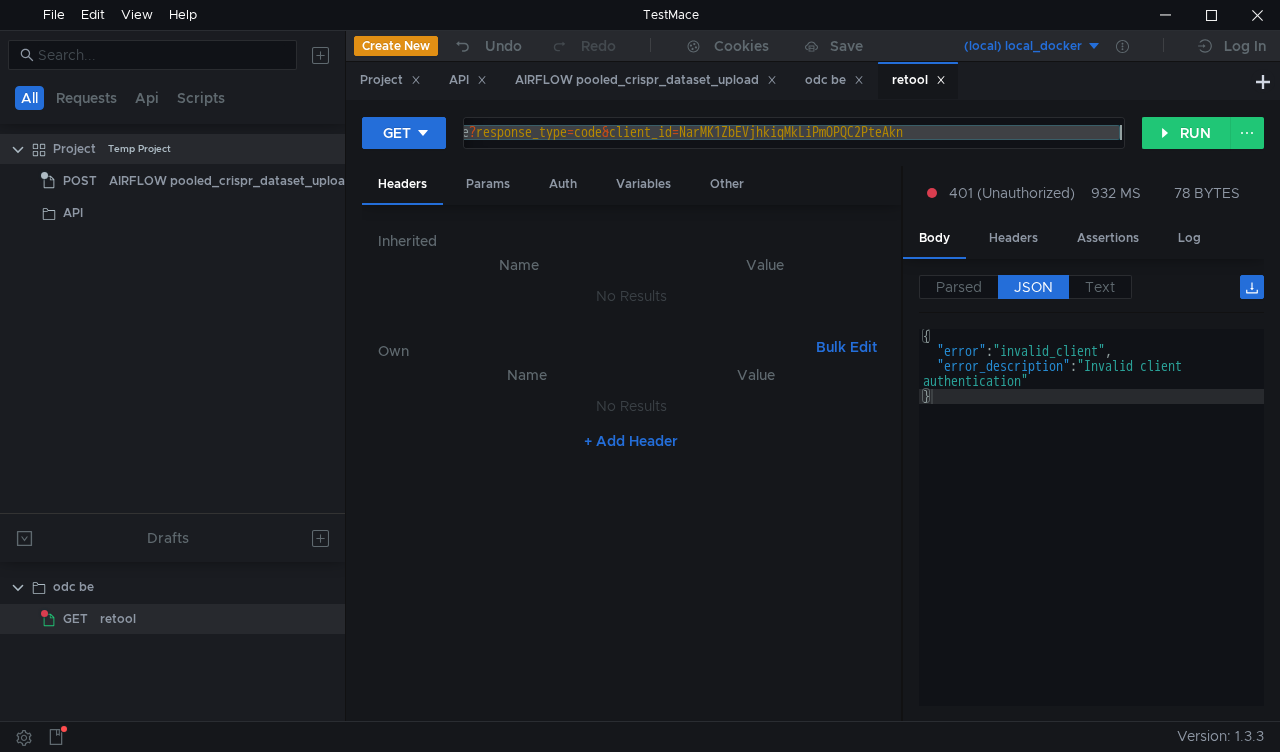 paste on "[URL][DOMAIN_NAME]" 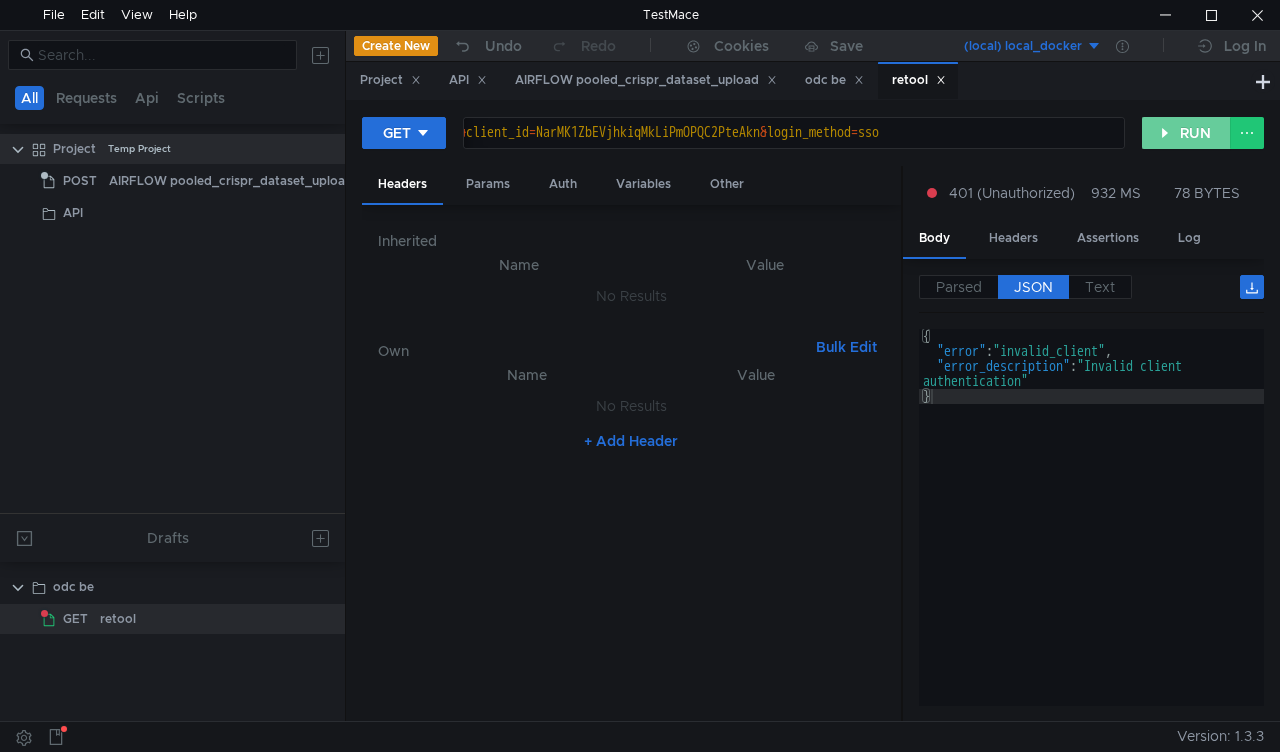 click on "RUN" 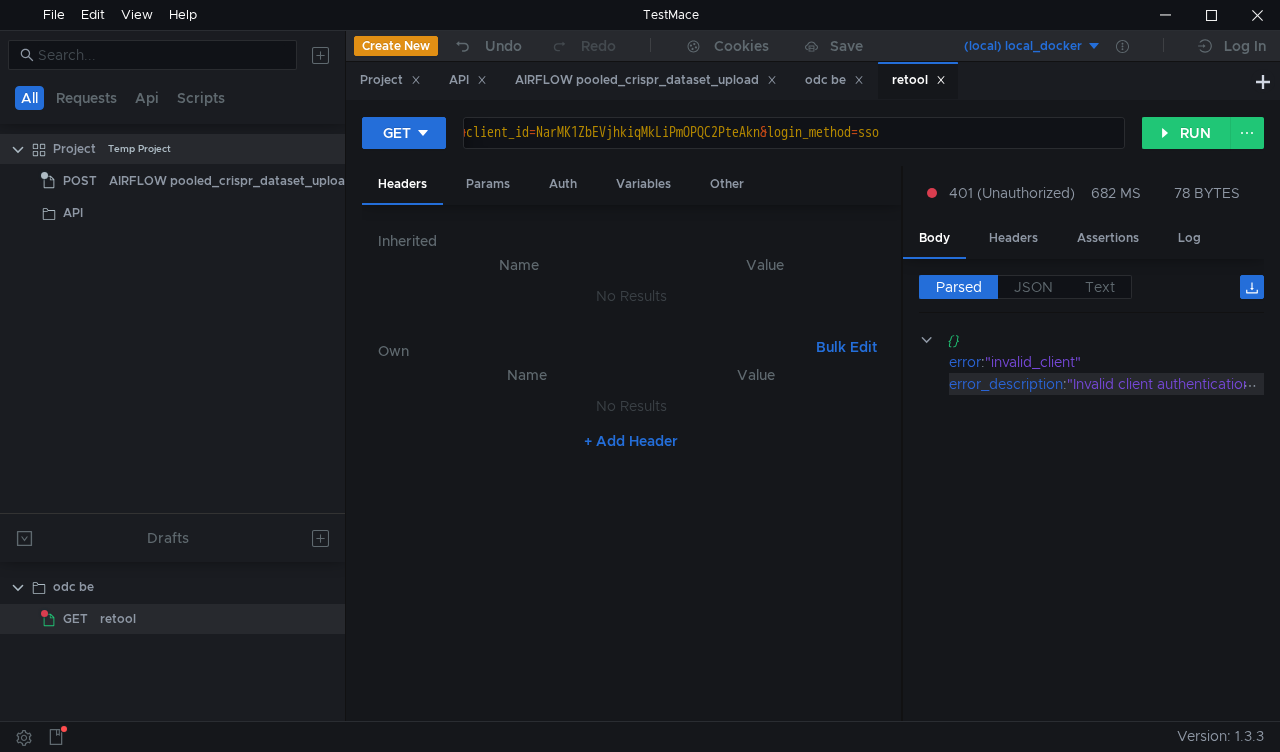 scroll, scrollTop: 0, scrollLeft: 32, axis: horizontal 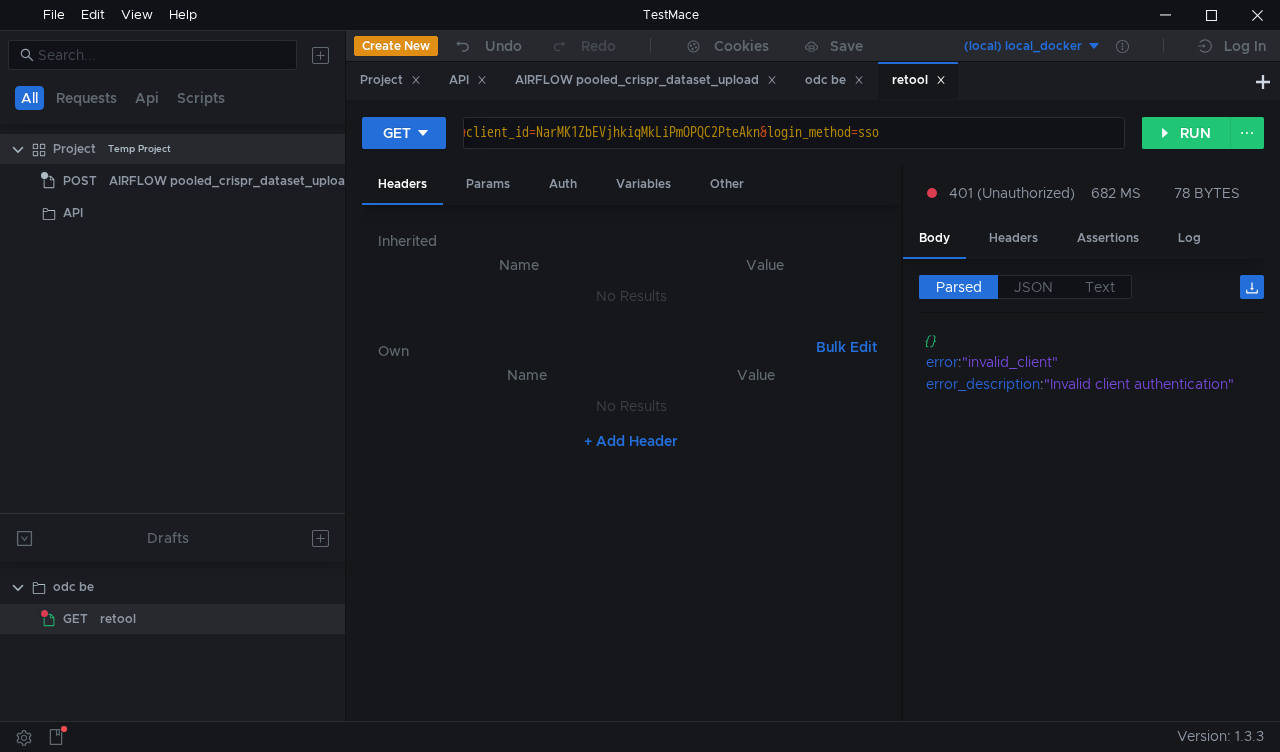 click on "https:// [DOMAIN_NAME] / authentication-service / v2 / authorize ? response_type = code & client_id = NarMK1ZbEVjhkiqMkLiPmOPQC2PteAkn & login_method = sso" at bounding box center (523, 147) 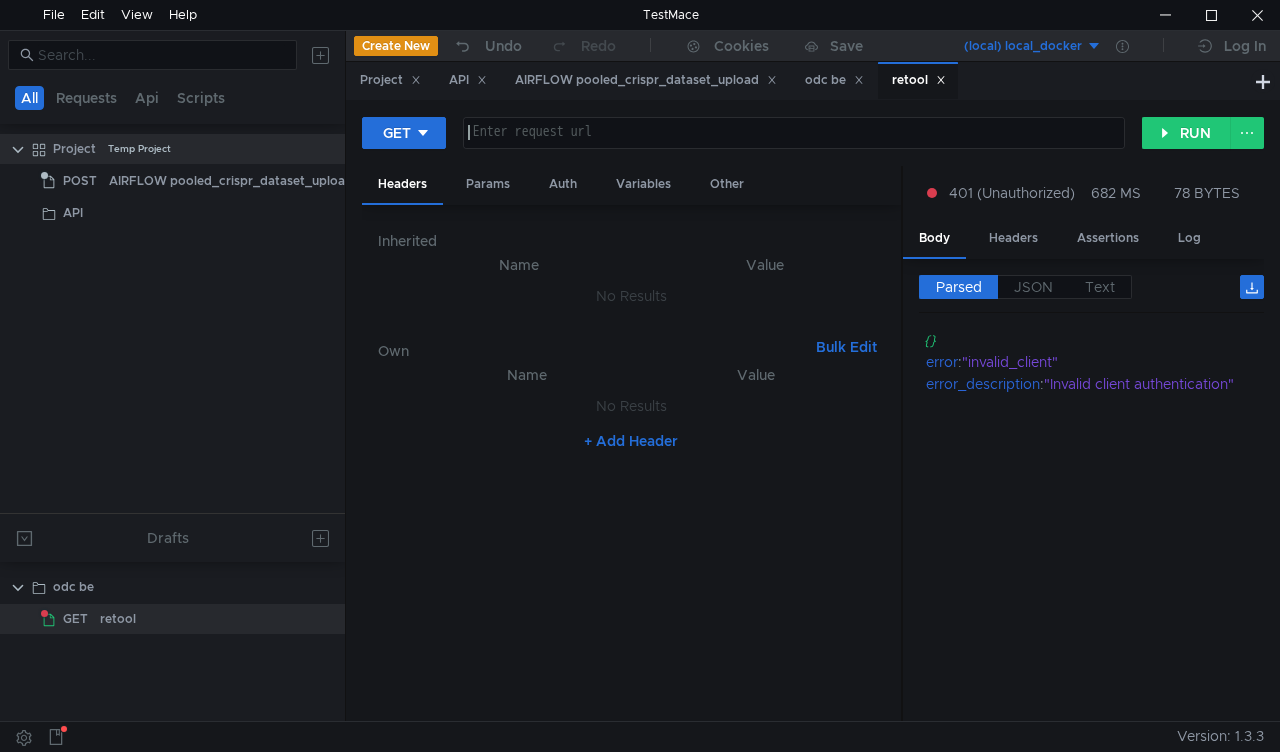 paste on "[URL][DOMAIN_NAME]" 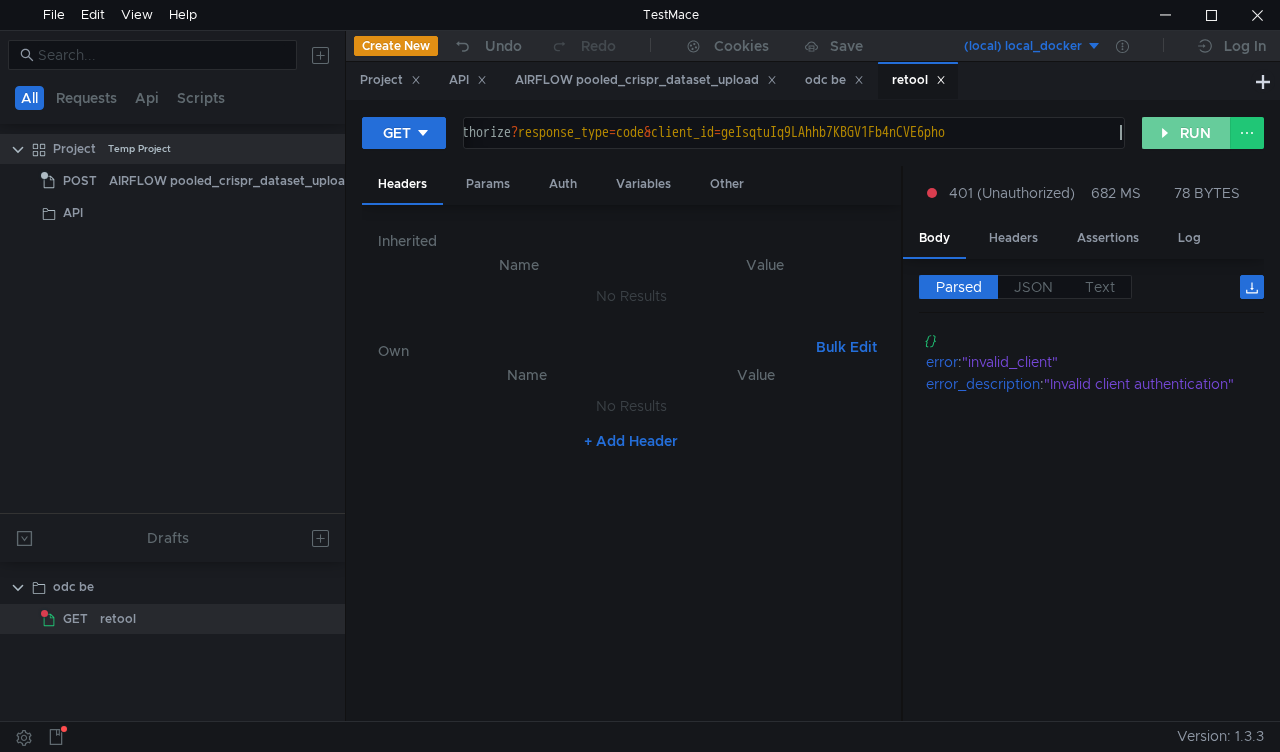click on "RUN" 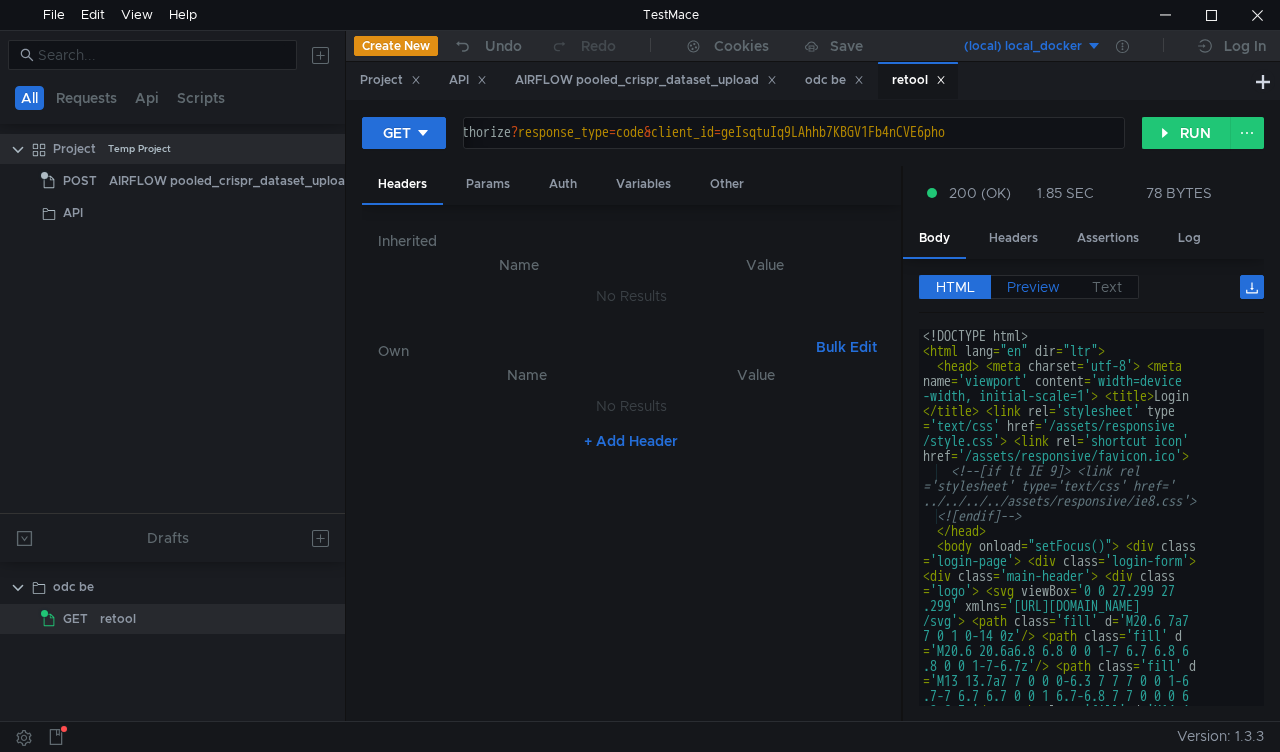 click on "Preview" at bounding box center (1033, 287) 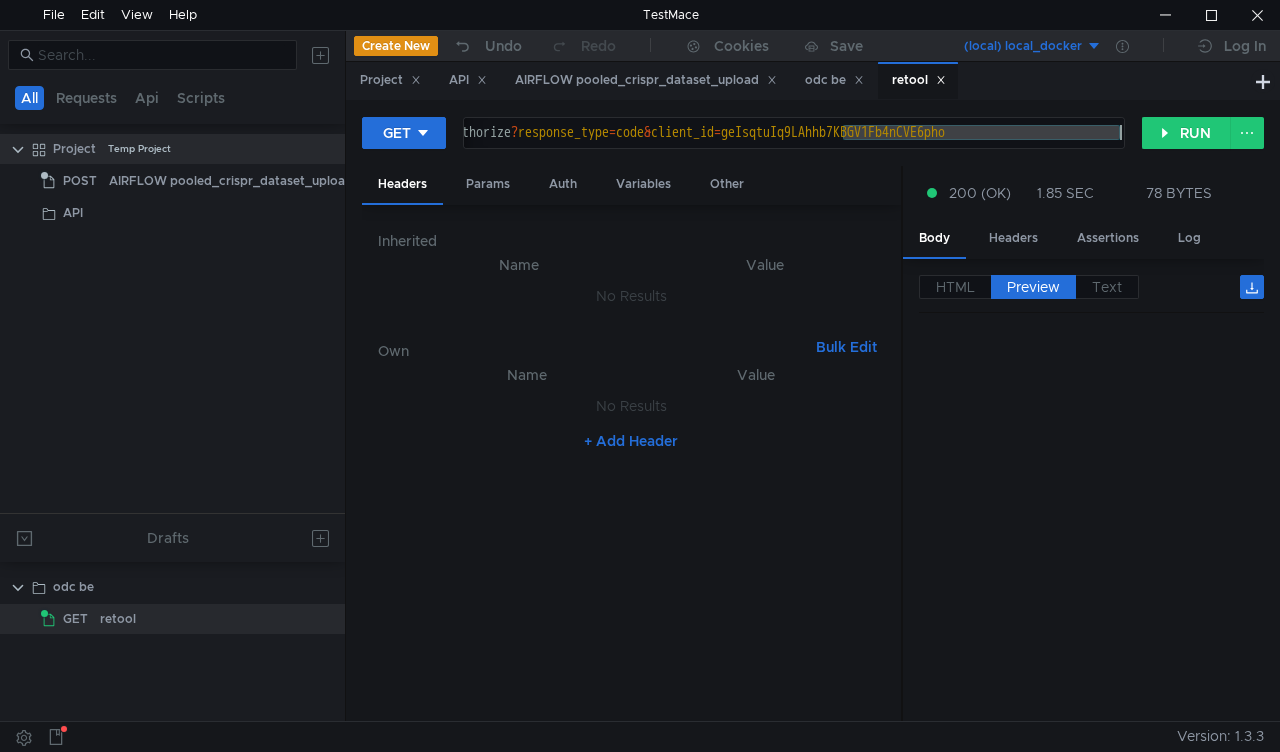 drag, startPoint x: 844, startPoint y: 131, endPoint x: 1248, endPoint y: 150, distance: 404.44653 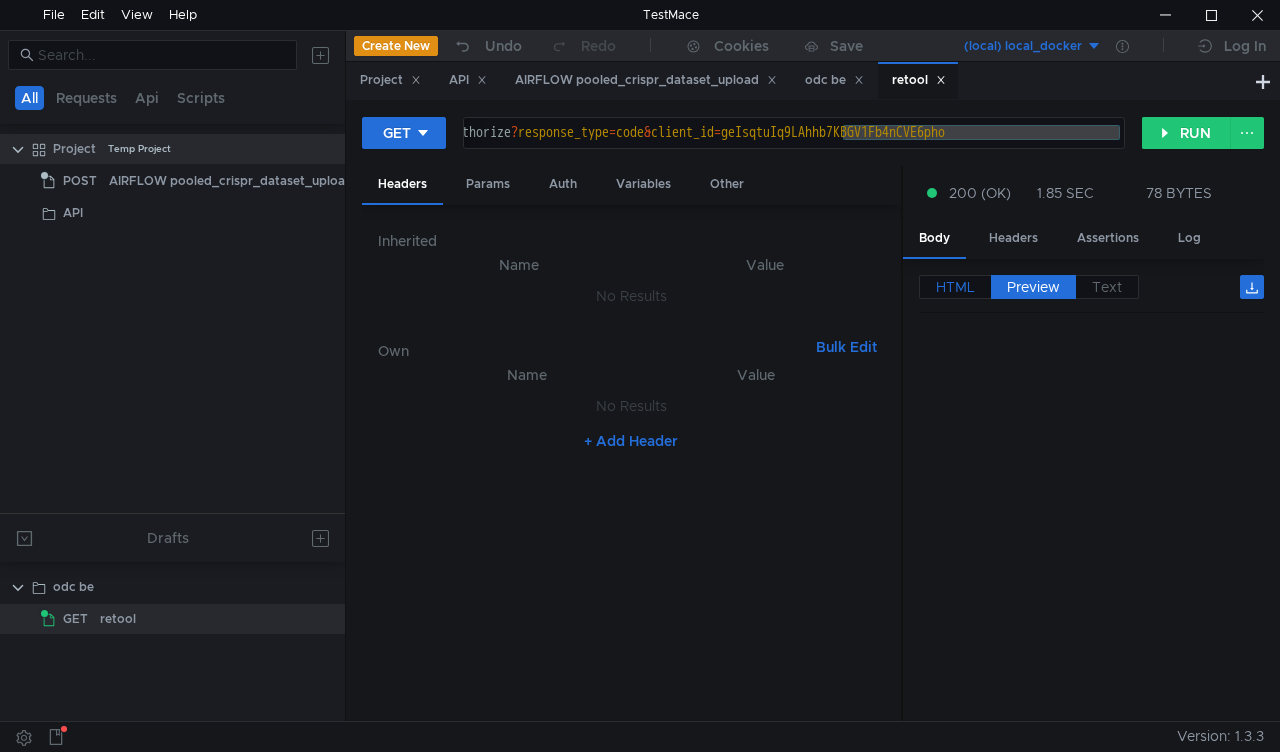 click on "HTML" at bounding box center [955, 287] 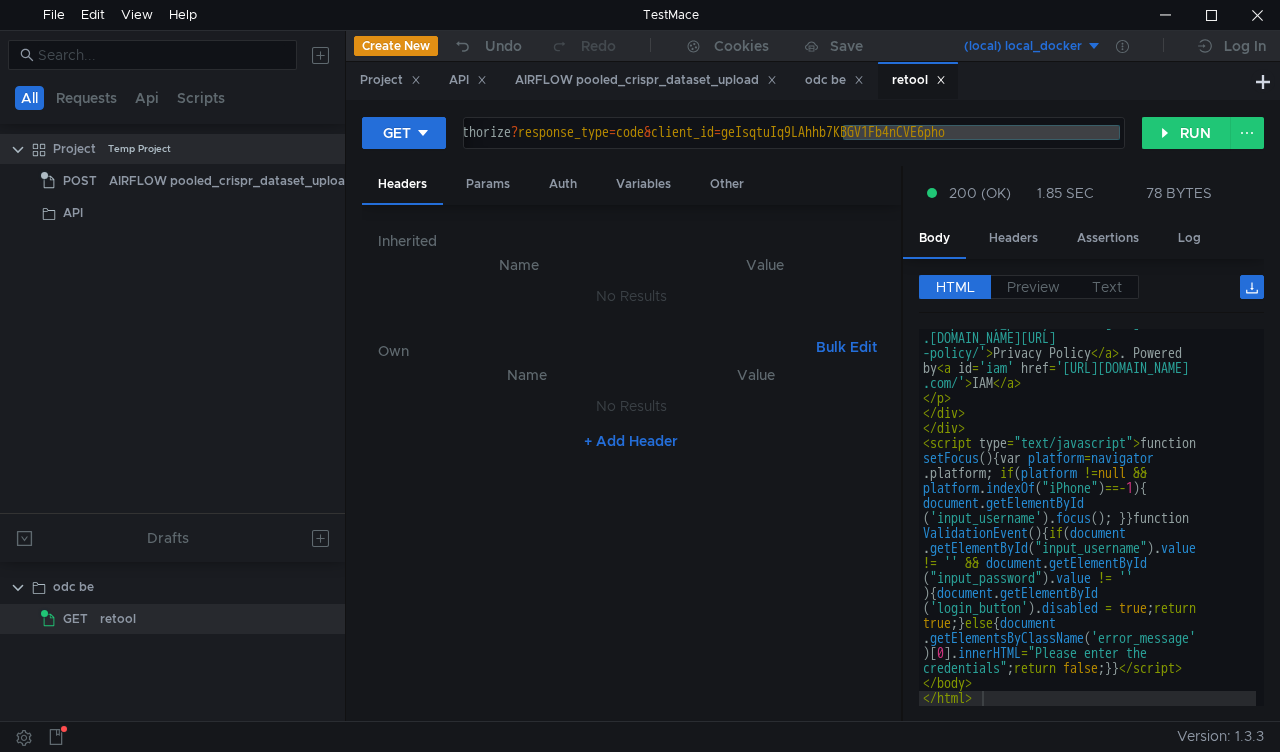 scroll, scrollTop: 1242, scrollLeft: 0, axis: vertical 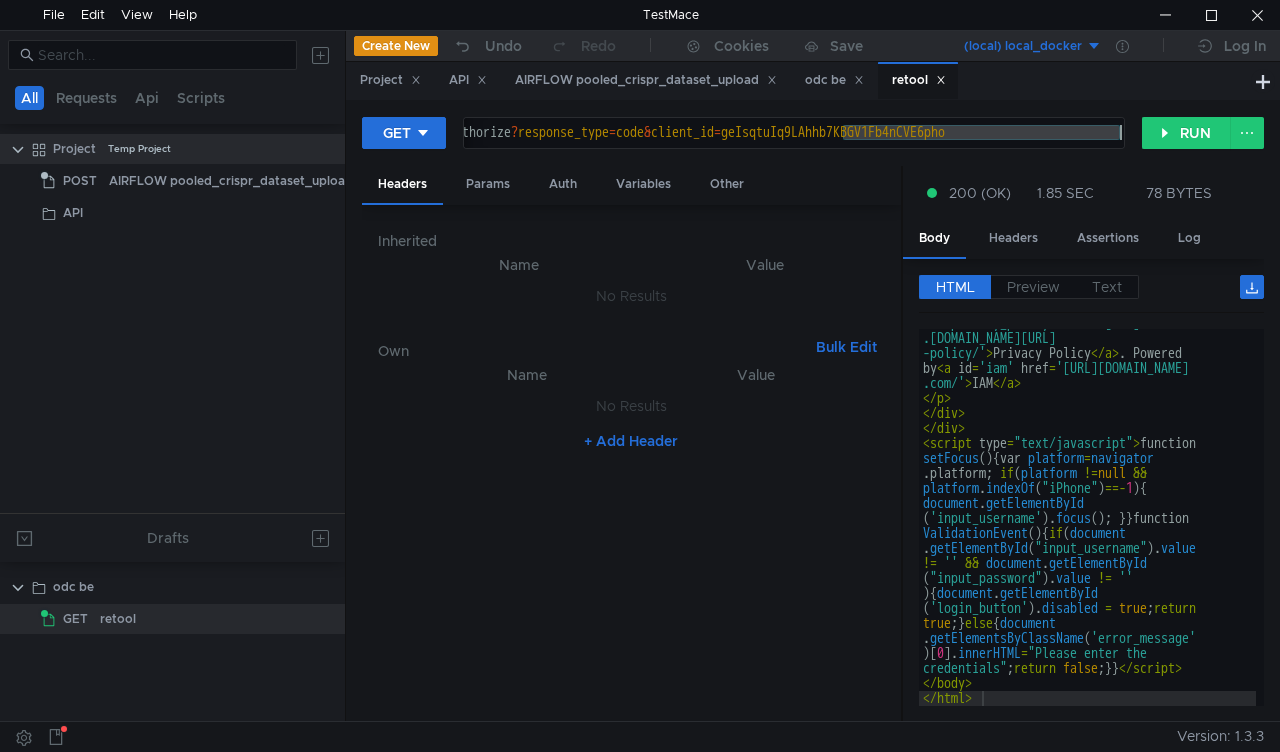 click on "https:// iapi.merck.com / authentication-service / v2 / authorize ? response_type = code & client_id = geIsqtuIq9LAhhb7KBGV1Fb4nCVE6pho" at bounding box center [794, 133] 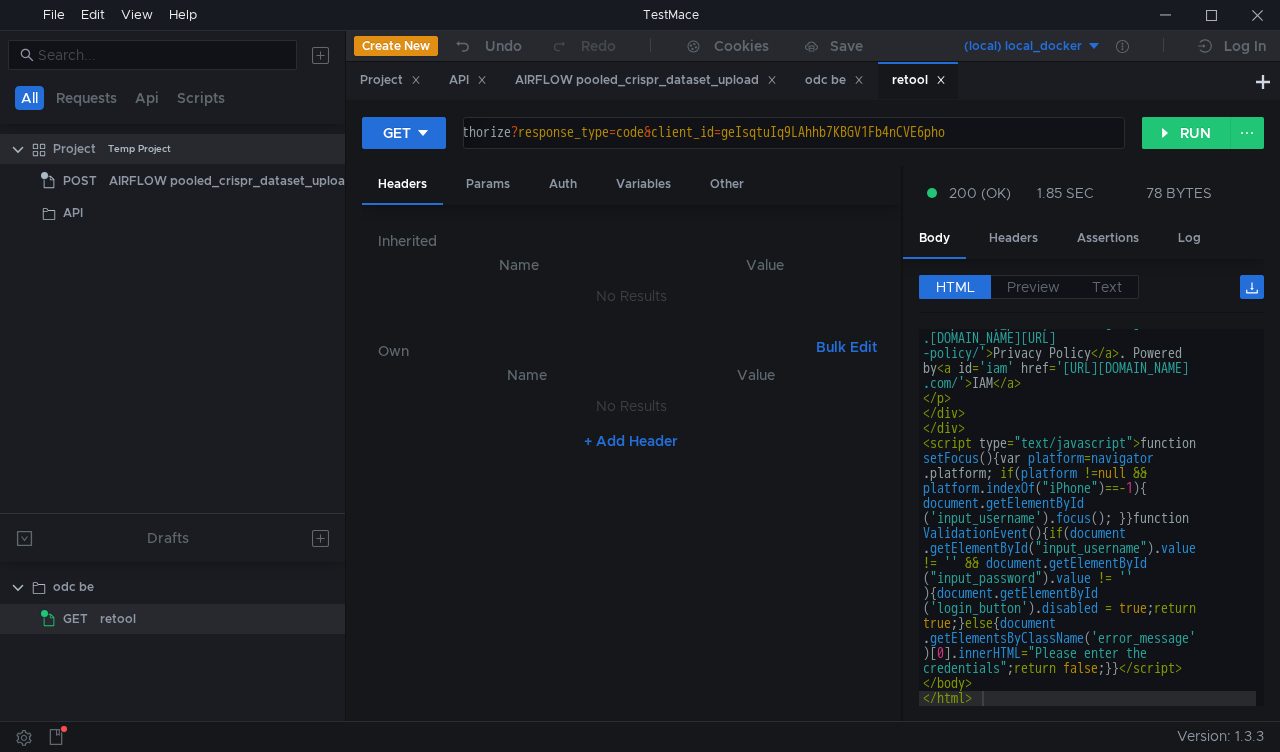 scroll, scrollTop: 0, scrollLeft: 0, axis: both 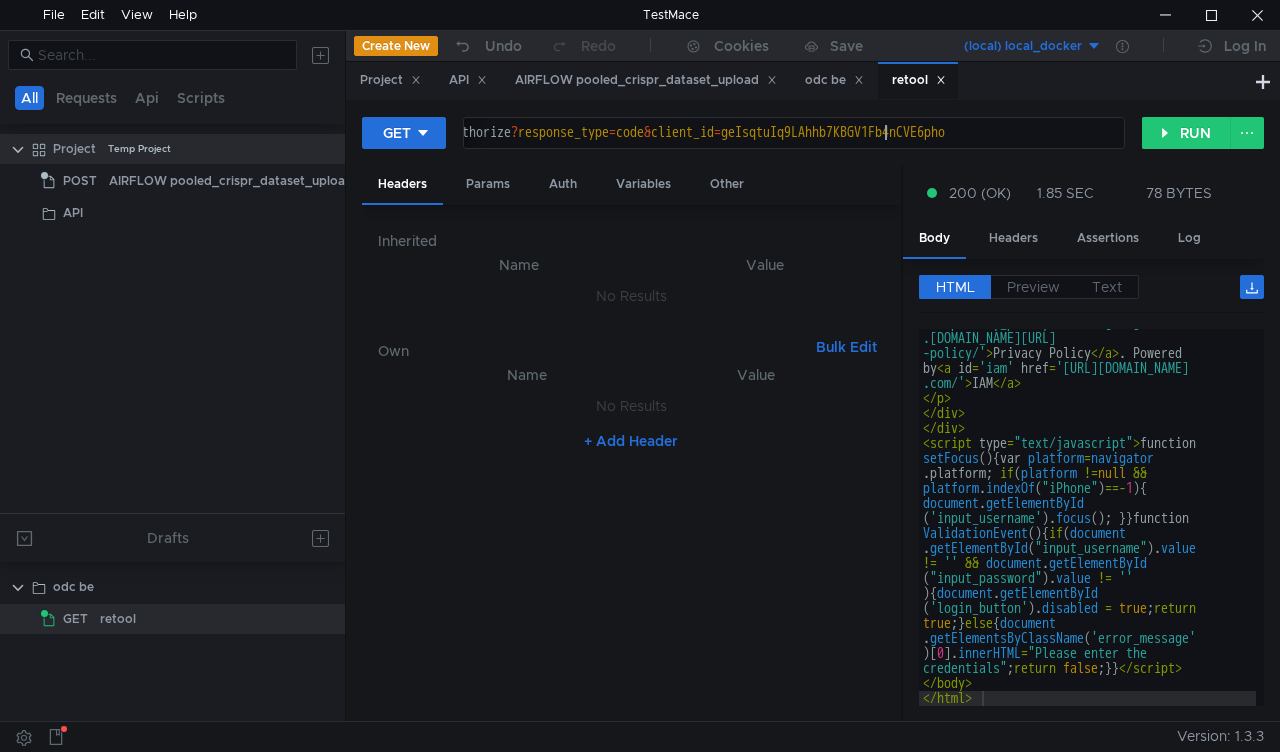 click at bounding box center [321, 538] 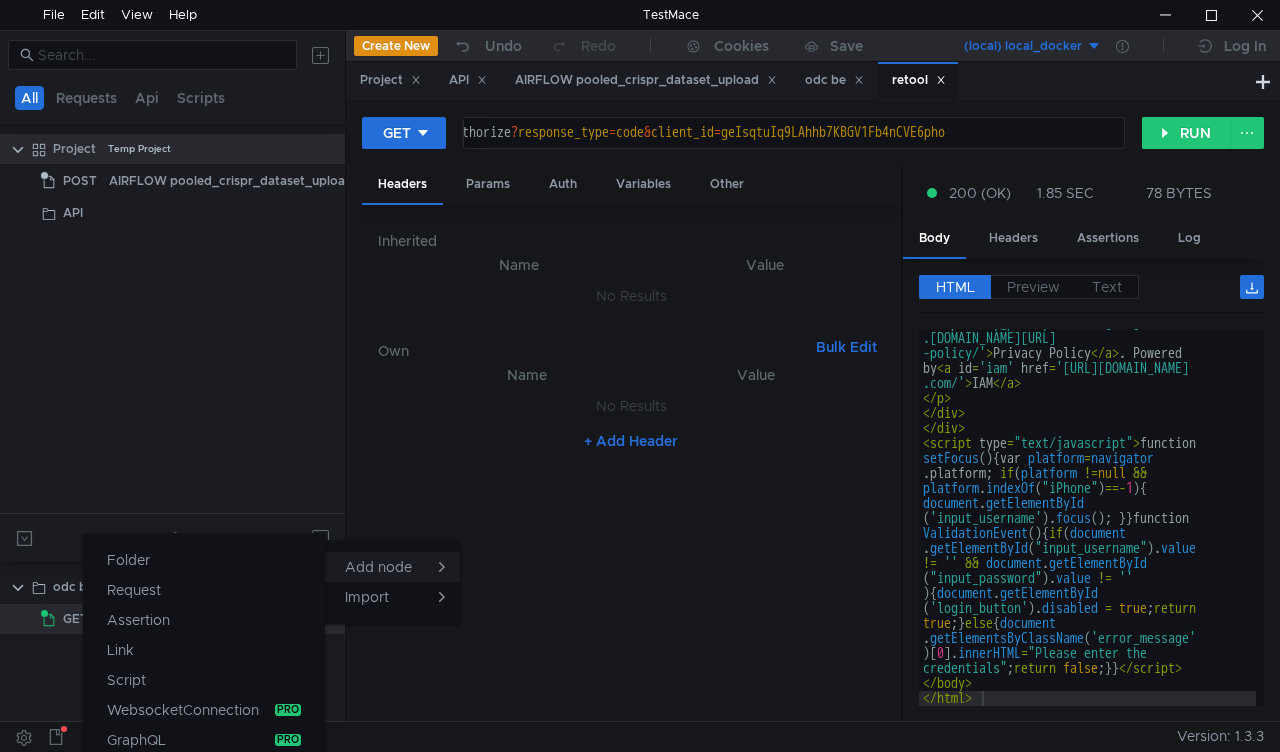 click on "Add node" at bounding box center (378, 567) 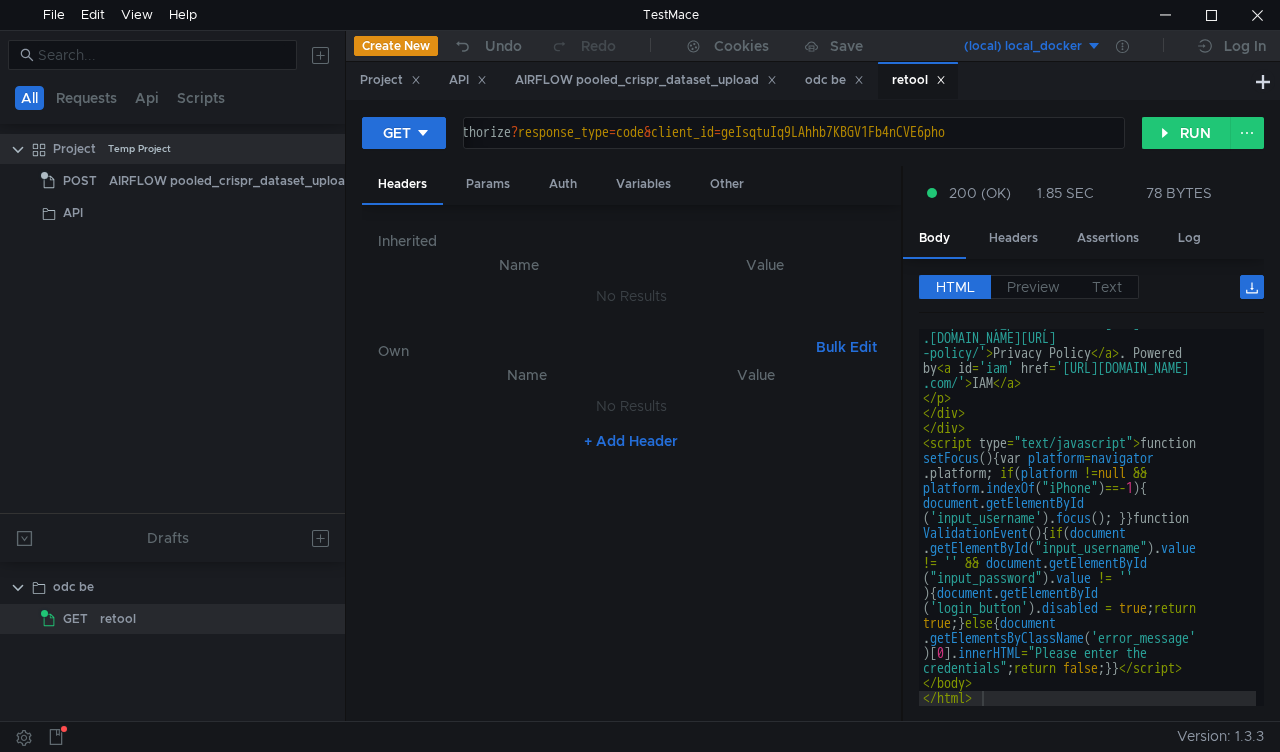 click at bounding box center [640, 376] 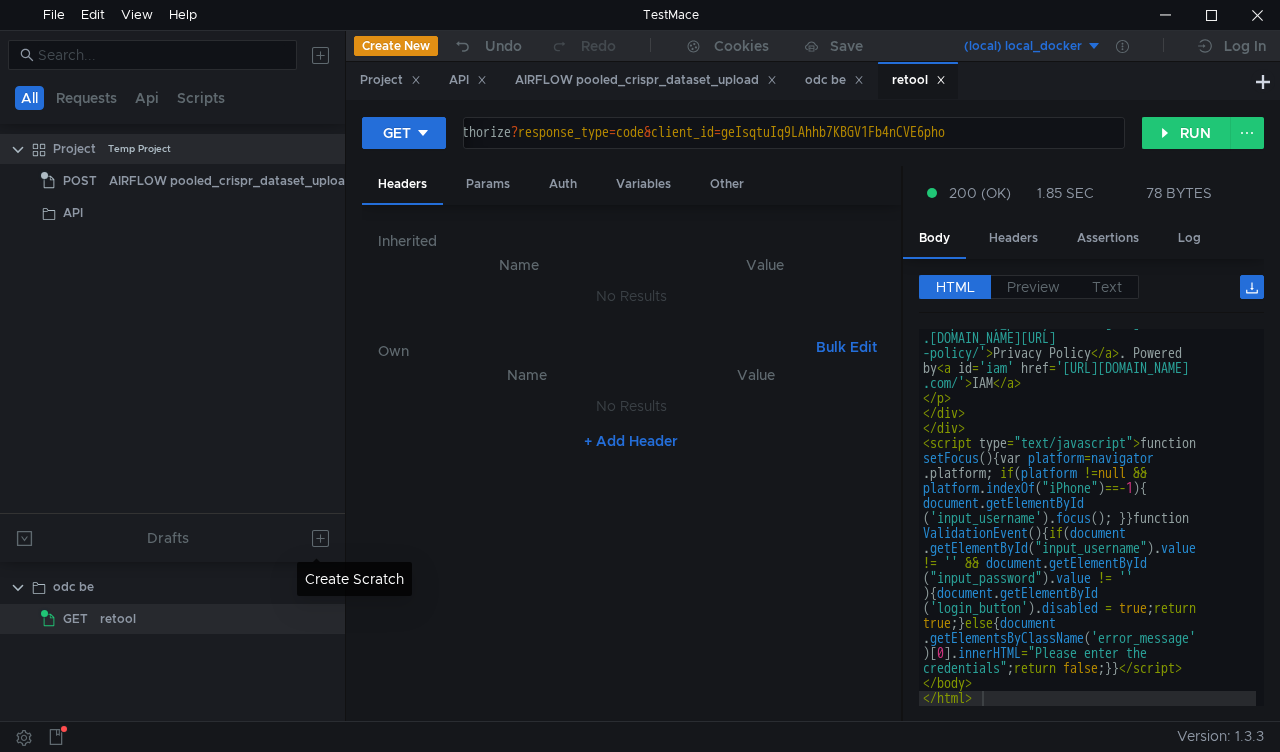 click at bounding box center [321, 538] 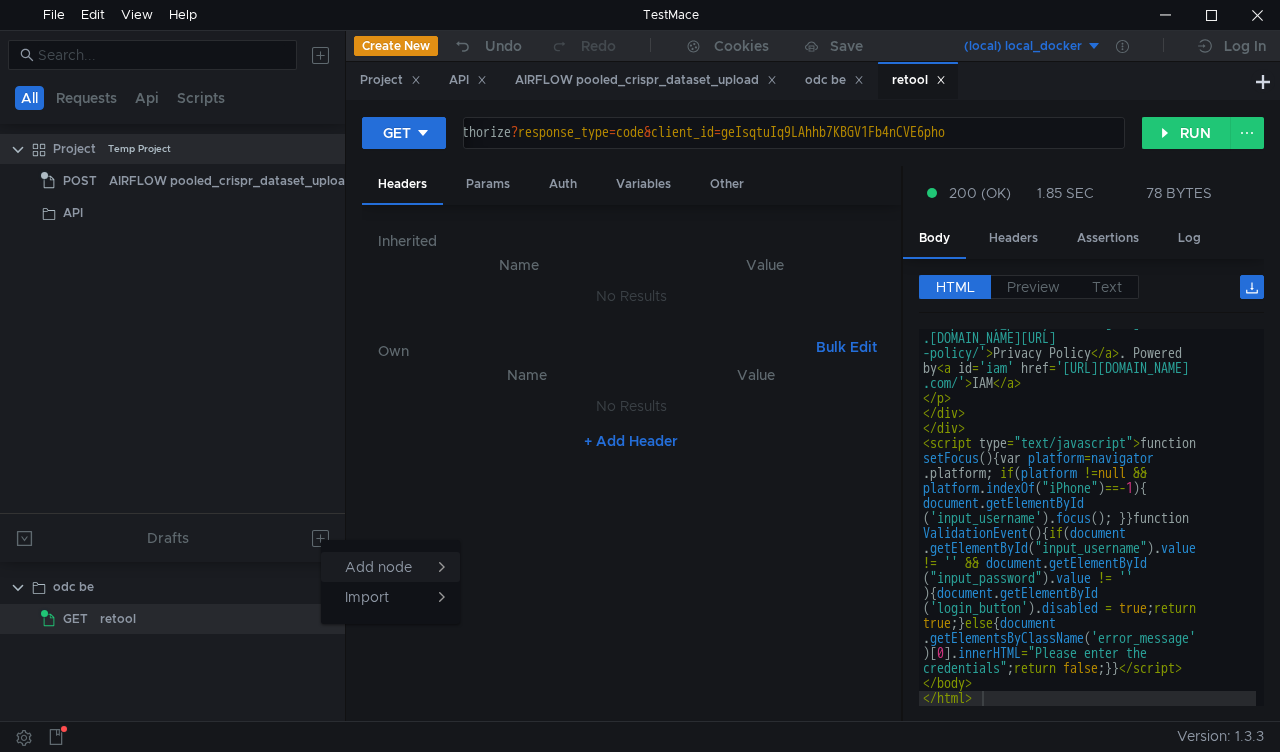 click on "Add node" at bounding box center [378, 567] 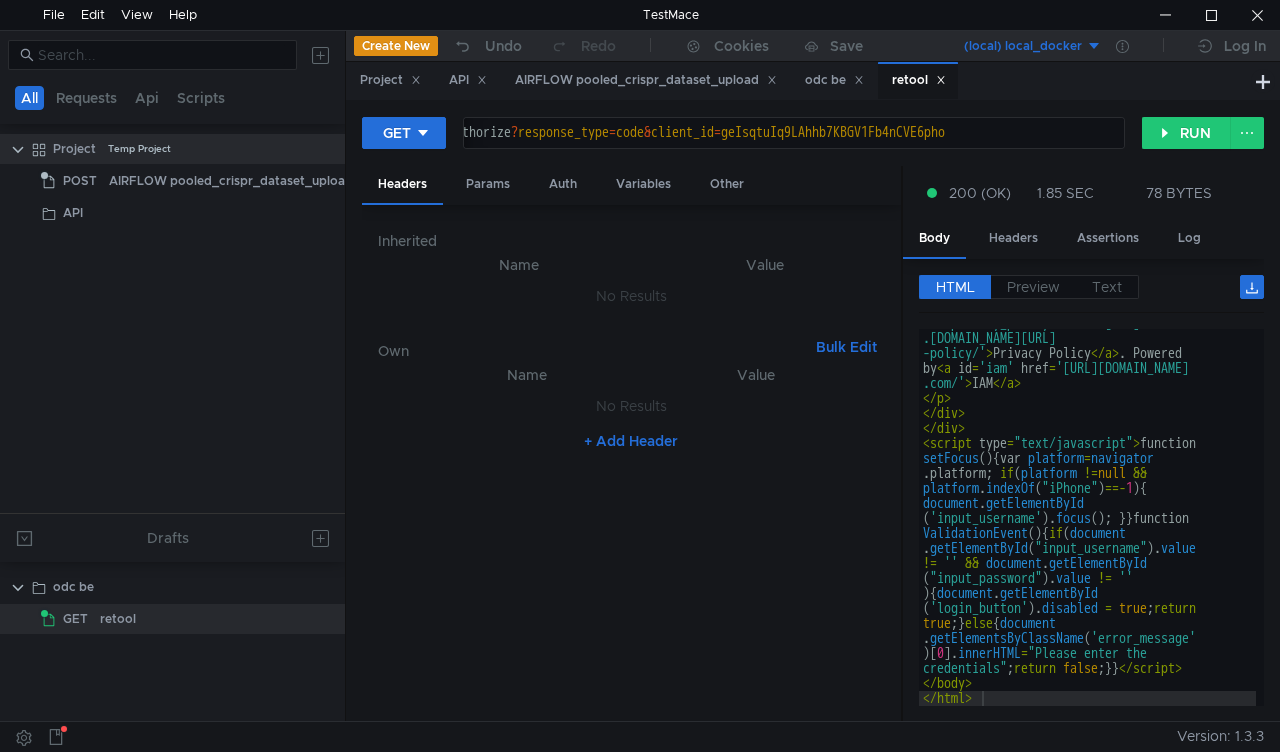 click at bounding box center [640, 376] 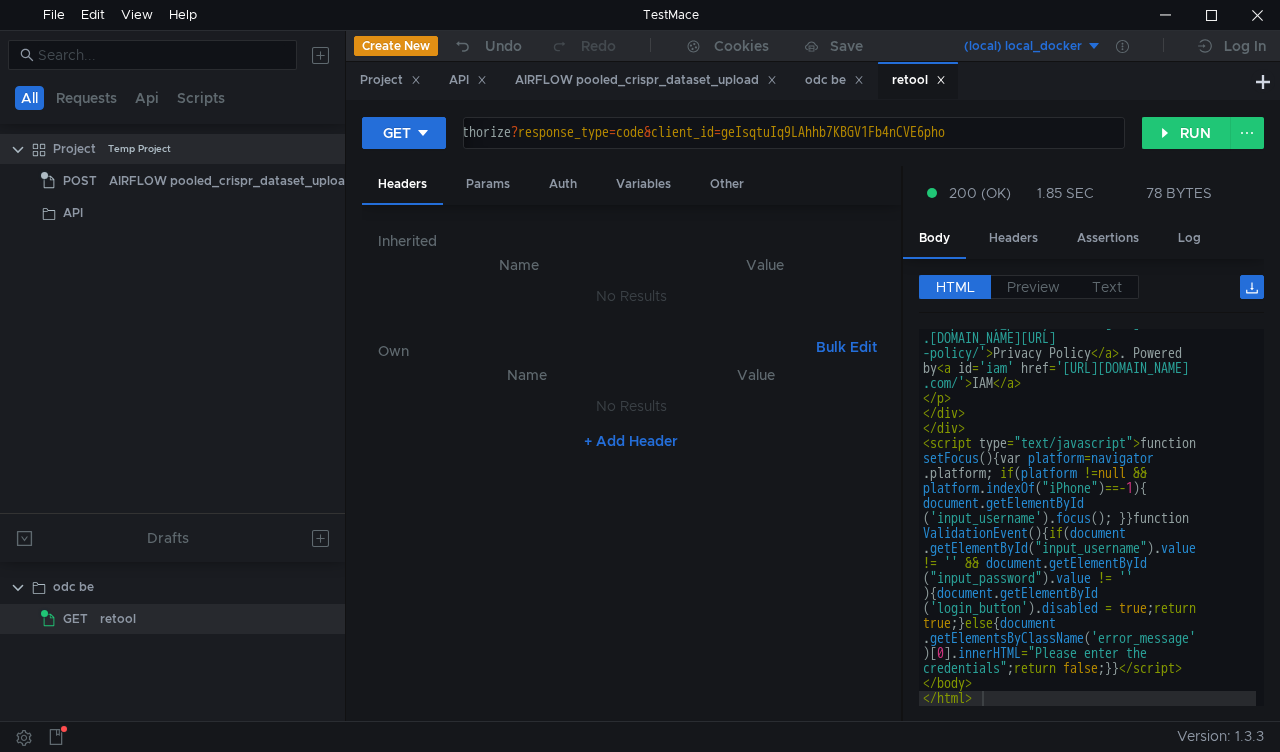 click at bounding box center [321, 538] 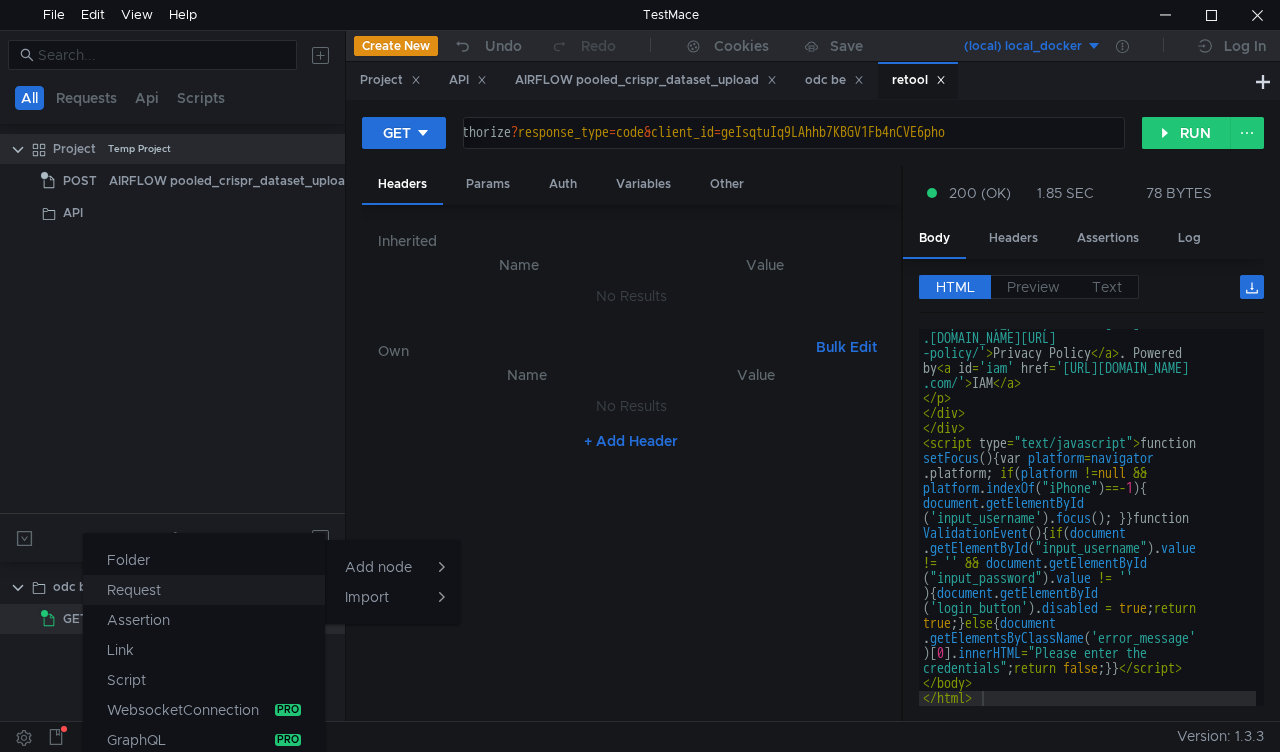 click on "Request" at bounding box center [204, 590] 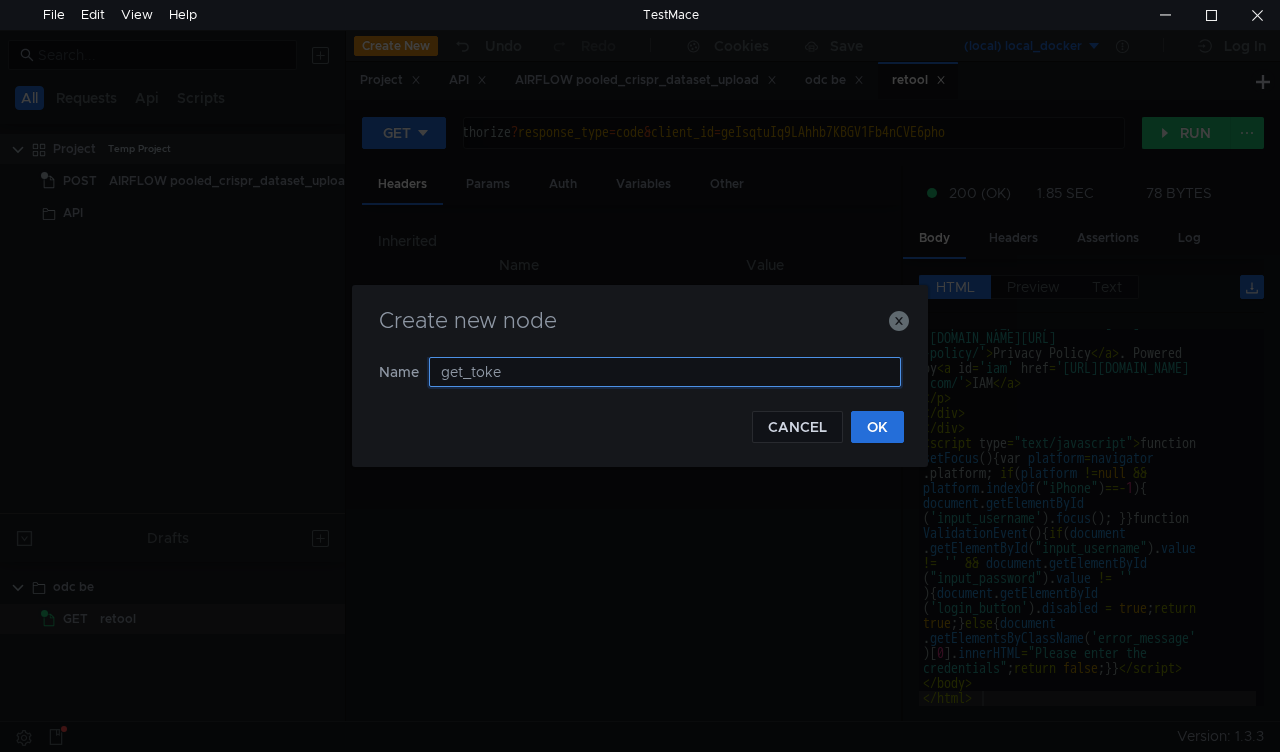 type on "get_token" 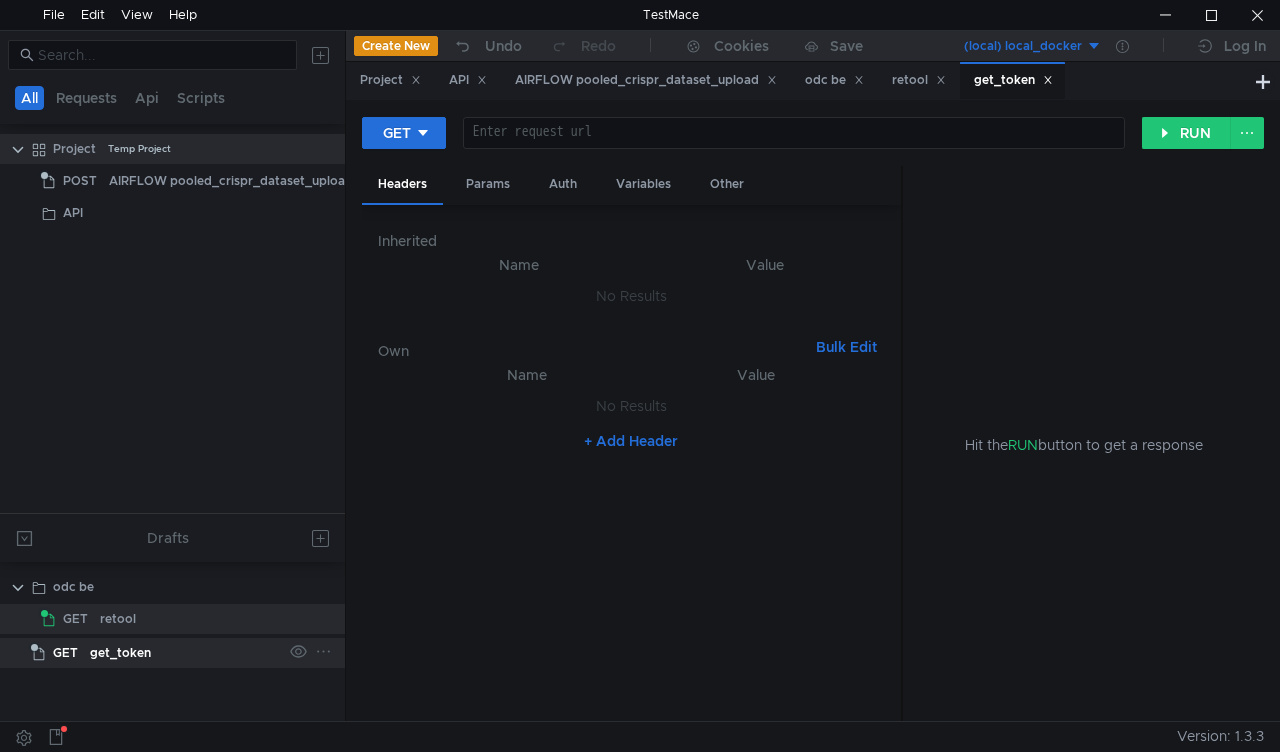 click on "get_token" 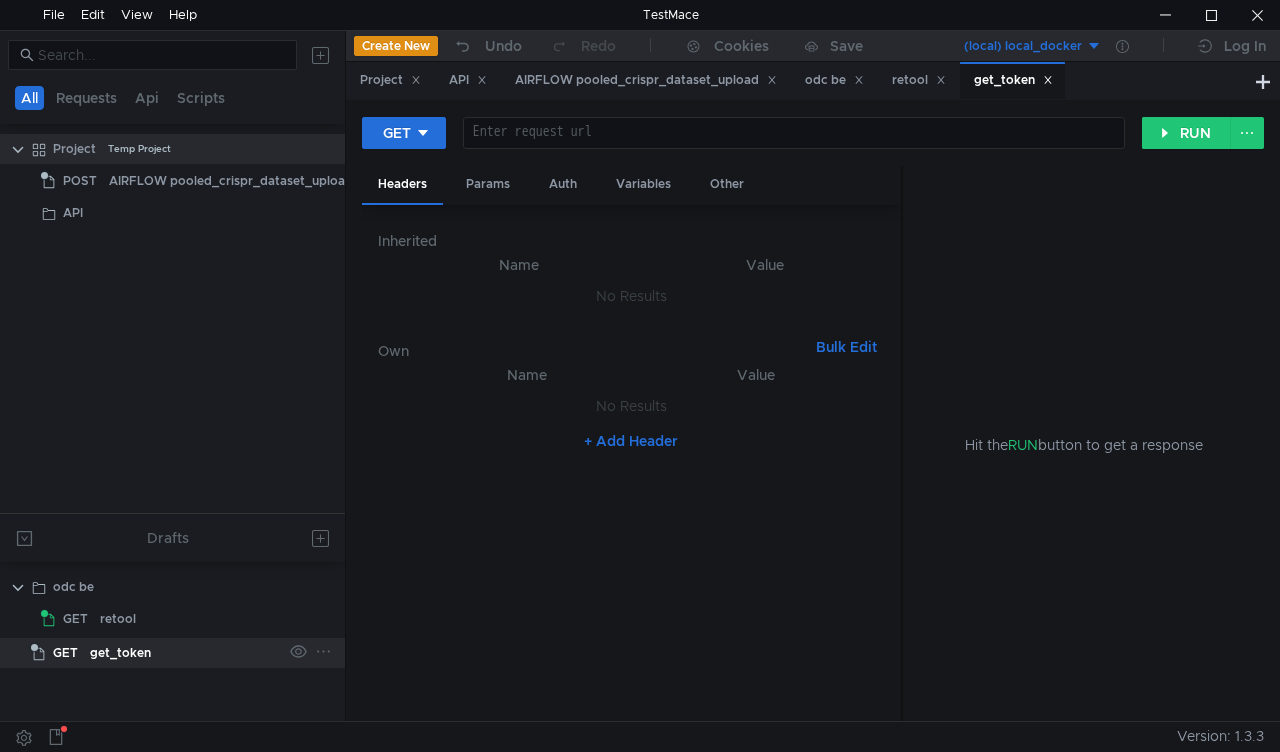 click on "get_token" 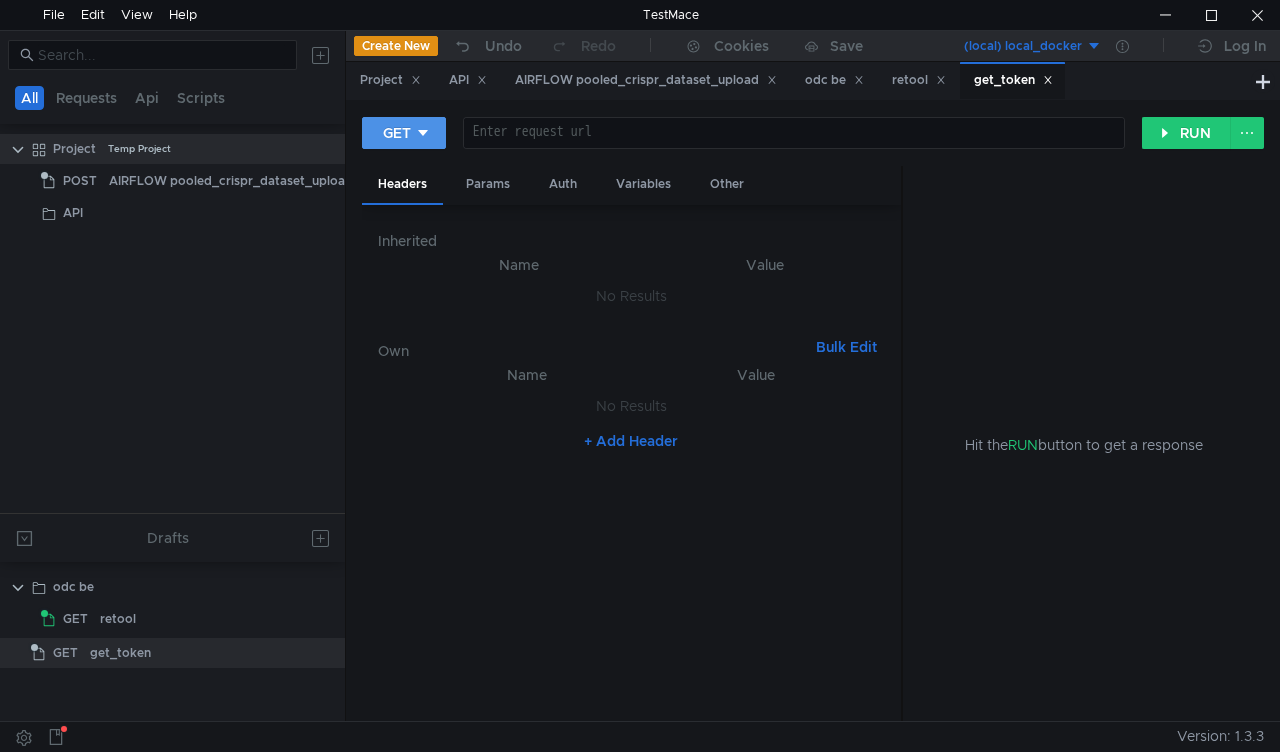 click 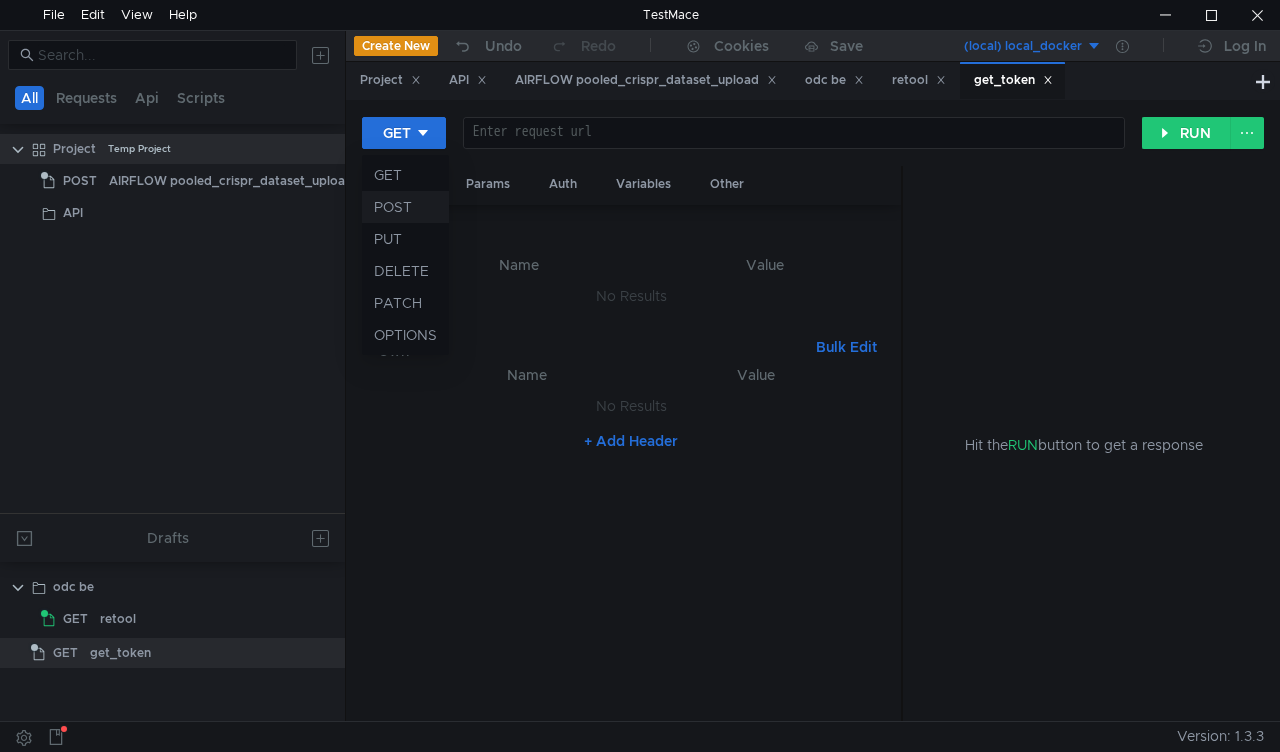 click on "POST" at bounding box center [405, 207] 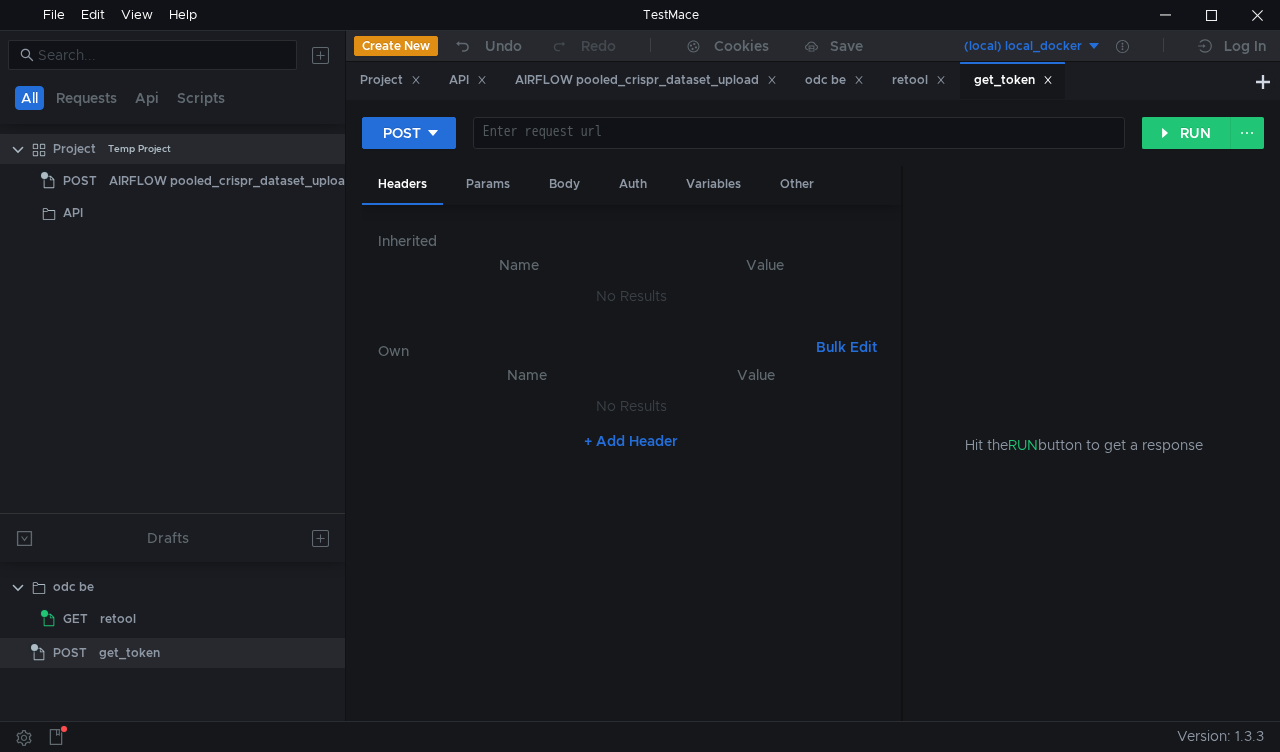 click at bounding box center (799, 147) 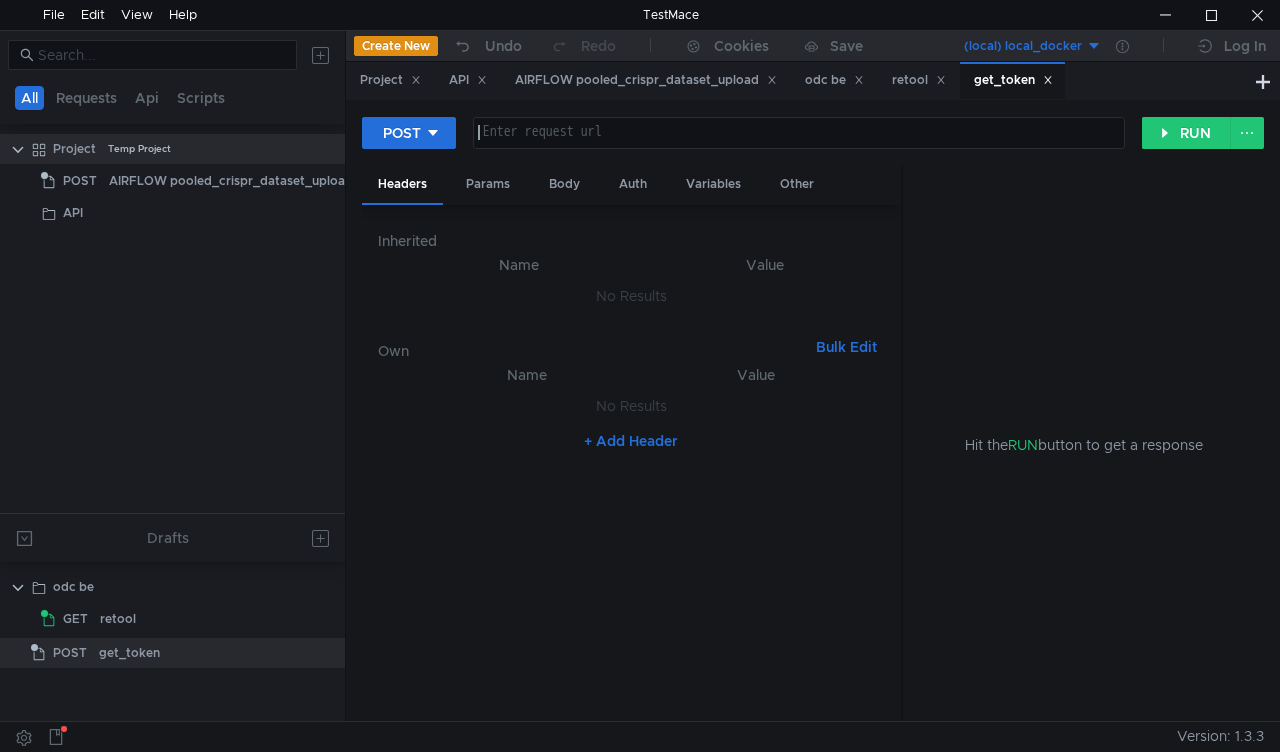 paste on "[URL][DOMAIN_NAME]" 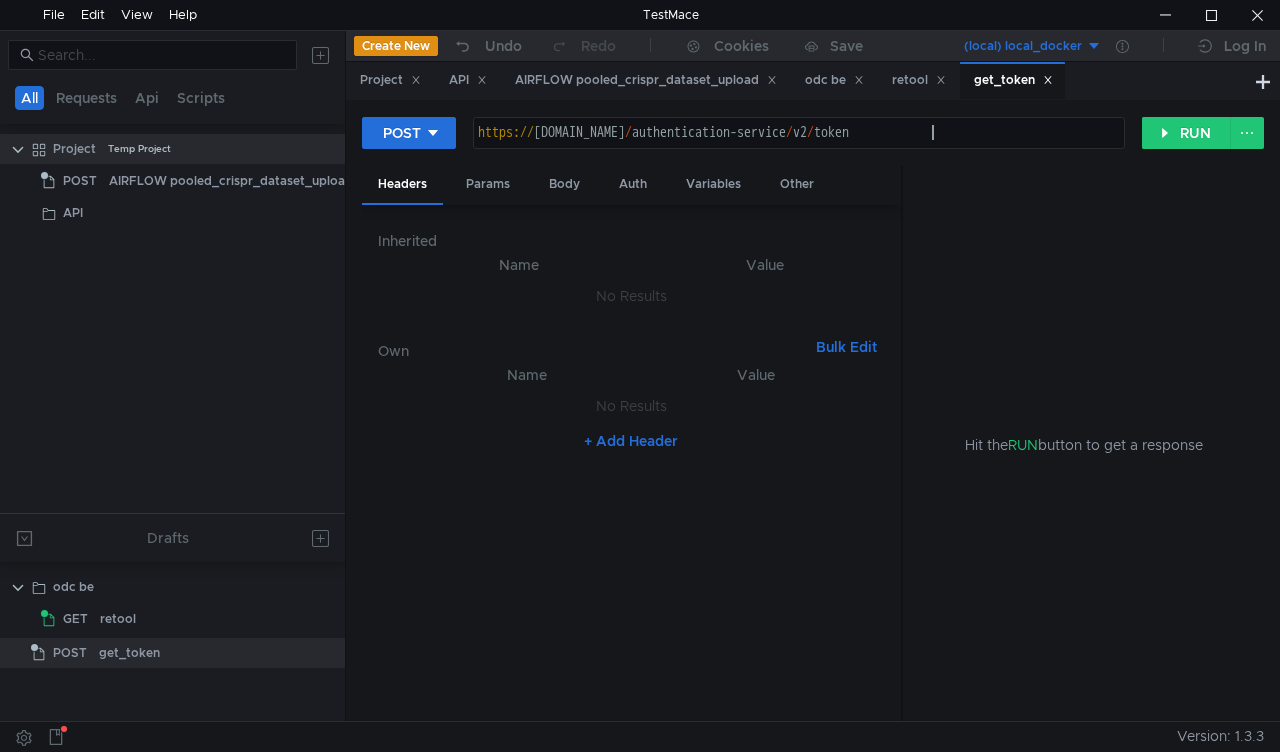 click on "https:// iapi.merck.com / authentication-service / v2 / token" at bounding box center (799, 147) 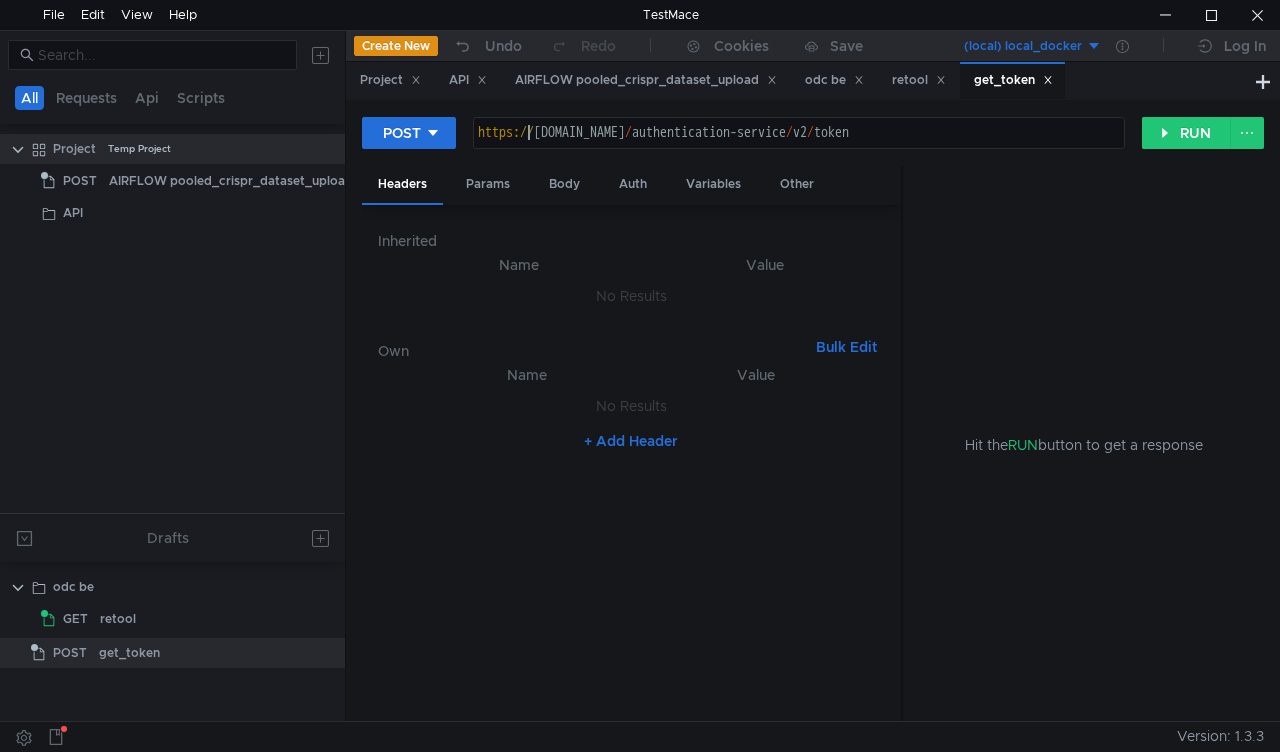 click on "+ Add Header" 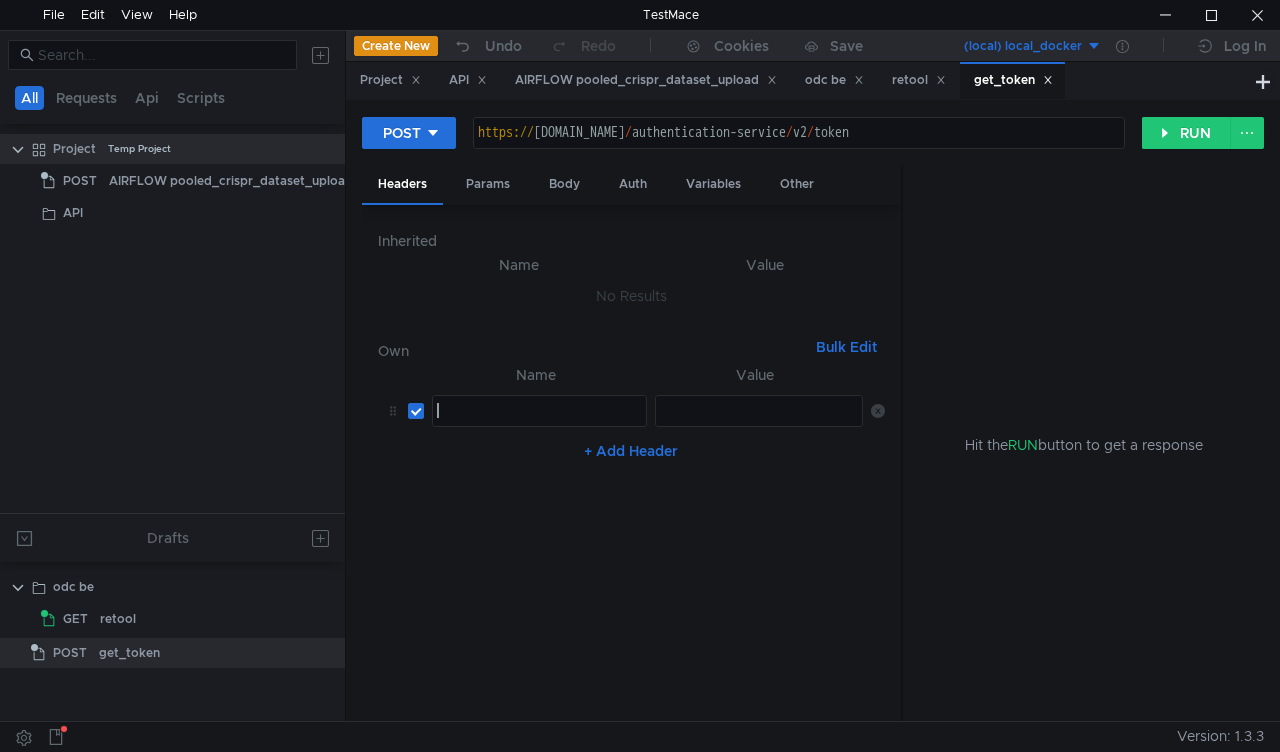 click at bounding box center [540, 425] 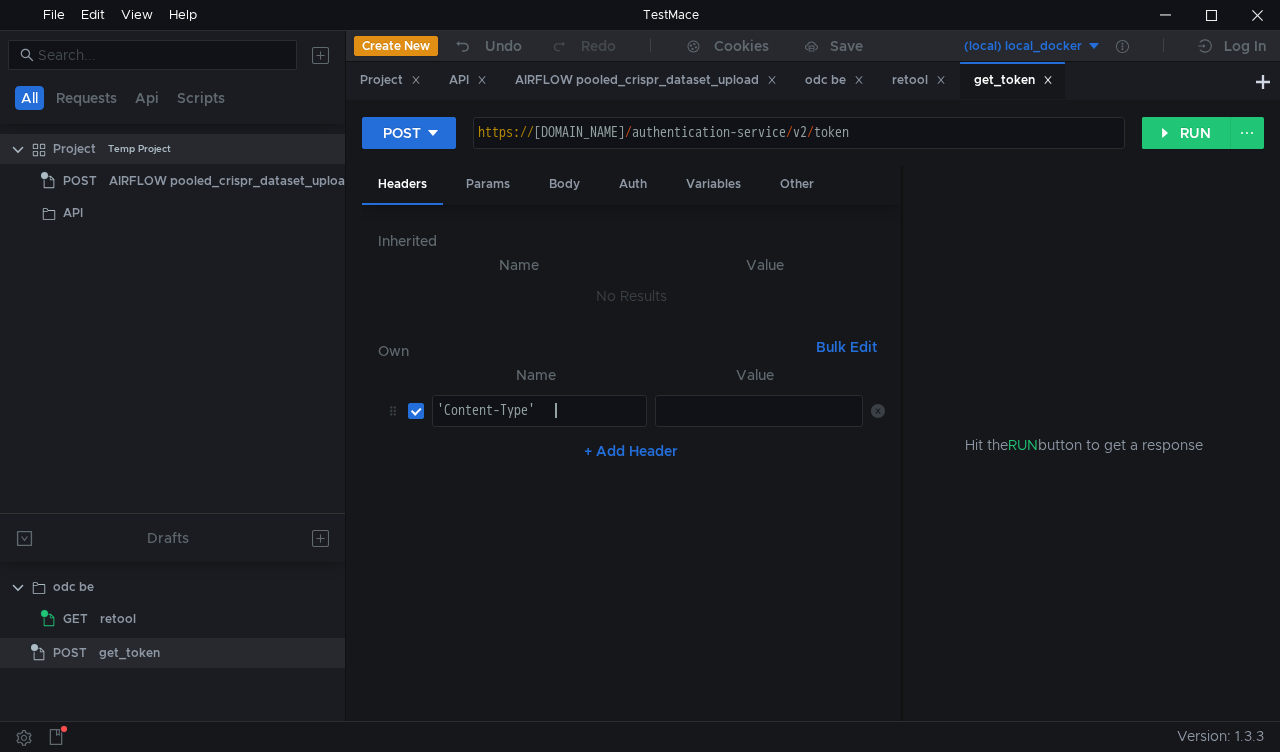 click at bounding box center (759, 411) 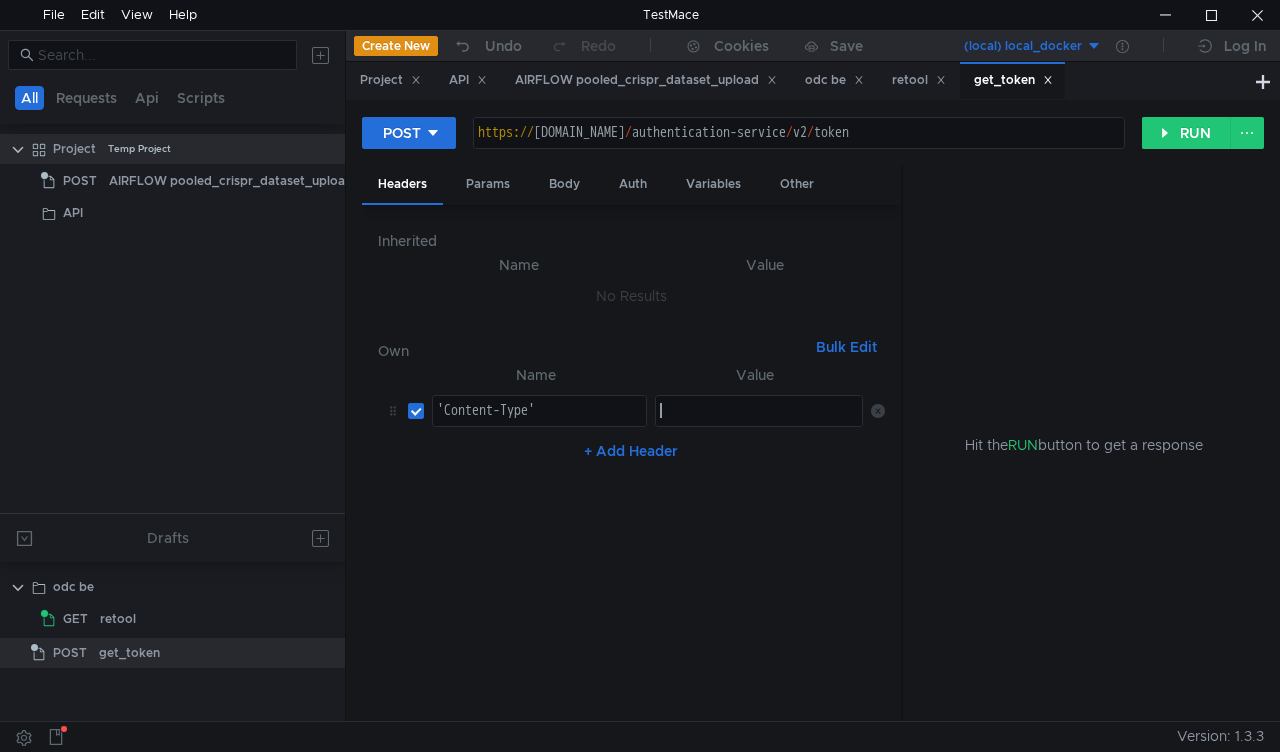 paste on "'application/x-www-form-urlencoded'" 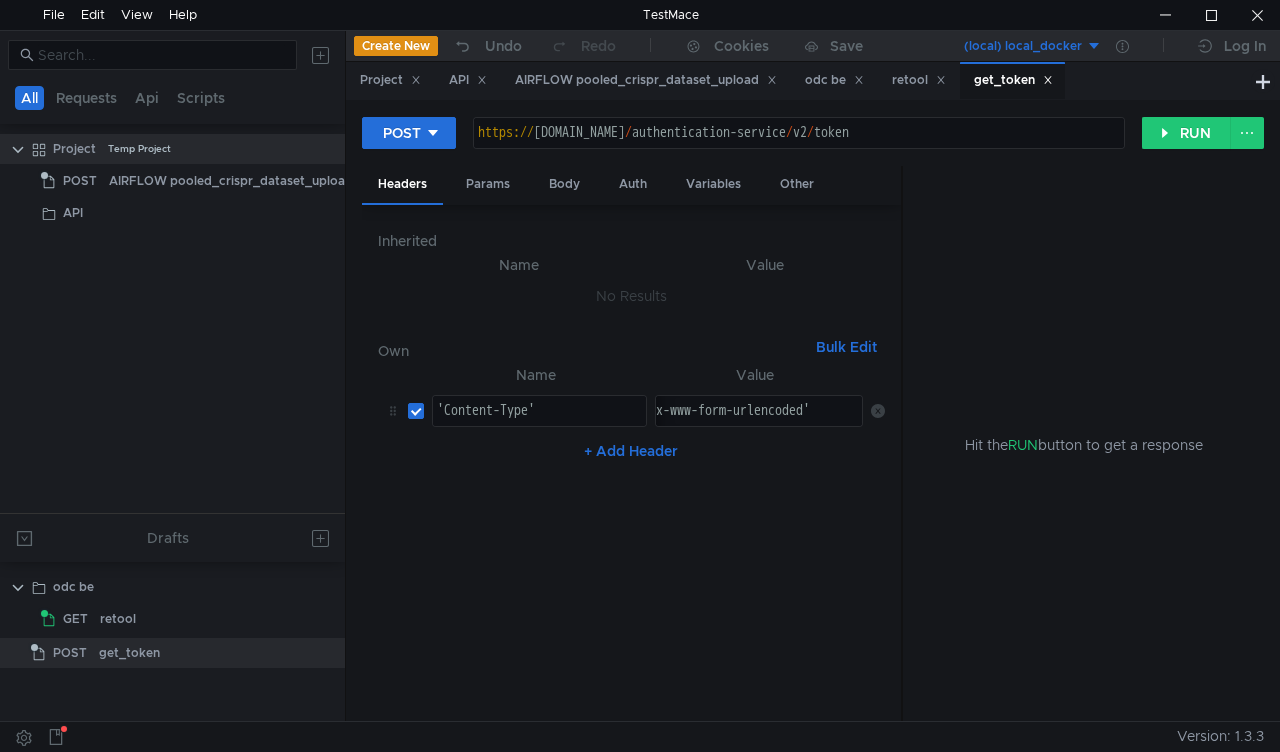 click on "+ Add Header" 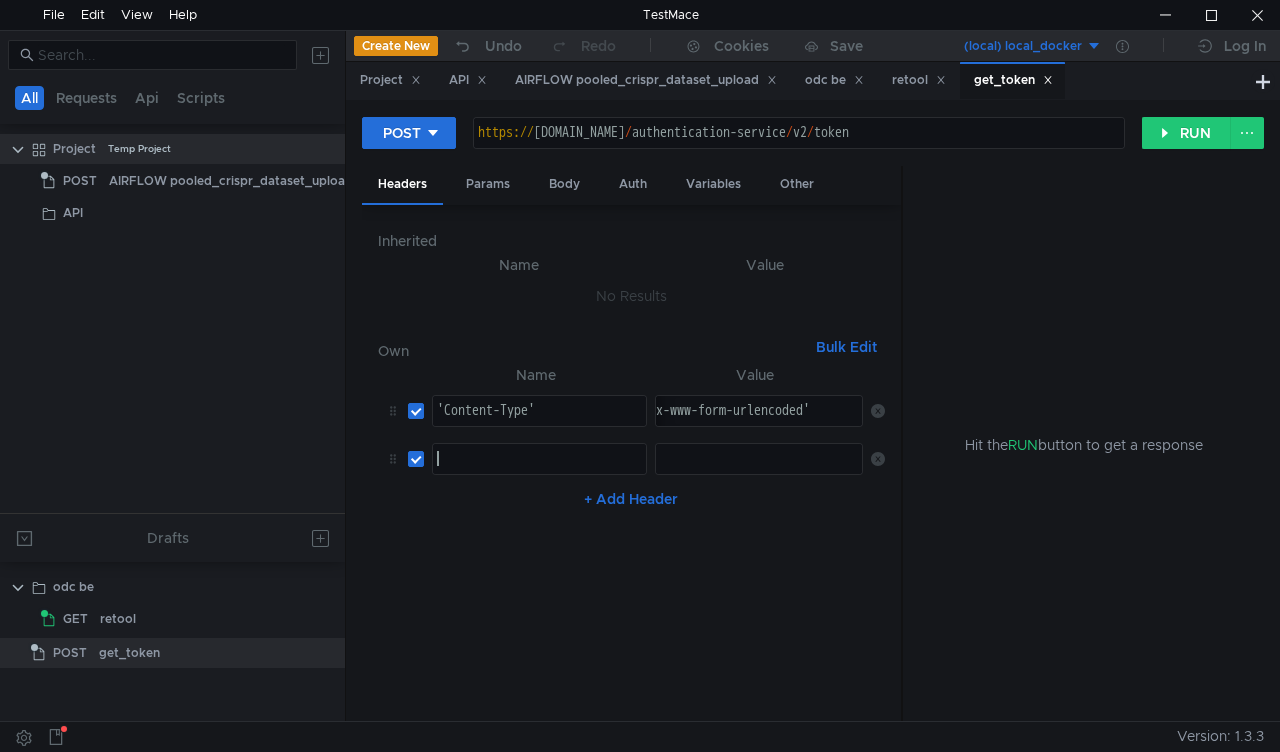 click at bounding box center (540, 473) 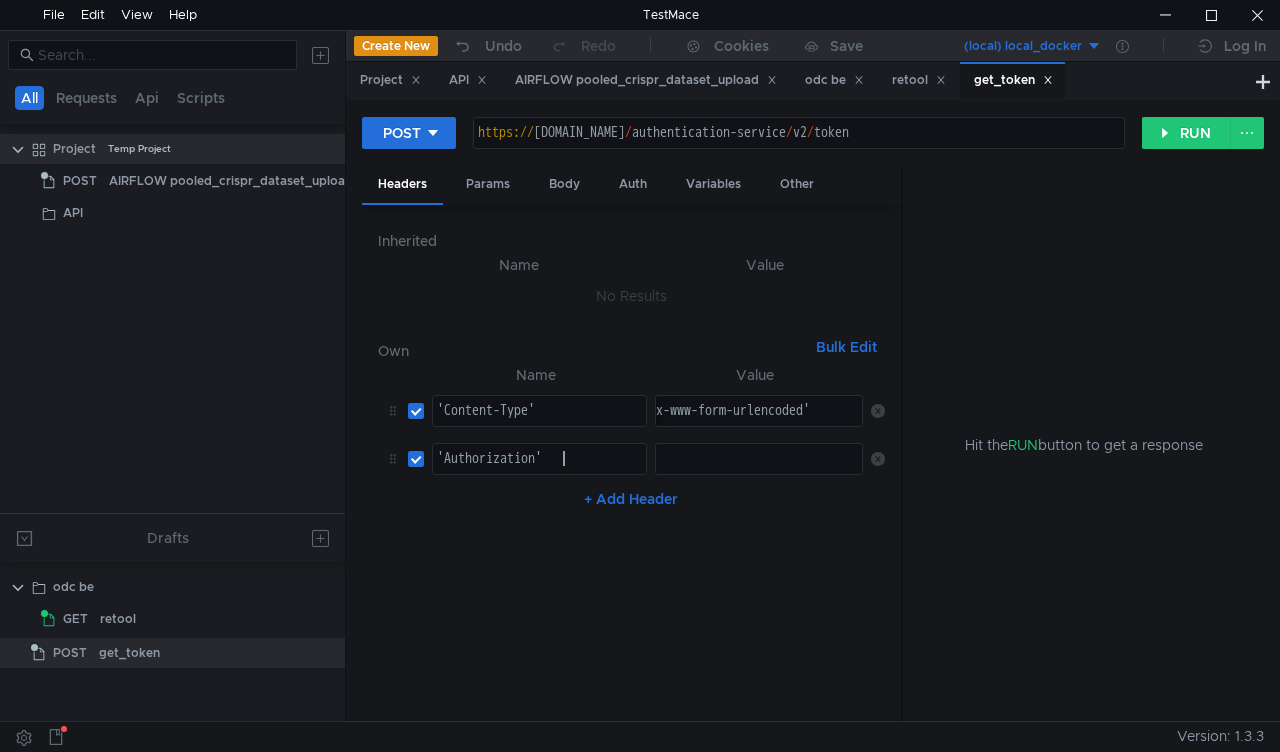 type on "'Authorization'" 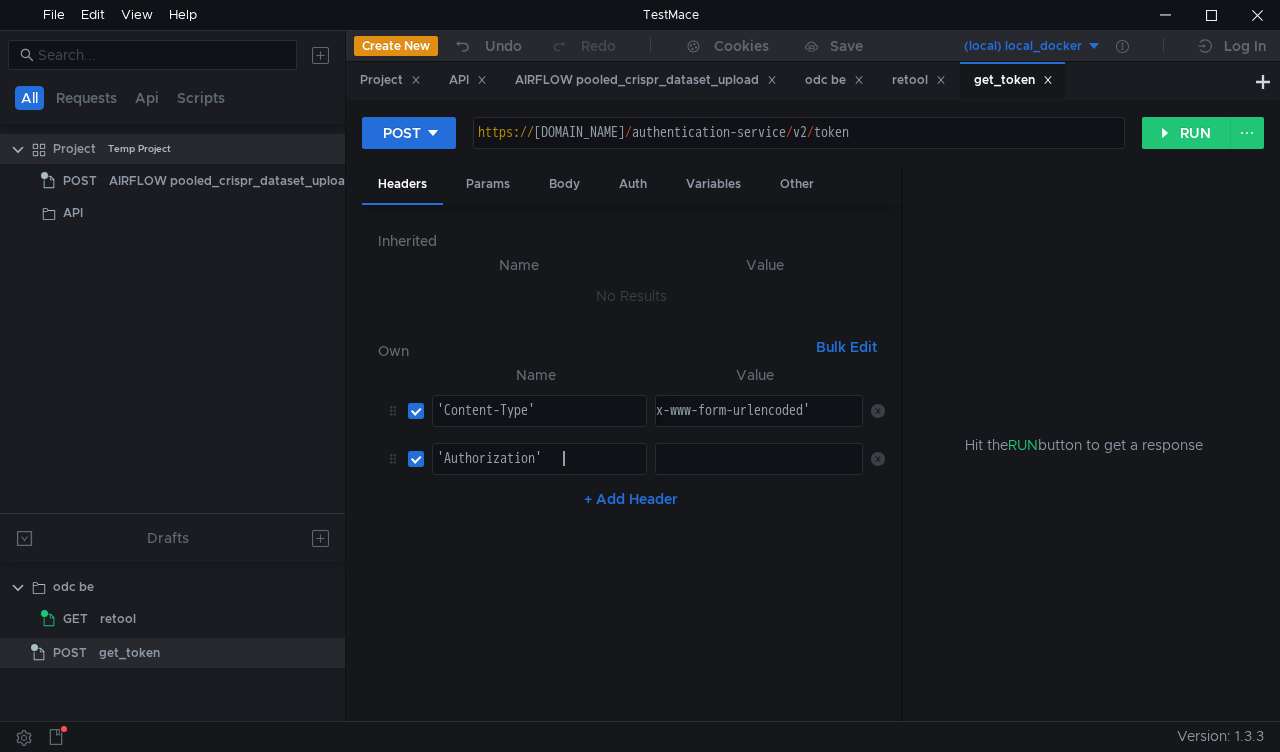 click at bounding box center [759, 473] 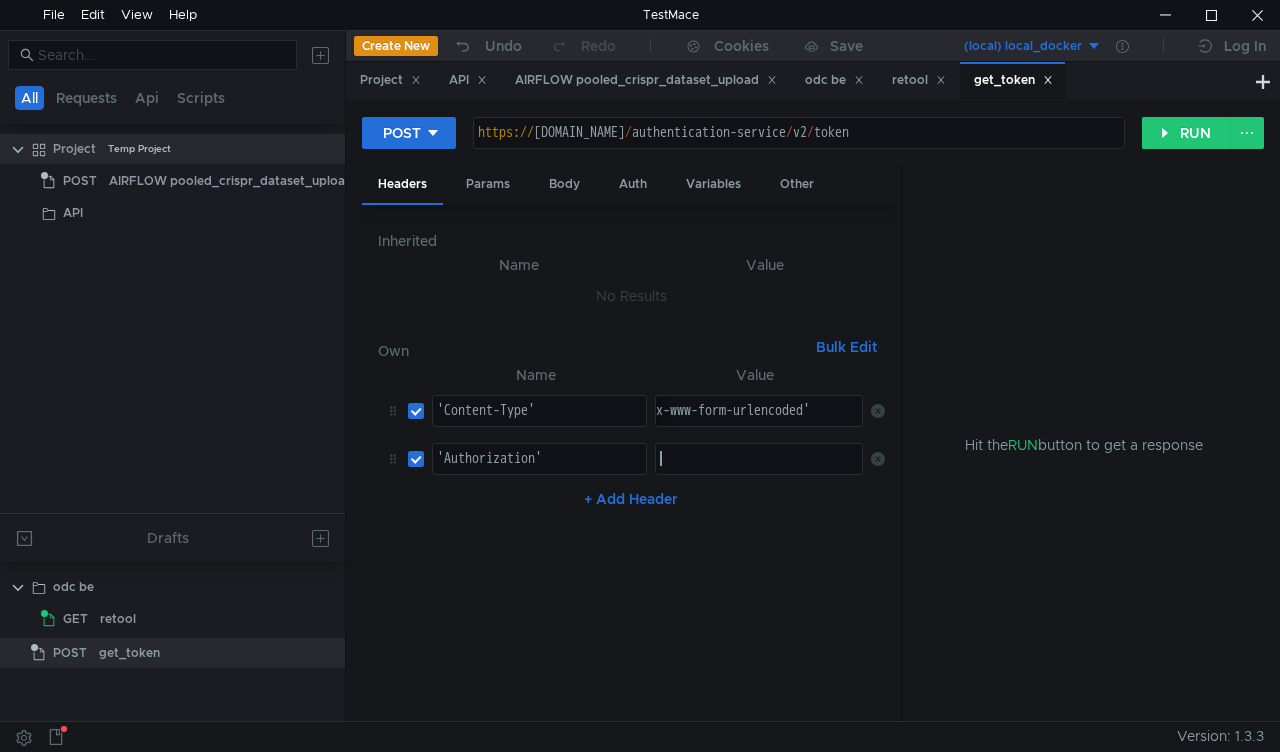 drag, startPoint x: 712, startPoint y: 461, endPoint x: 660, endPoint y: 590, distance: 139.0863 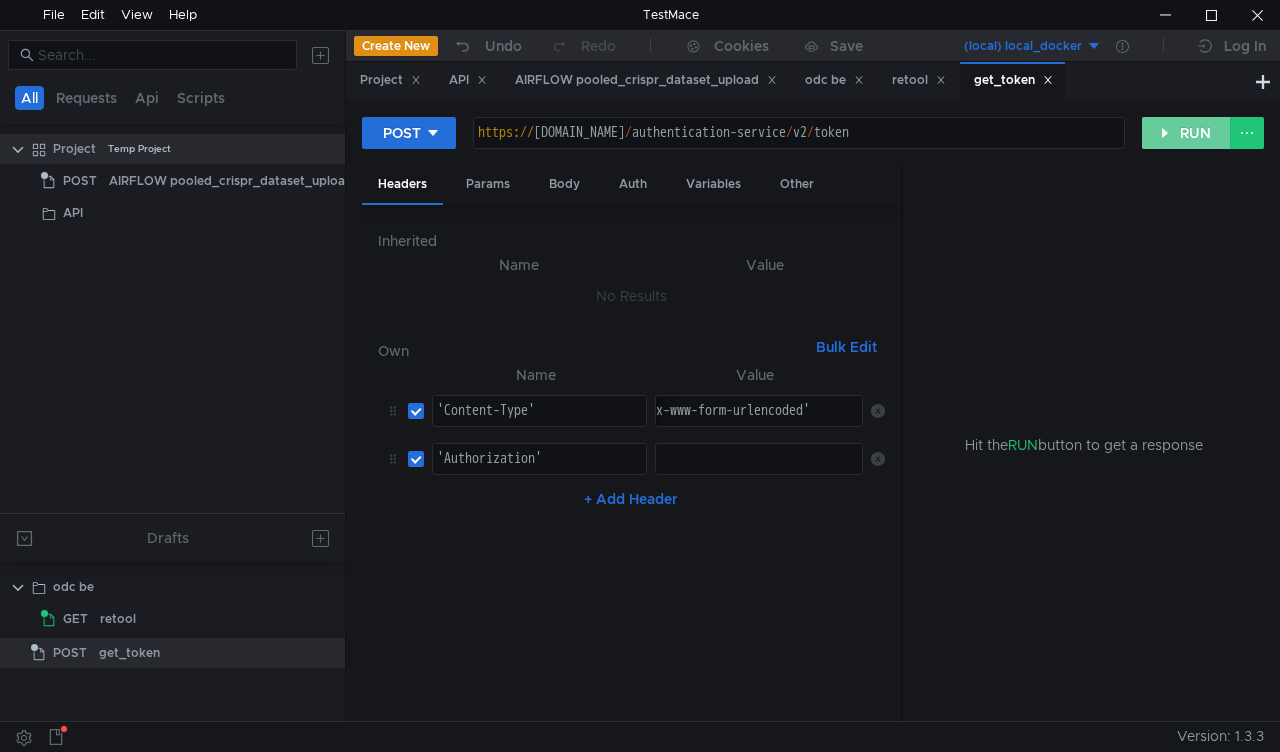click on "RUN" 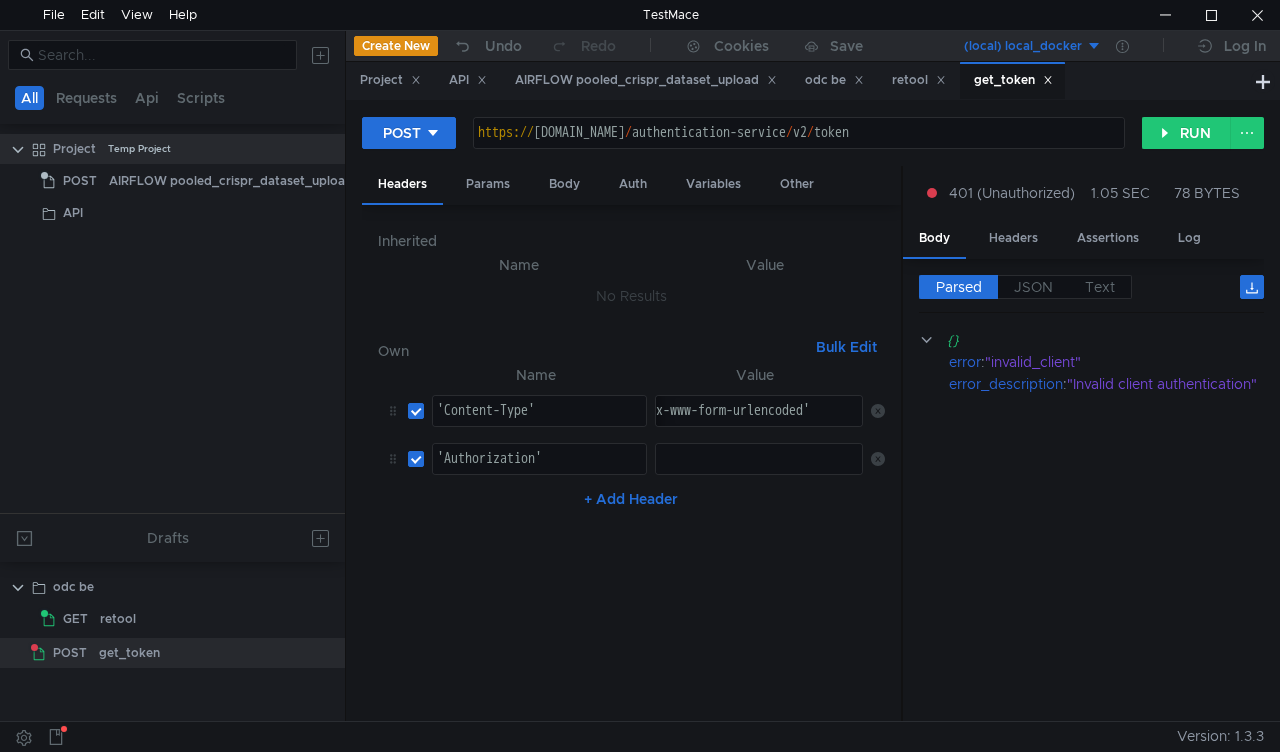 click at bounding box center (759, 473) 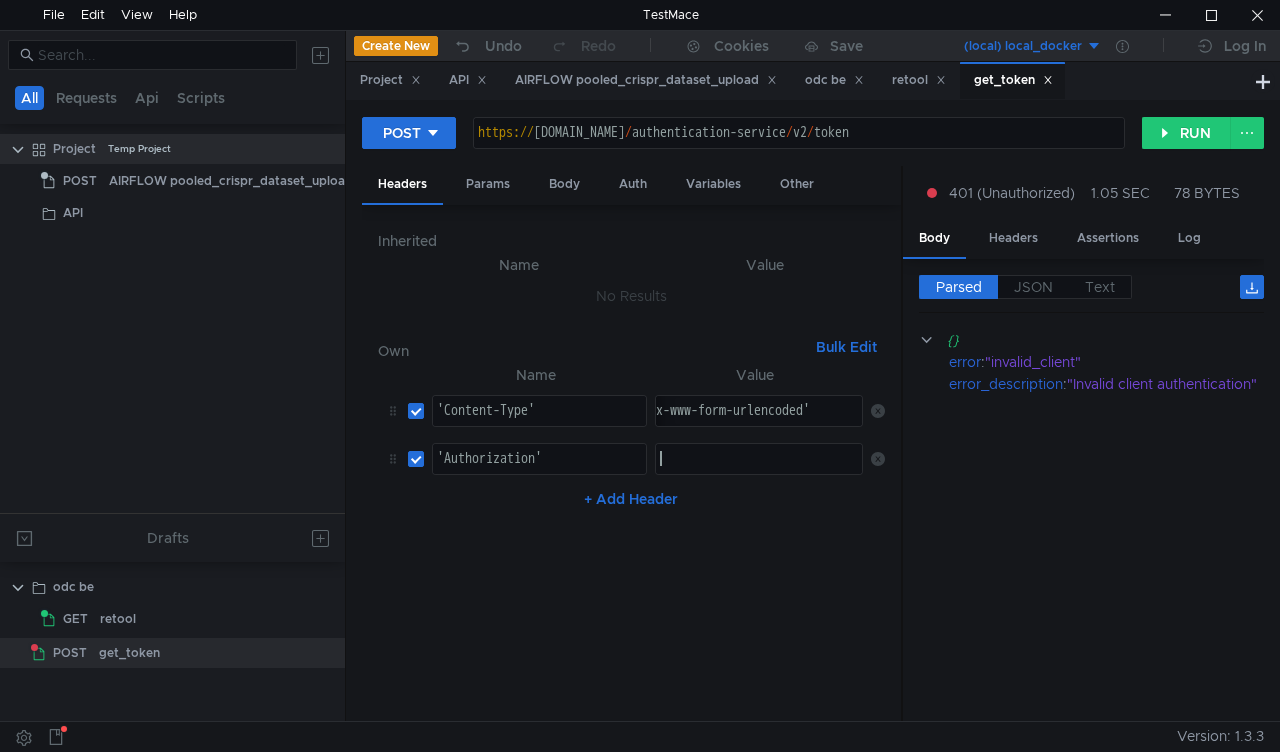 paste on "Basic" 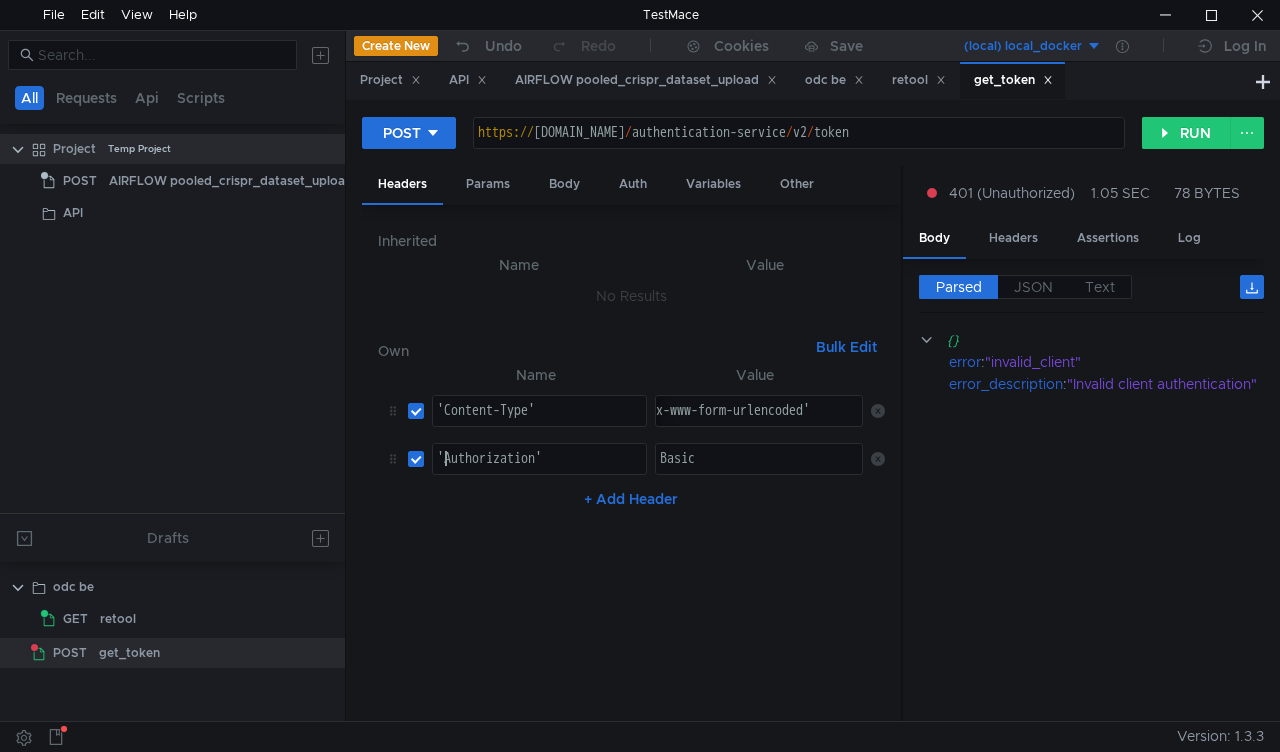 click on "'Authorization'" at bounding box center [540, 473] 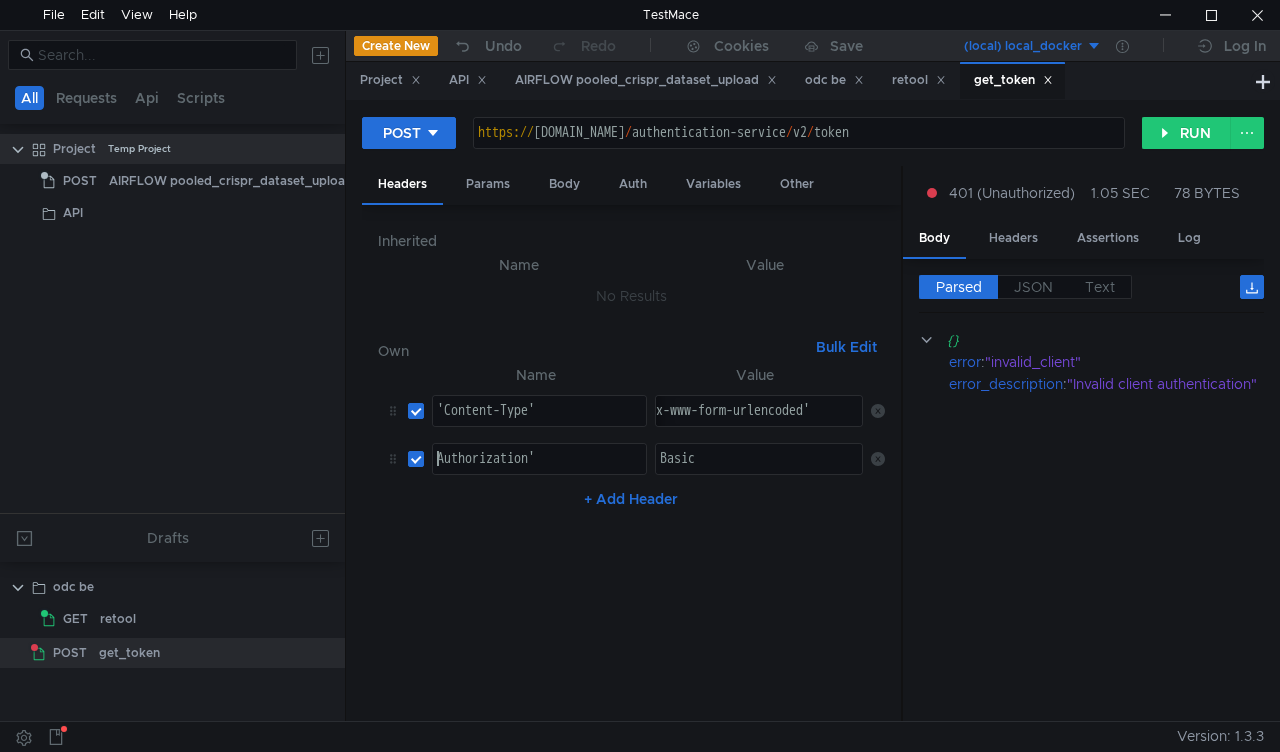click on "Authorization'" at bounding box center [540, 473] 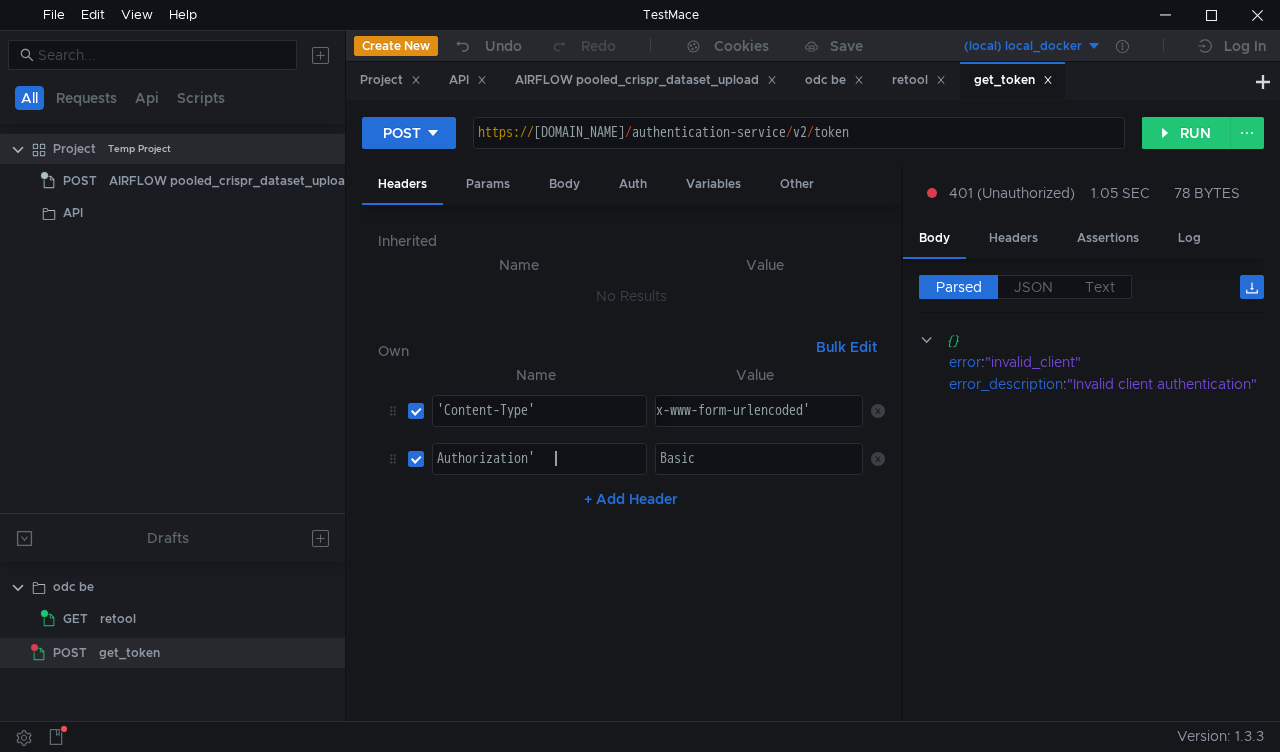 type on "Authorization" 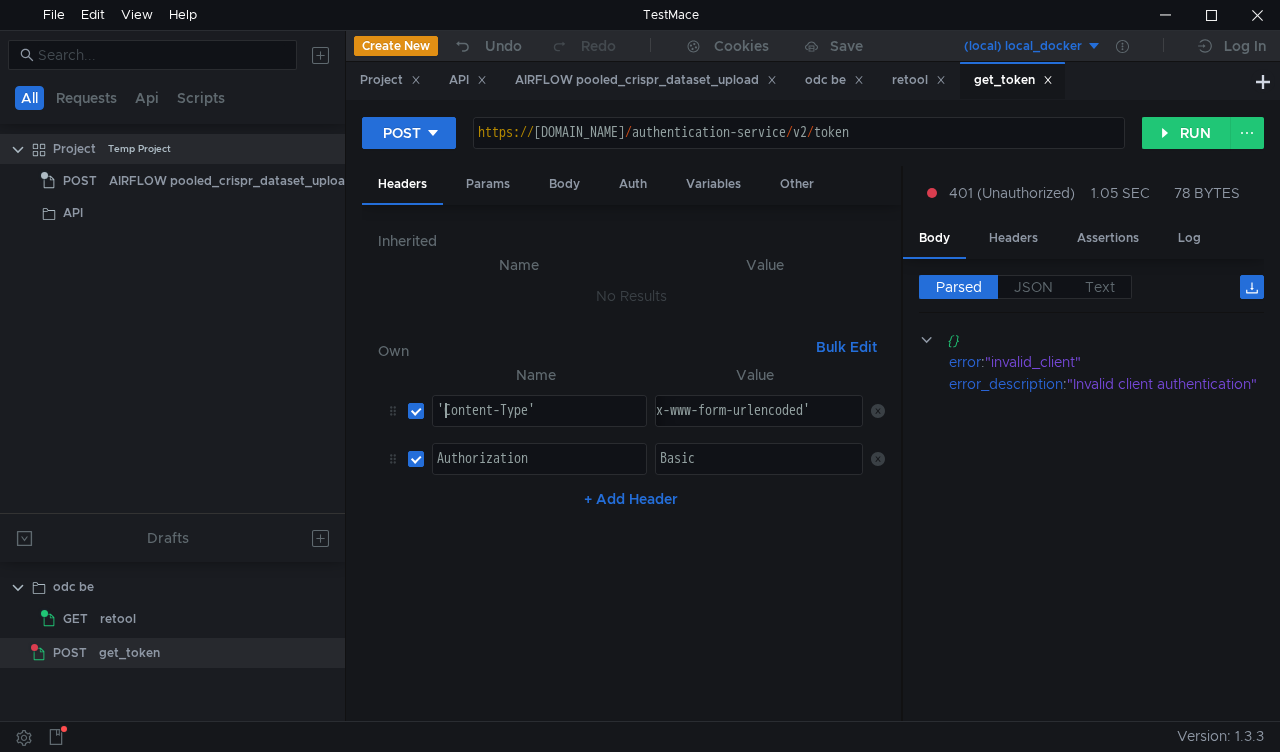 click on "'Content-Type'" at bounding box center (540, 425) 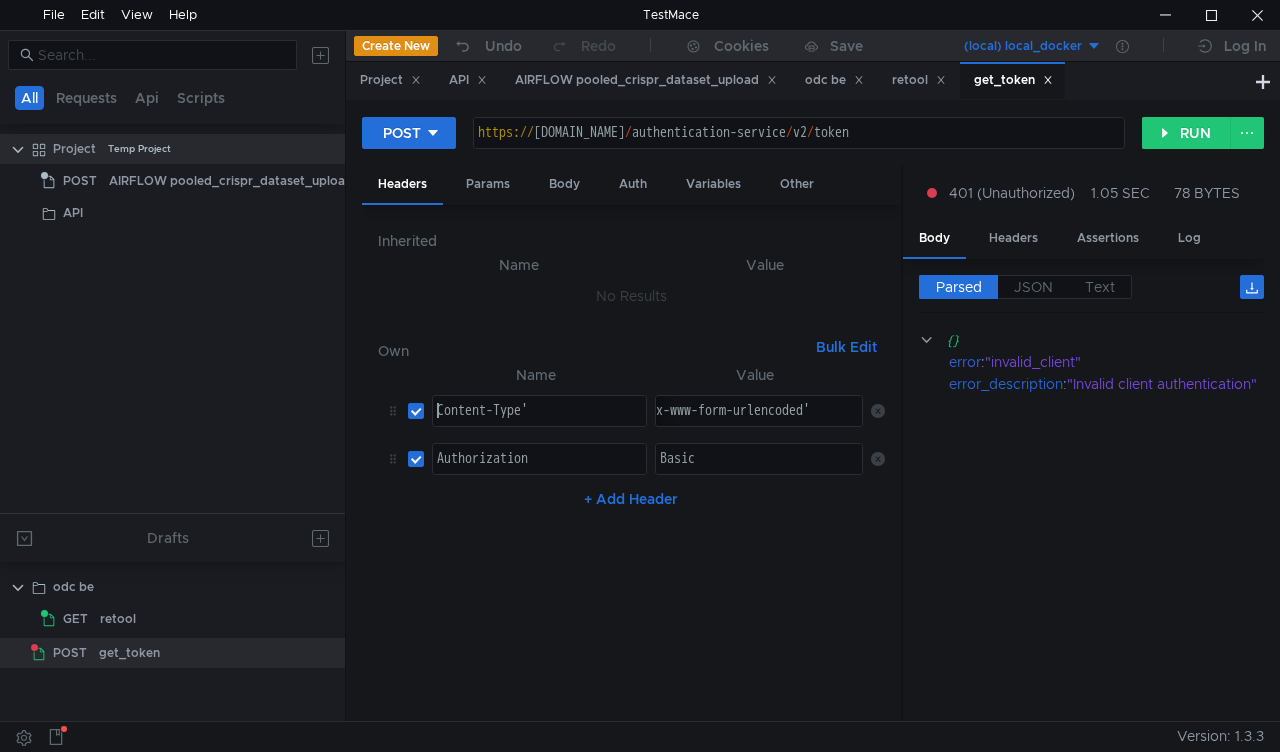 click on "Content-Type'" at bounding box center [540, 425] 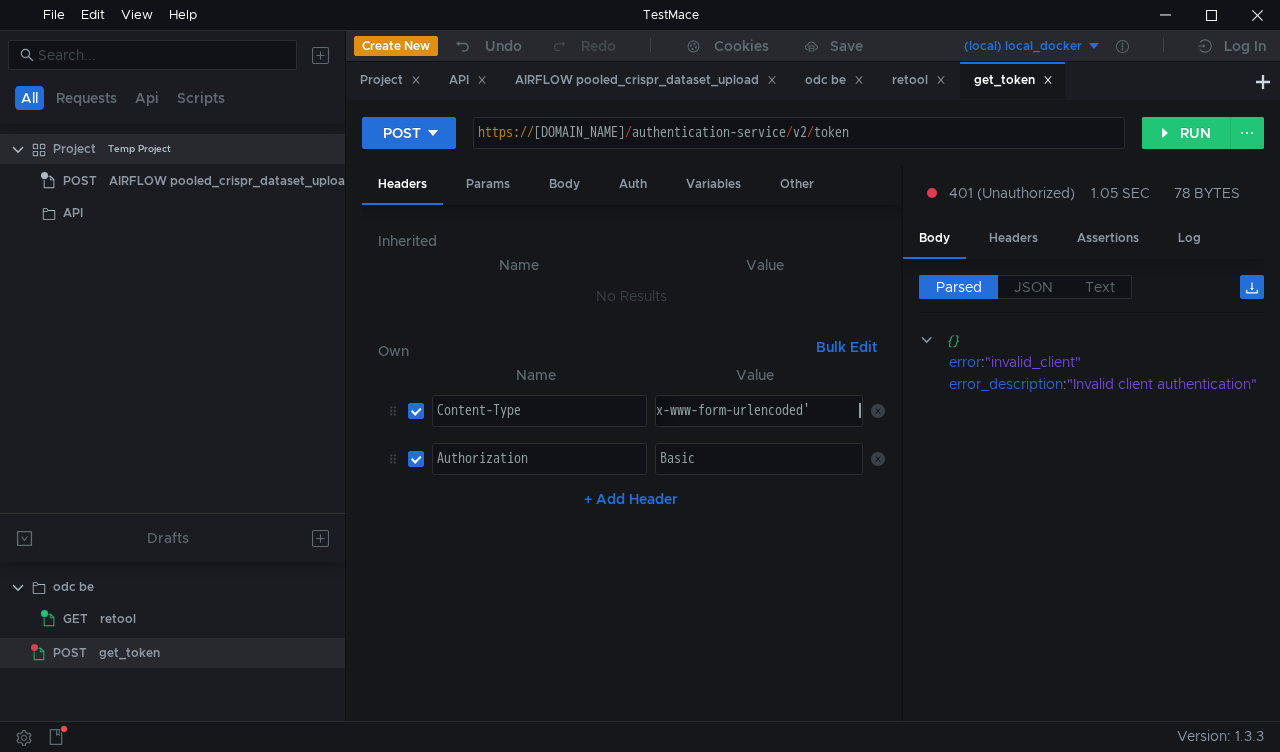 click on "'application/x-www-form-urlencoded'" at bounding box center (712, 425) 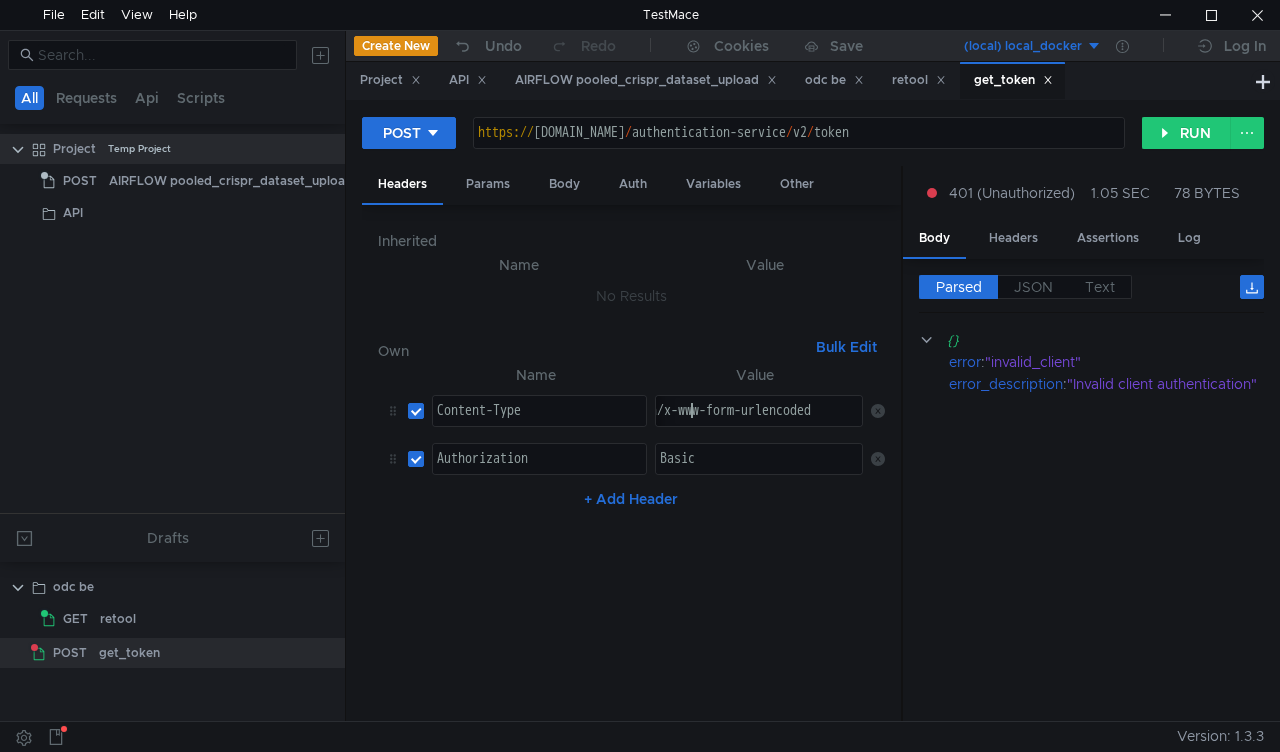 click on "'application/x-www-form-urlencoded" at bounding box center (716, 425) 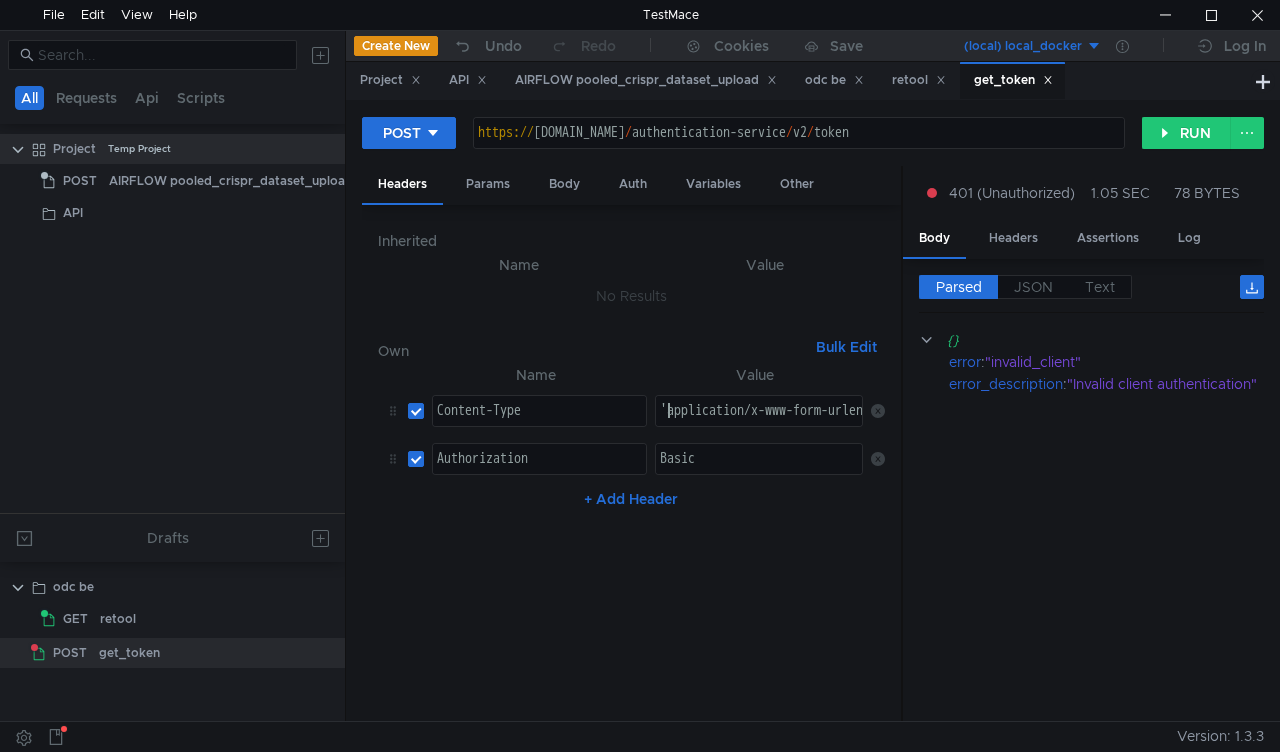 click on "'application/x-www-form-urlencoded" at bounding box center [803, 425] 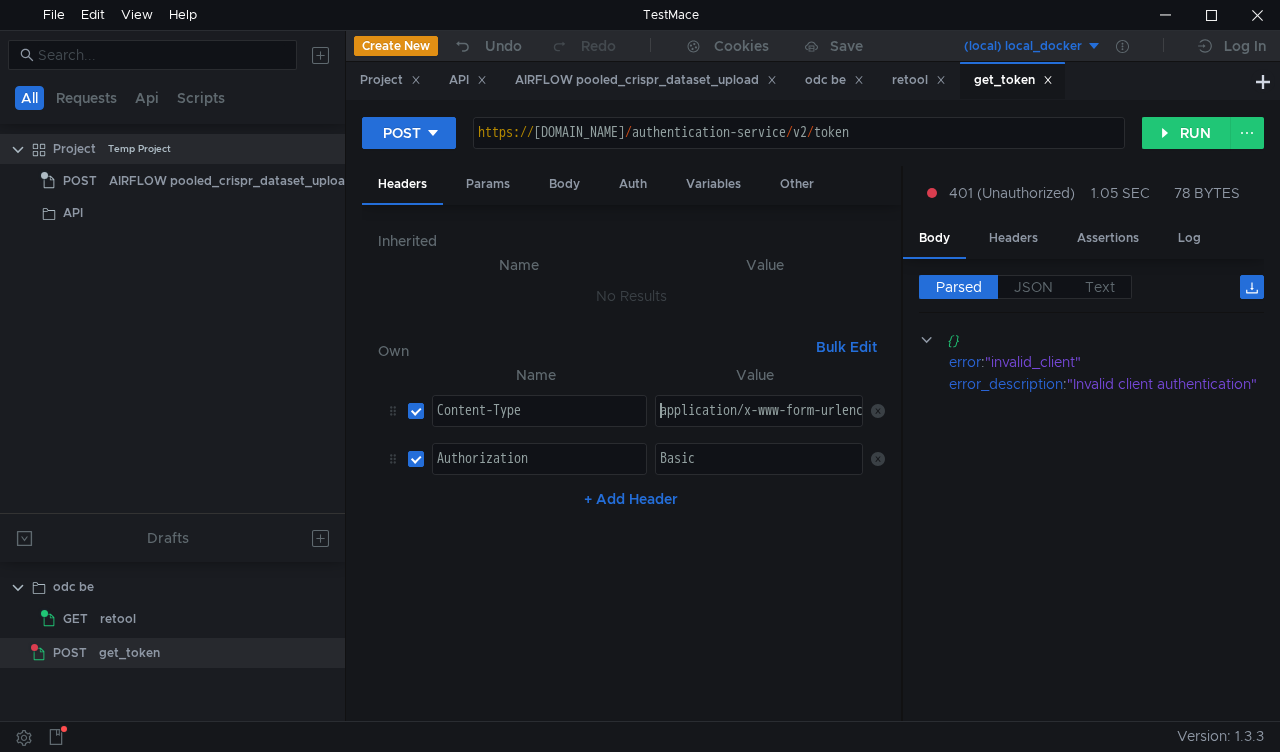 click on "Basic" at bounding box center [759, 473] 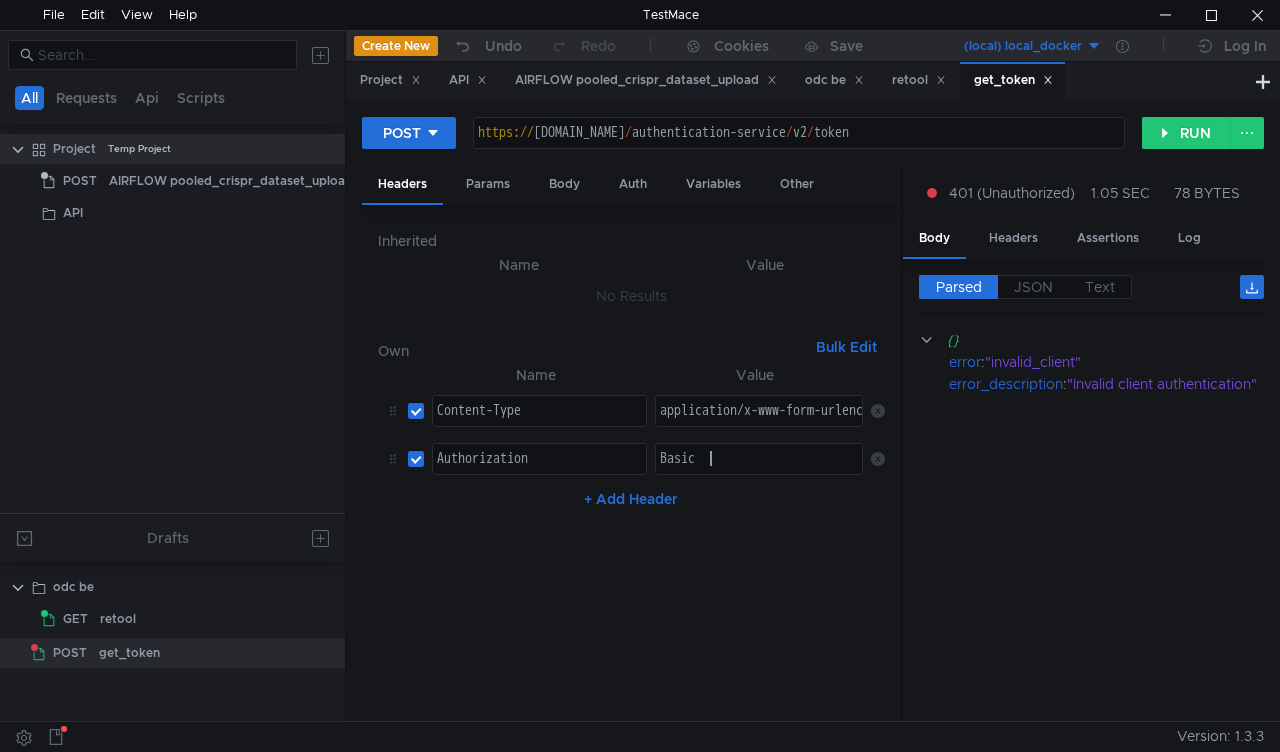scroll, scrollTop: 0, scrollLeft: 2, axis: horizontal 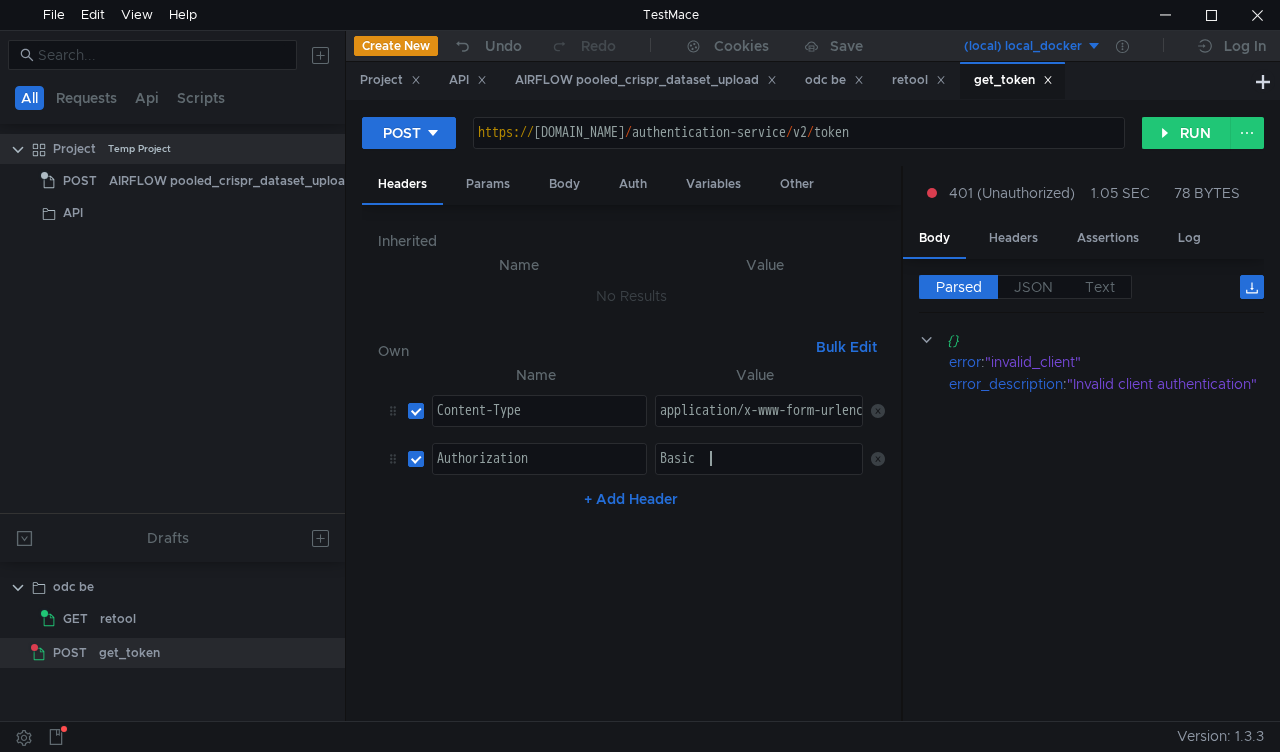 type on "Basic" 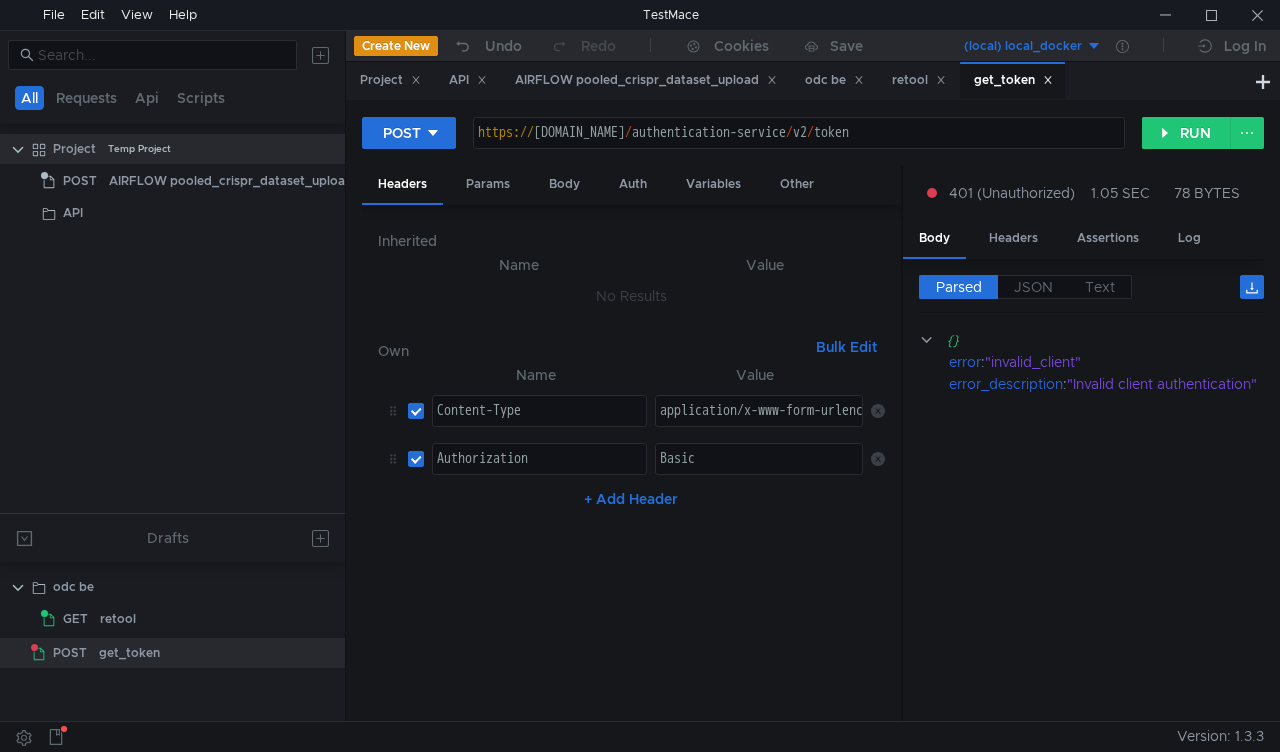 scroll, scrollTop: 0, scrollLeft: 0, axis: both 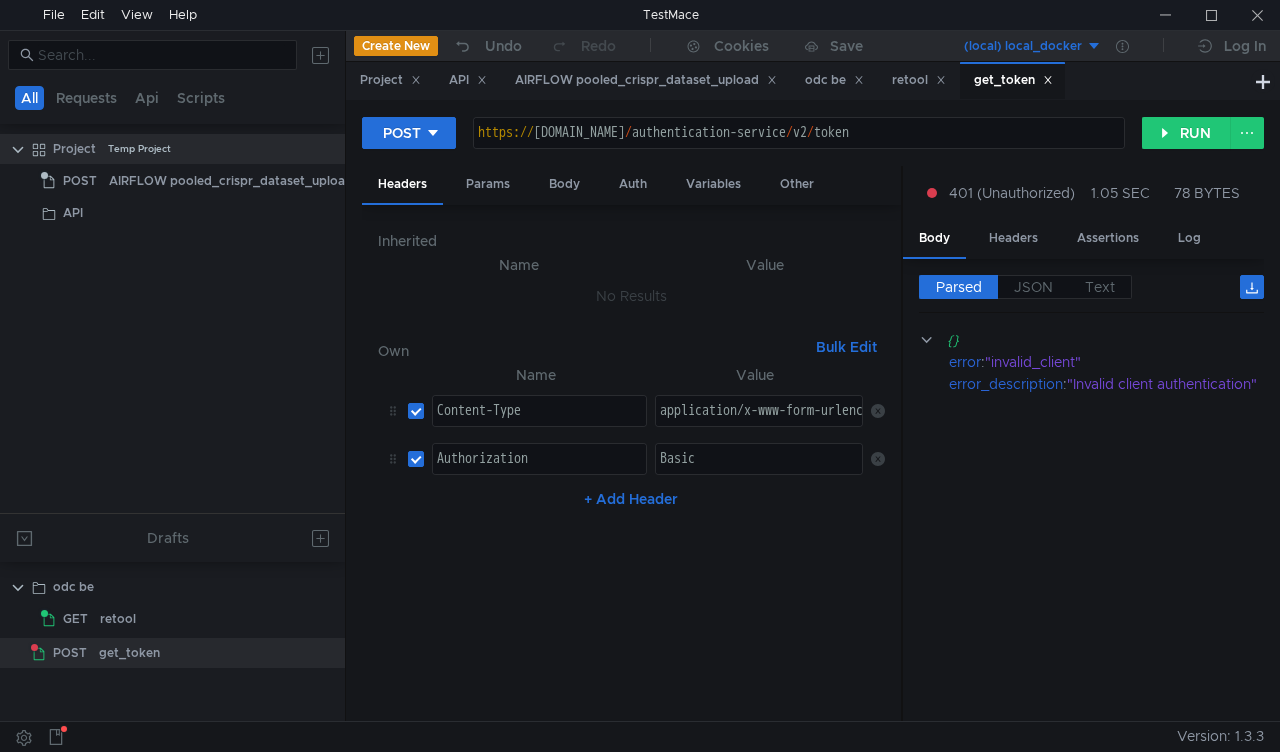 click on "Name Value Content-Type Content-Type     הההההההההההההההההההההההההההההההההההההההההההההההההההההההההההההההההההההההההההההההההההההההההההההההההההההההההההההההההההההההההההההההההההההההההההההההההההההההההההההההההההההההההההההההההההההההההההההההההההההההההההההההההההההההההההההההההההההההההההההההההההההההההההההההה XXXXXXXXXXXXXXXXXXXXXXXXXXXXXXXXXXXXXXXXXXXXXXXXXXXXXXXXXXXXXXXXXXXXXXXXXXXXXXXXXXXXXXXXXXXXXXXXXXXXXXXXXXXXXXXXXXXXXXXXXXXXXXXXXXXXXXXXXXXXXXXXXXXXXXXXXXXXXXXXXXXXXXXXXXXXXXXXXXXXXXXXXXXXXXXXXXXXXXXXXXXXXXXXXXXXXXXXXXXXXXXXXXXXXXXXXXXXXXXXXXXXXXXXXXXXXXXX application/x-www-form-urlencoded application/x-www-form-urlencoded     Authorization Authorization     Basic Basic       + Add Header" at bounding box center (631, 534) 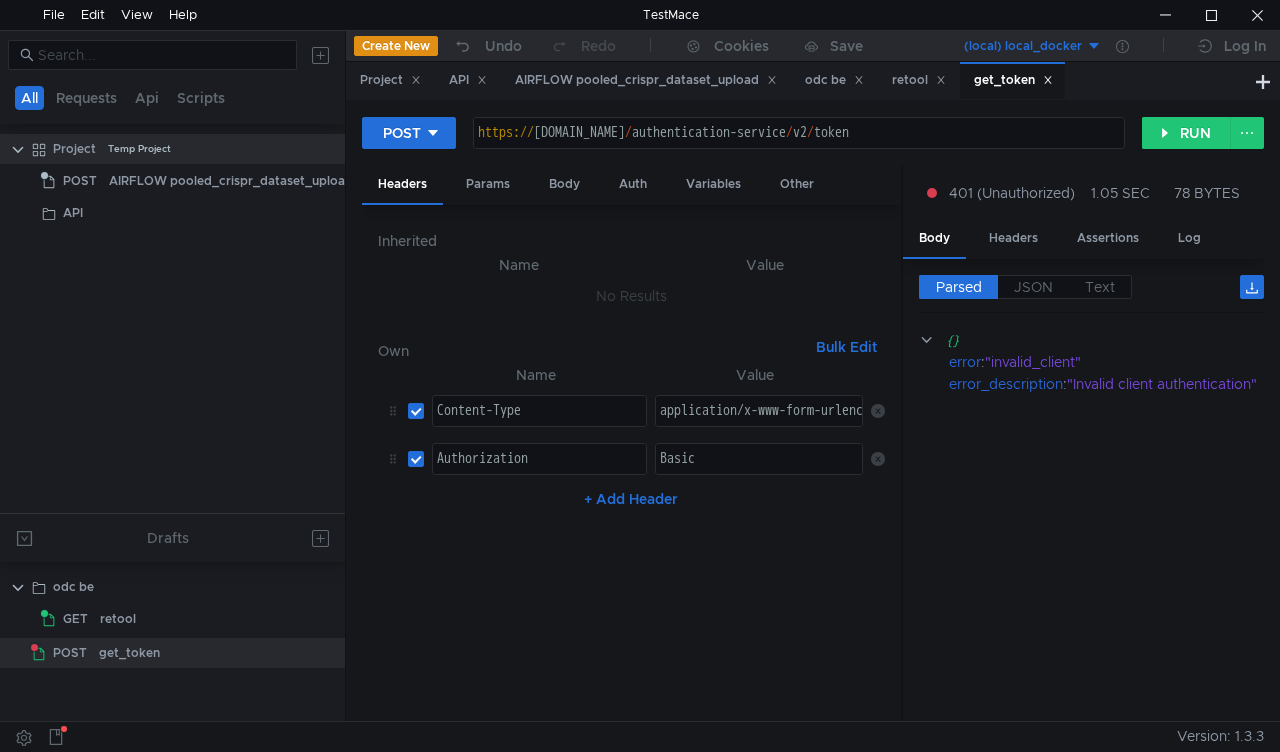 click on "Basic" at bounding box center [759, 473] 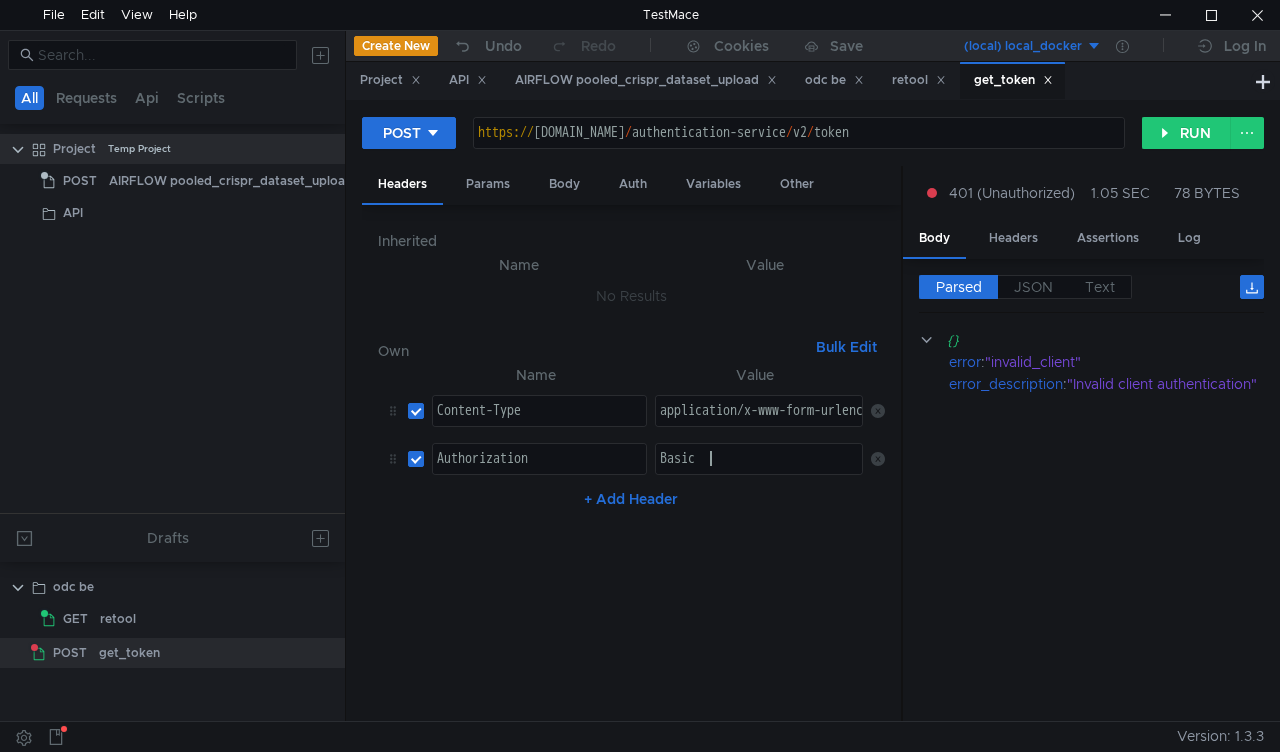 paste on "YXN2MmNvZGVfN2VjZmJiZjMtMjk2My00MWU0LWIwZTktZjI5ODk3MzkwNDlm" 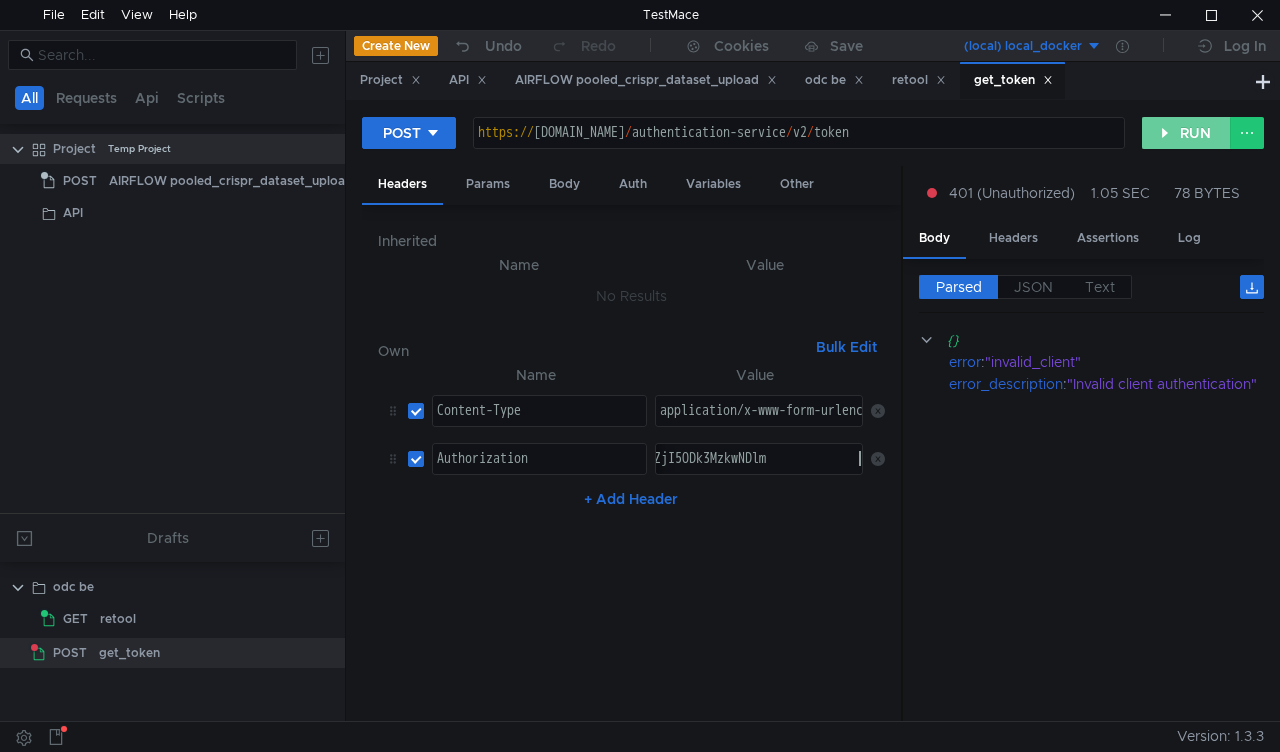 click on "RUN" 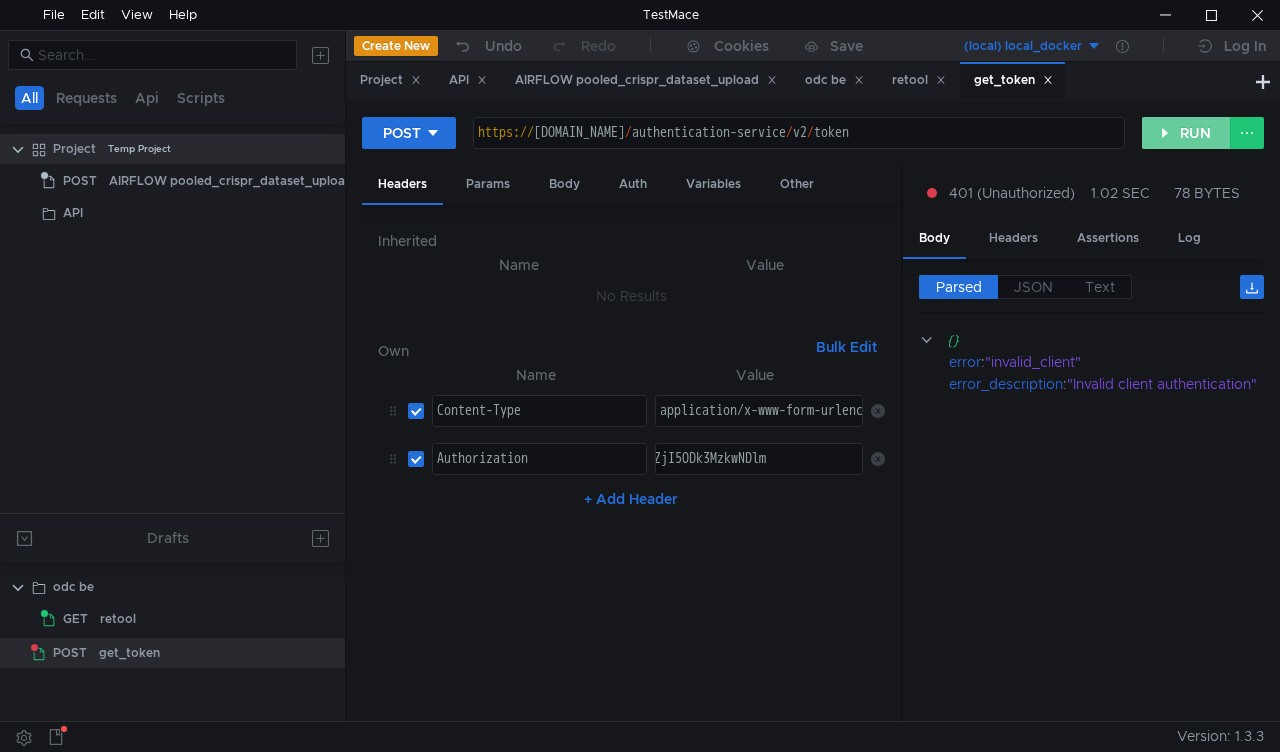 click on "RUN" 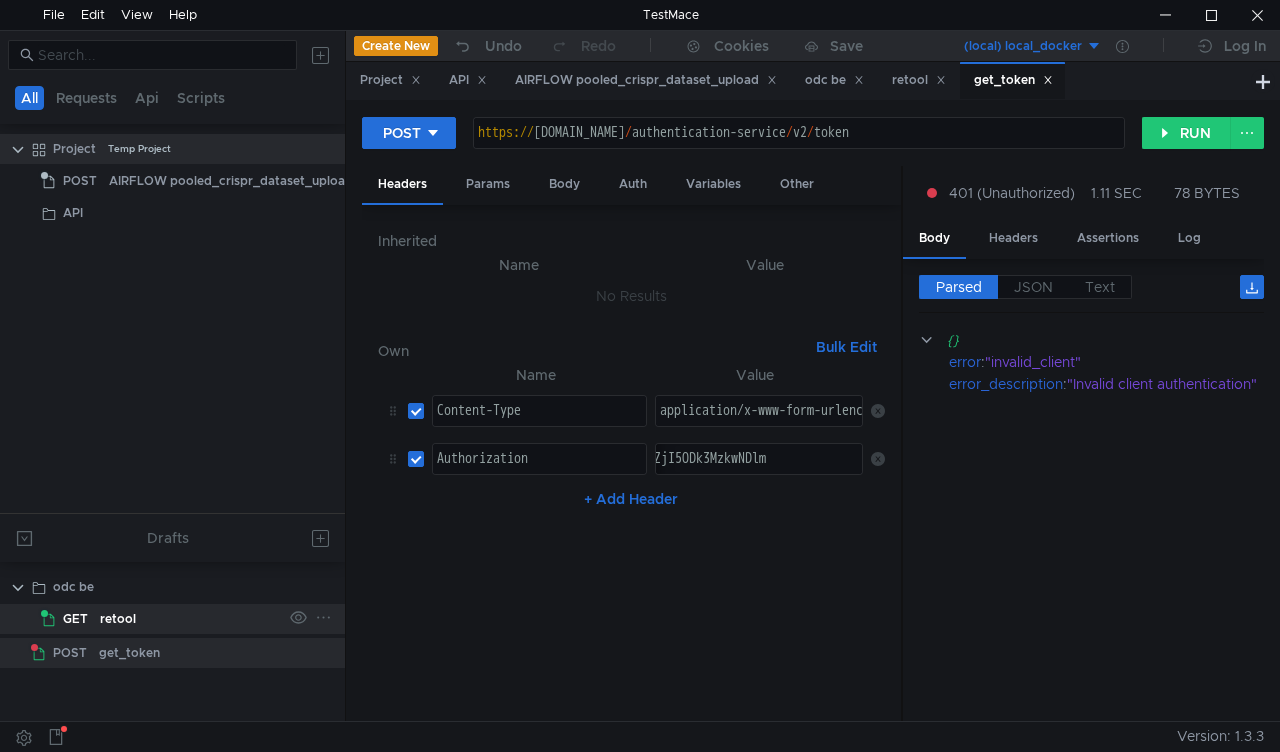 click on "retool" 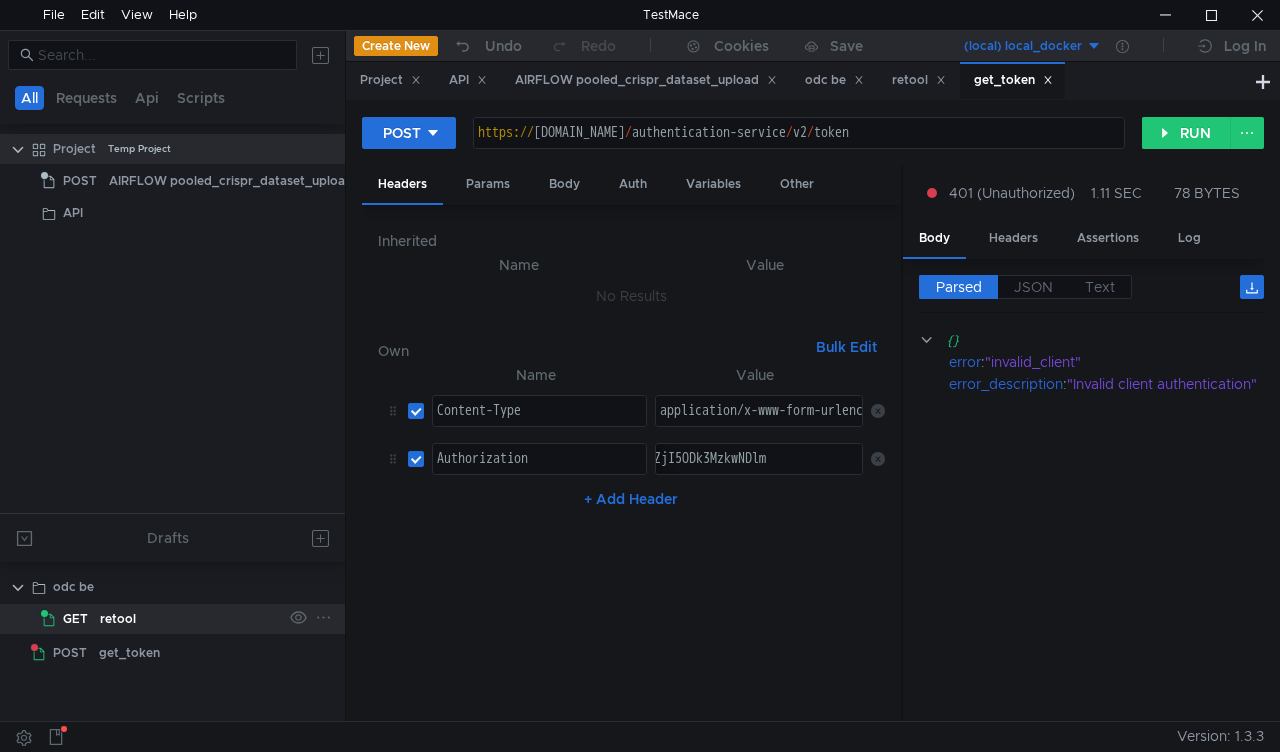 click on "retool" 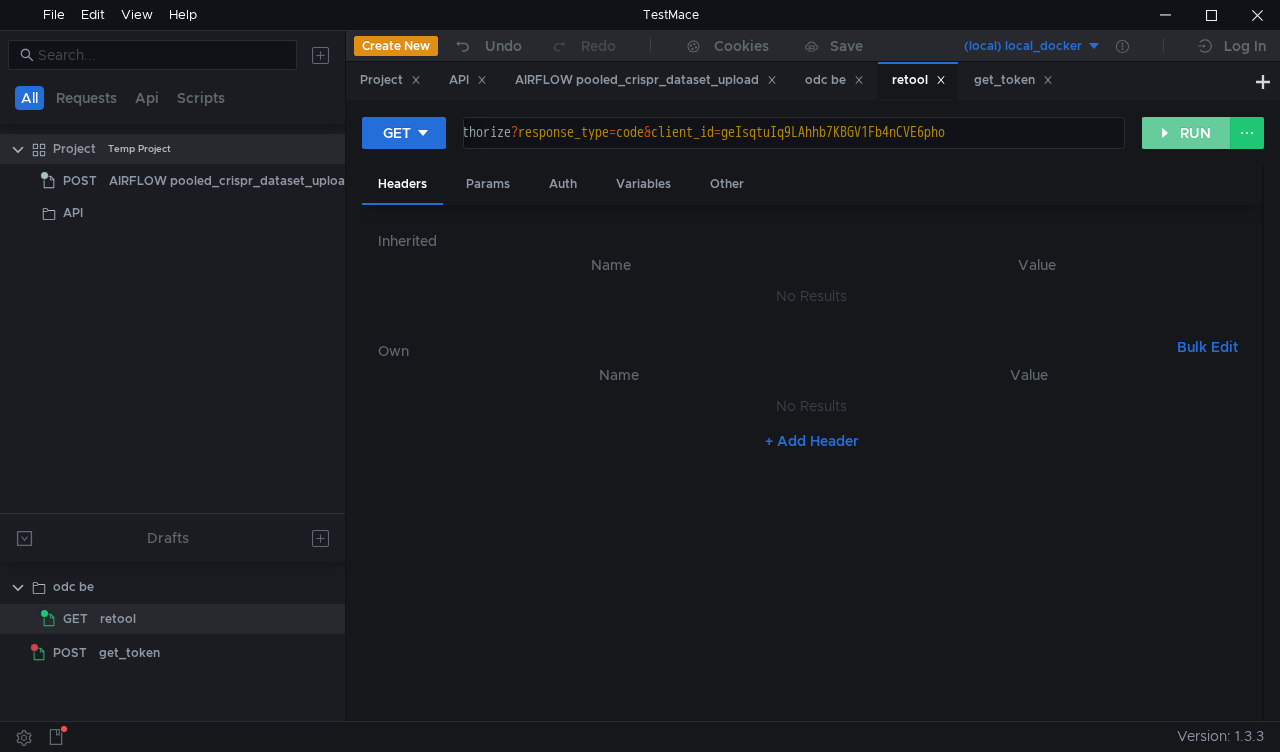 click on "RUN" 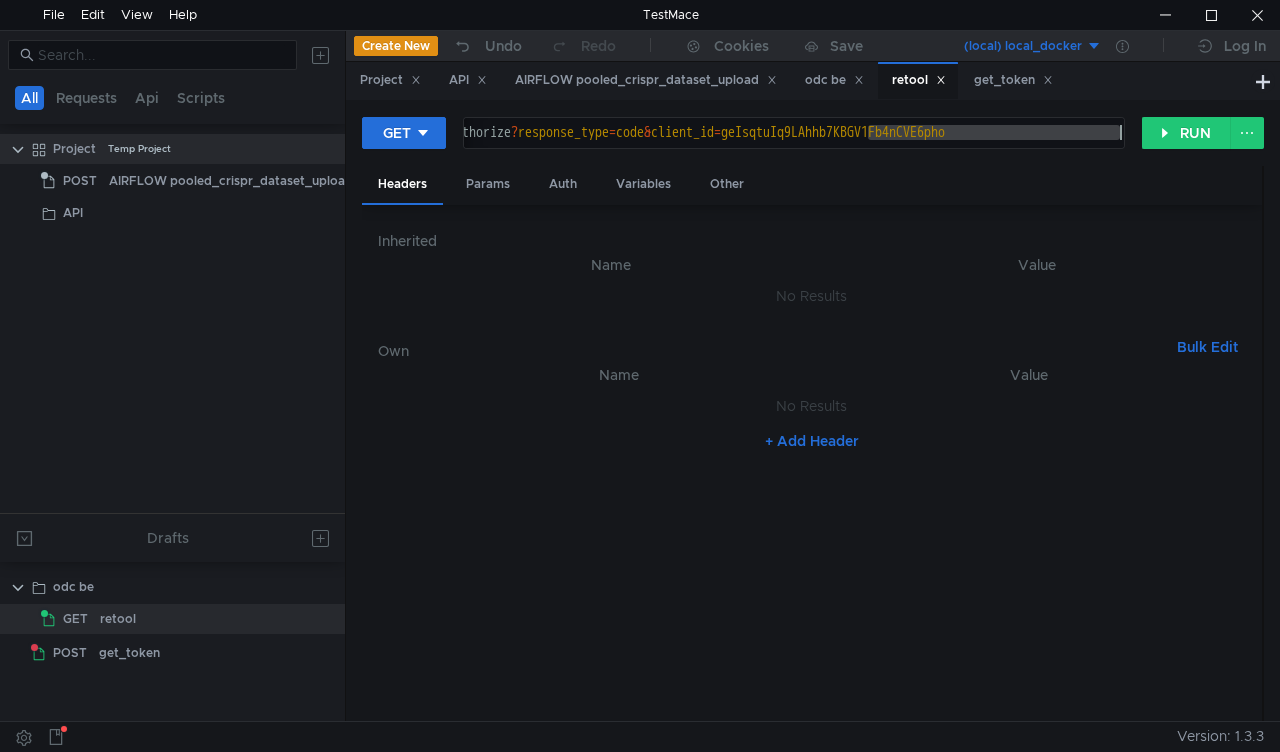 drag, startPoint x: 866, startPoint y: 134, endPoint x: 1279, endPoint y: 208, distance: 419.57718 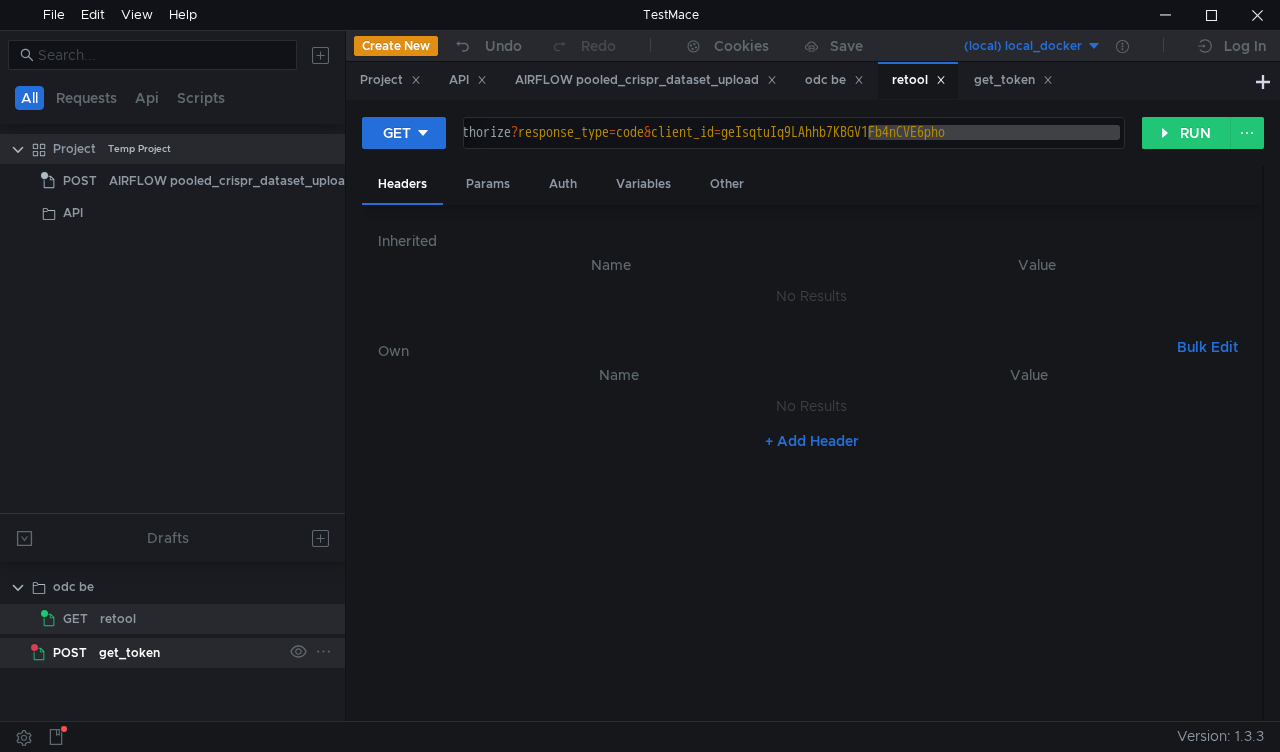 click on "get_token" 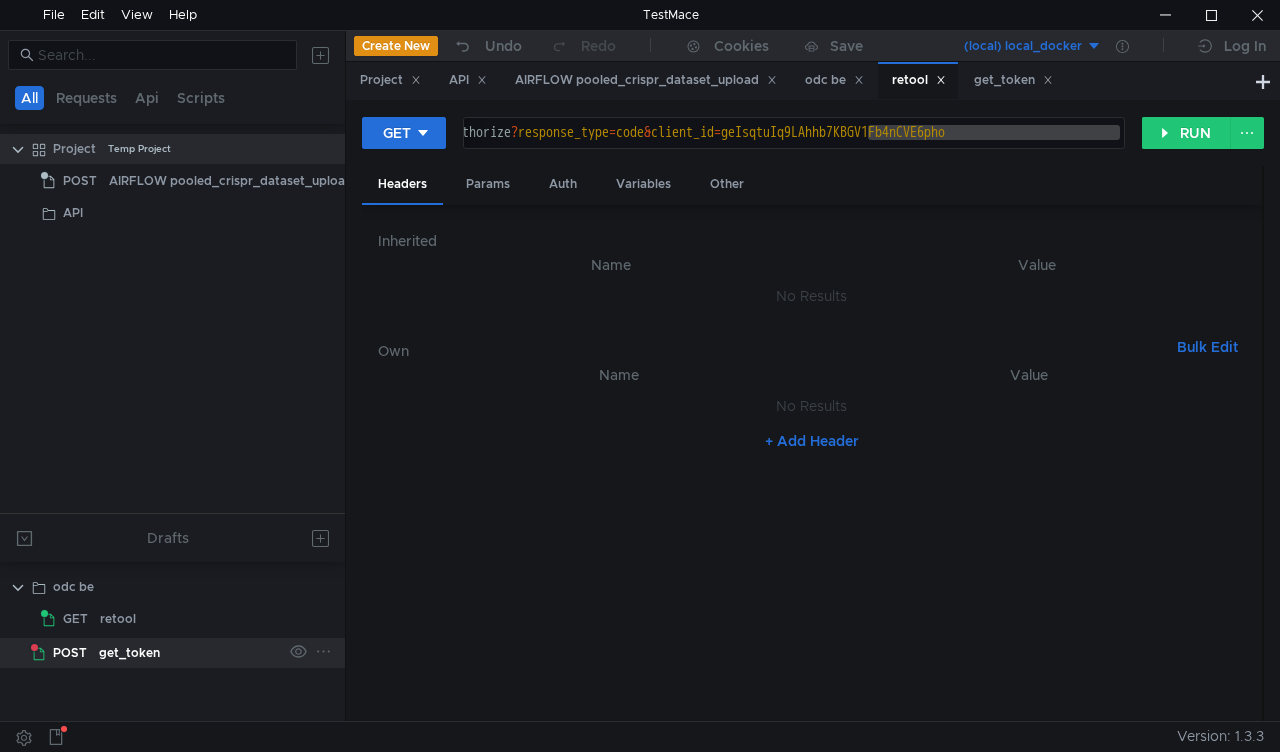 click on "get_token" 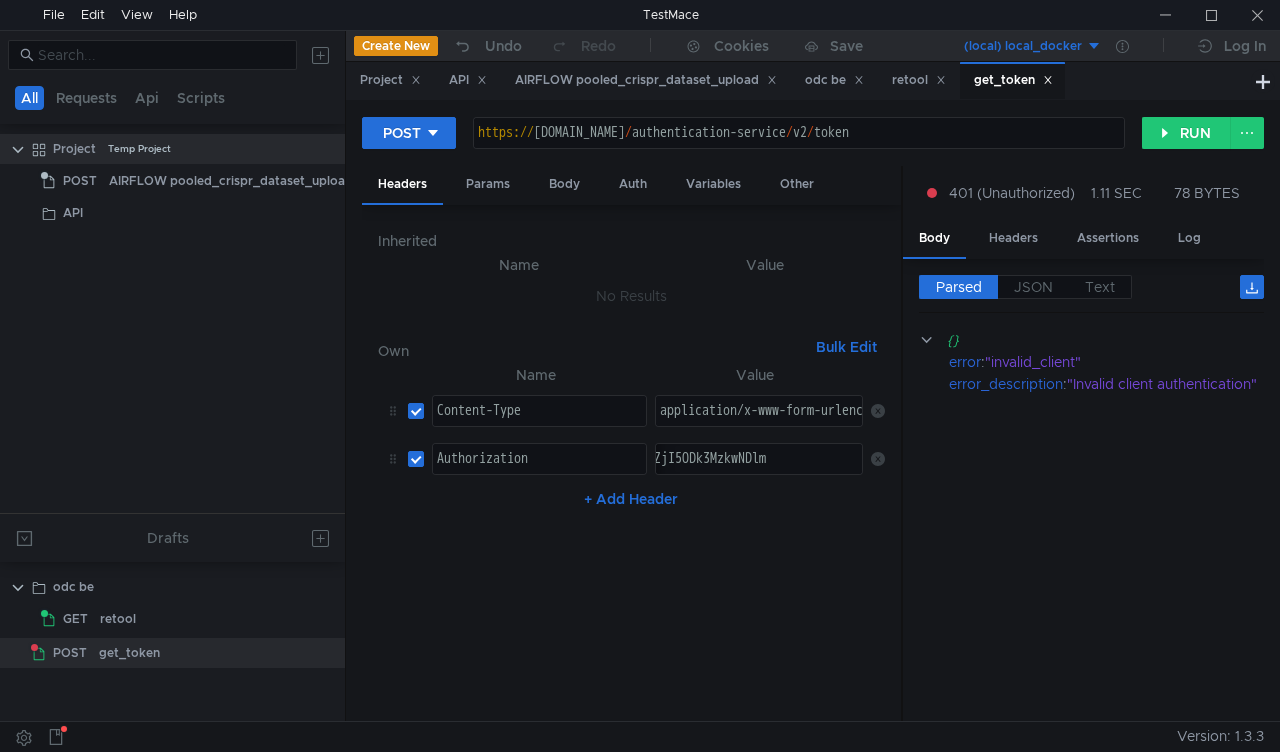 scroll, scrollTop: 0, scrollLeft: 0, axis: both 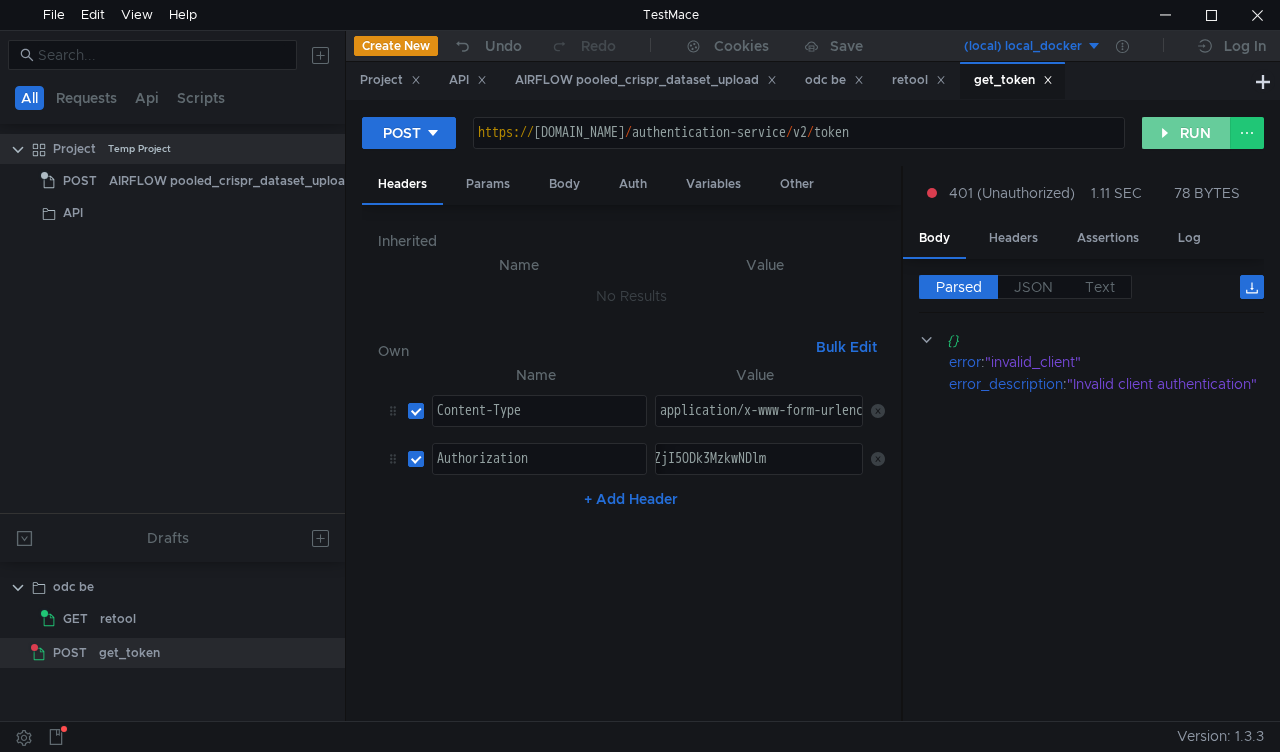 click on "RUN" 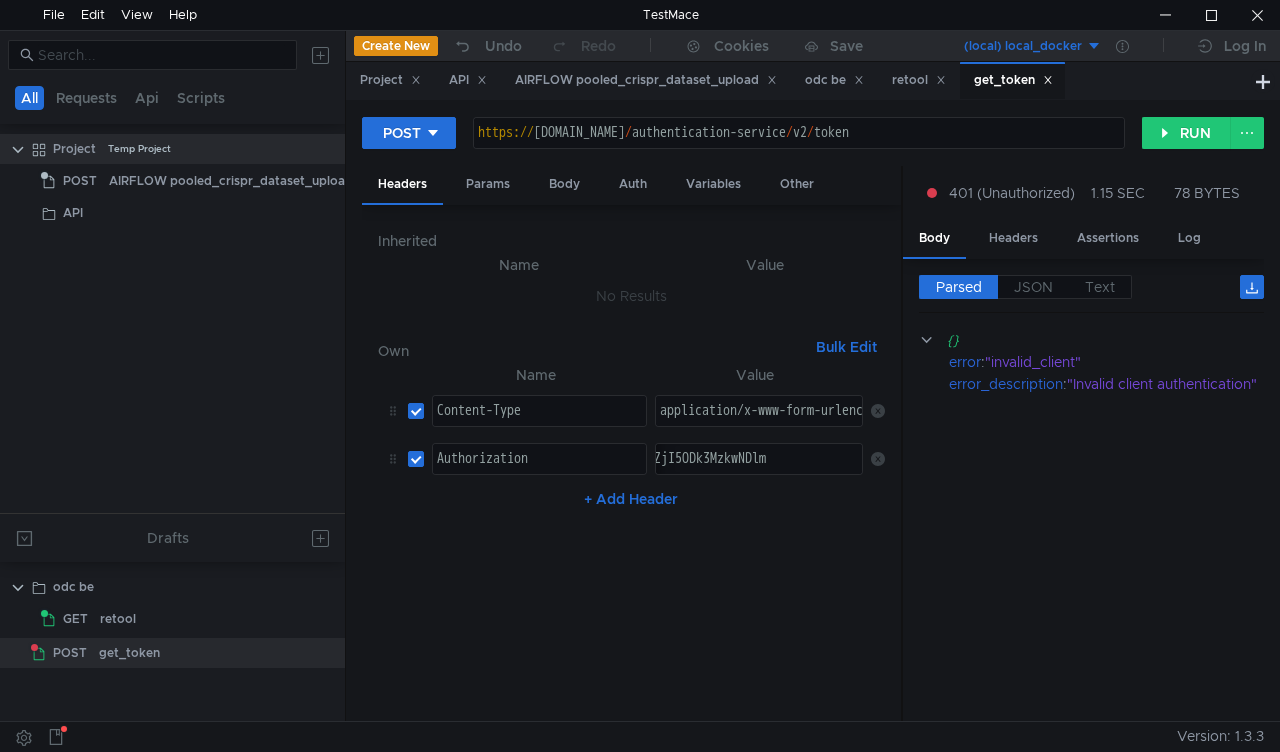 scroll, scrollTop: 0, scrollLeft: 0, axis: both 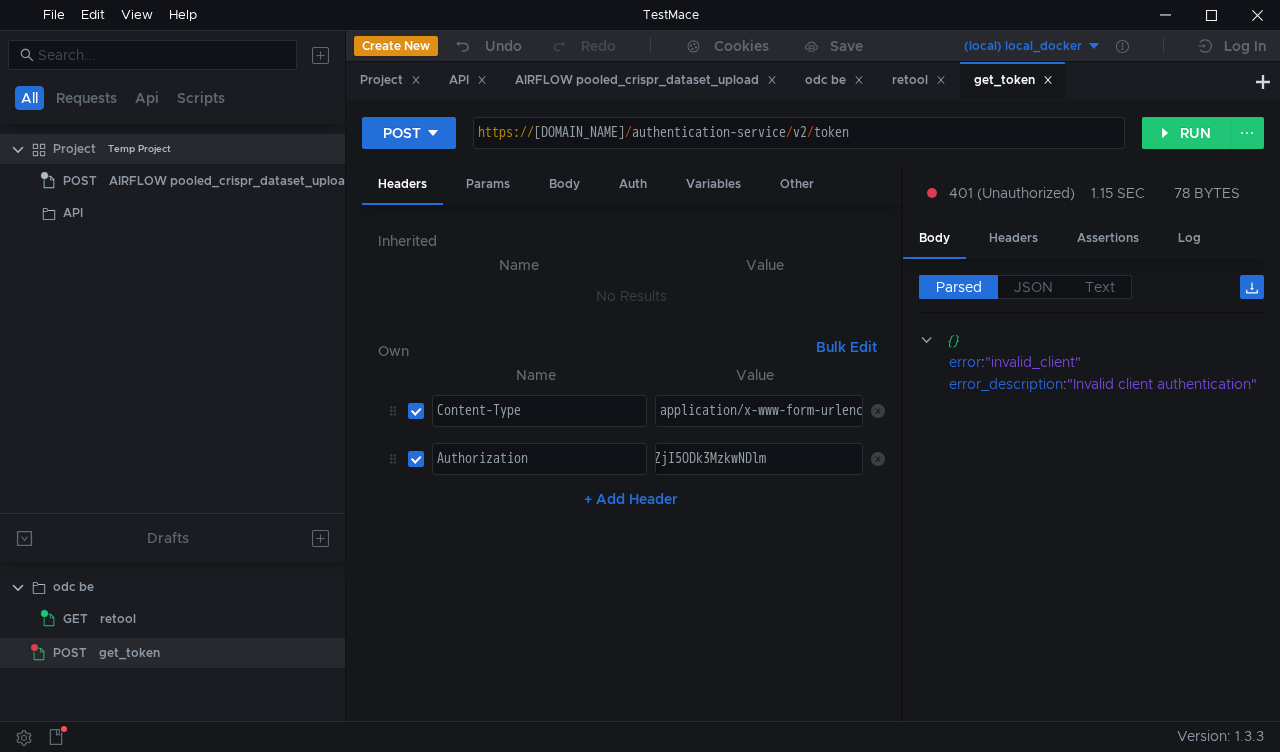 click on "Basic YXN2MmNvZGVfN2VjZmJiZjMtMjk2My00MWU0LWIwZTktZjI5ODk3MzkwNDlm" at bounding box center [581, 473] 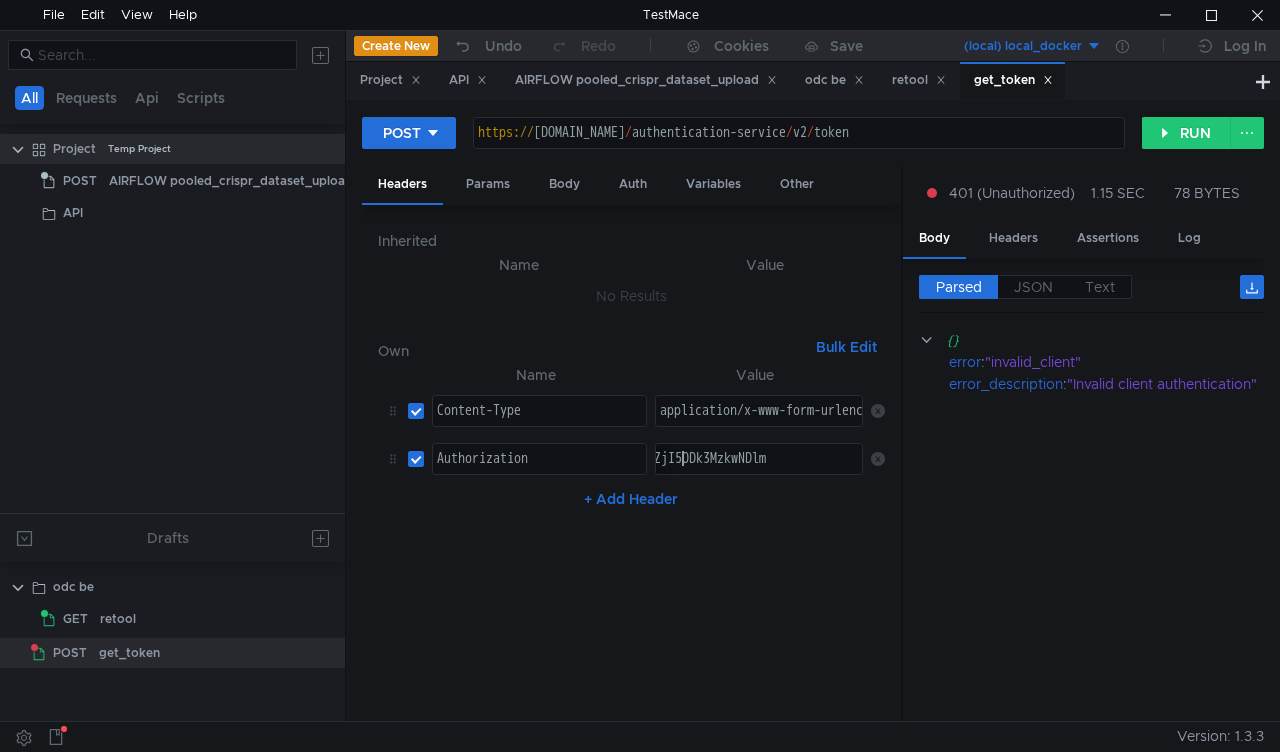 drag, startPoint x: 684, startPoint y: 454, endPoint x: 1174, endPoint y: 479, distance: 490.63733 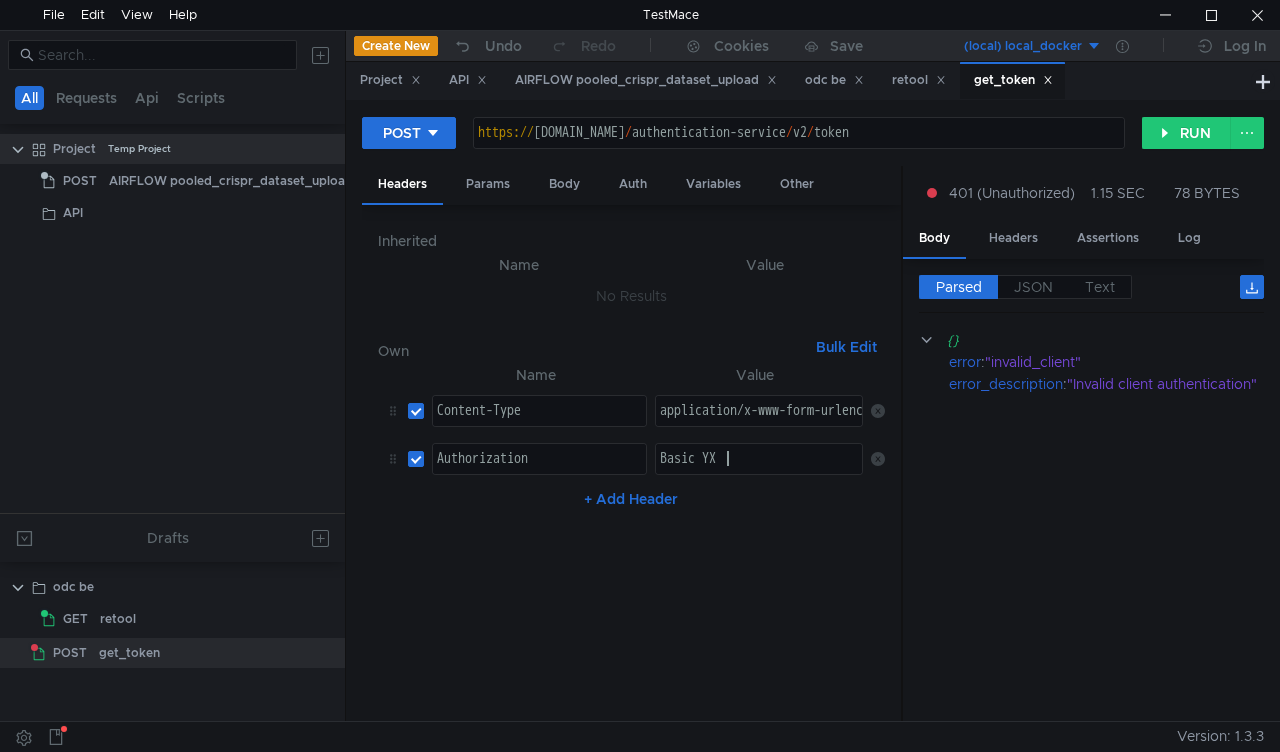 click on "Basic YX" at bounding box center (759, 473) 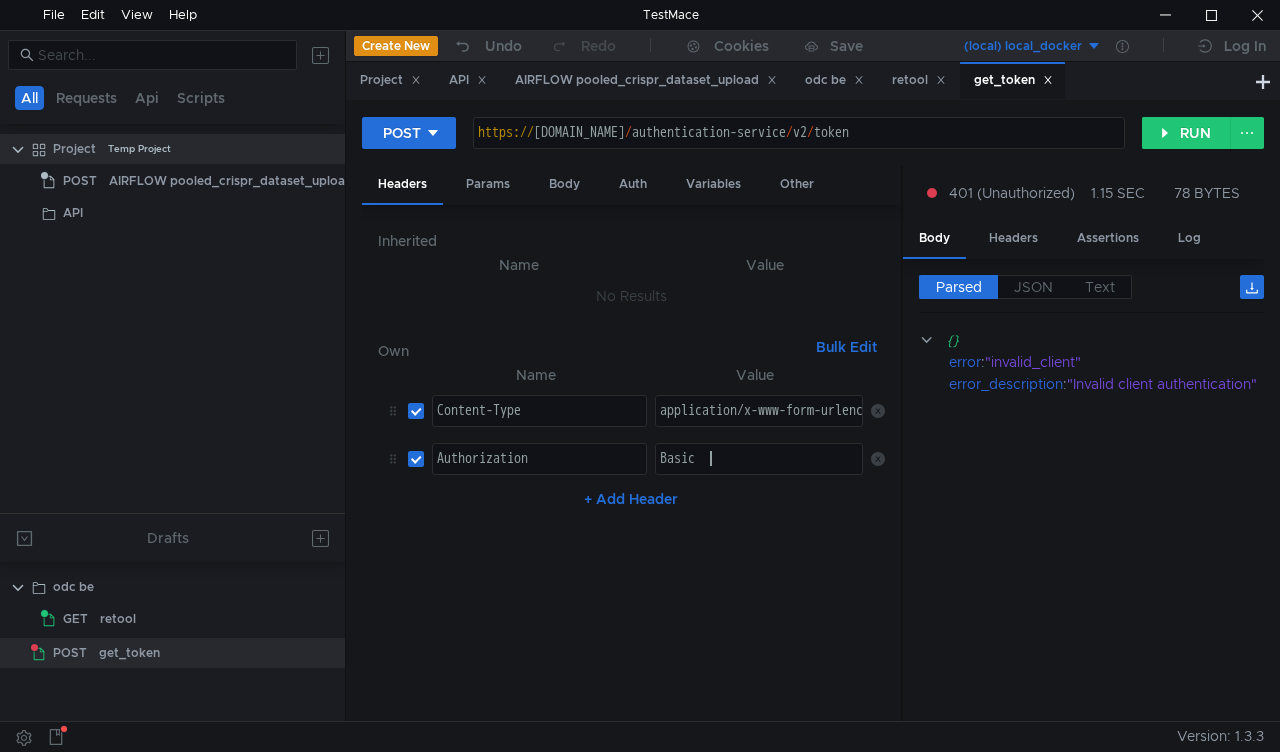 paste on "YXN2MmNvZGVfNzM1NjYwYjItOGJiZi00ZWZhLTg3NjktMjc0NDkwMGE2MTY3" 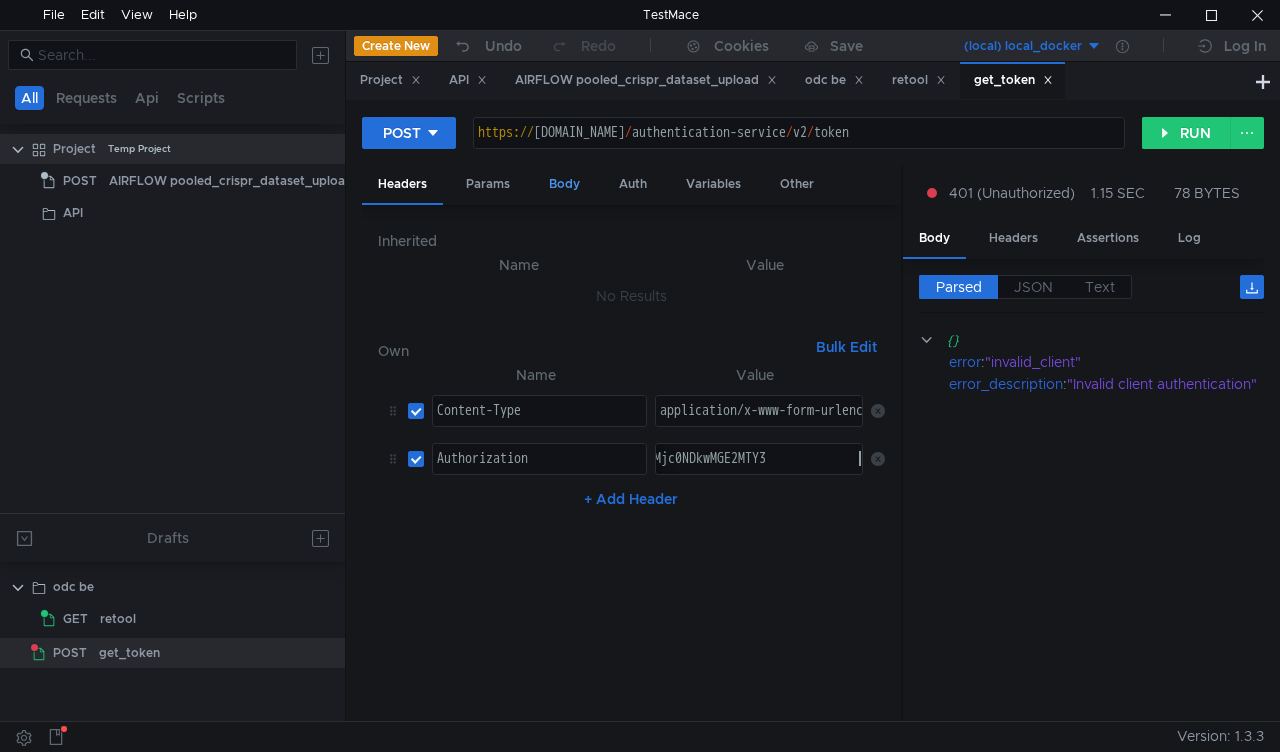 click on "Body" at bounding box center [564, 184] 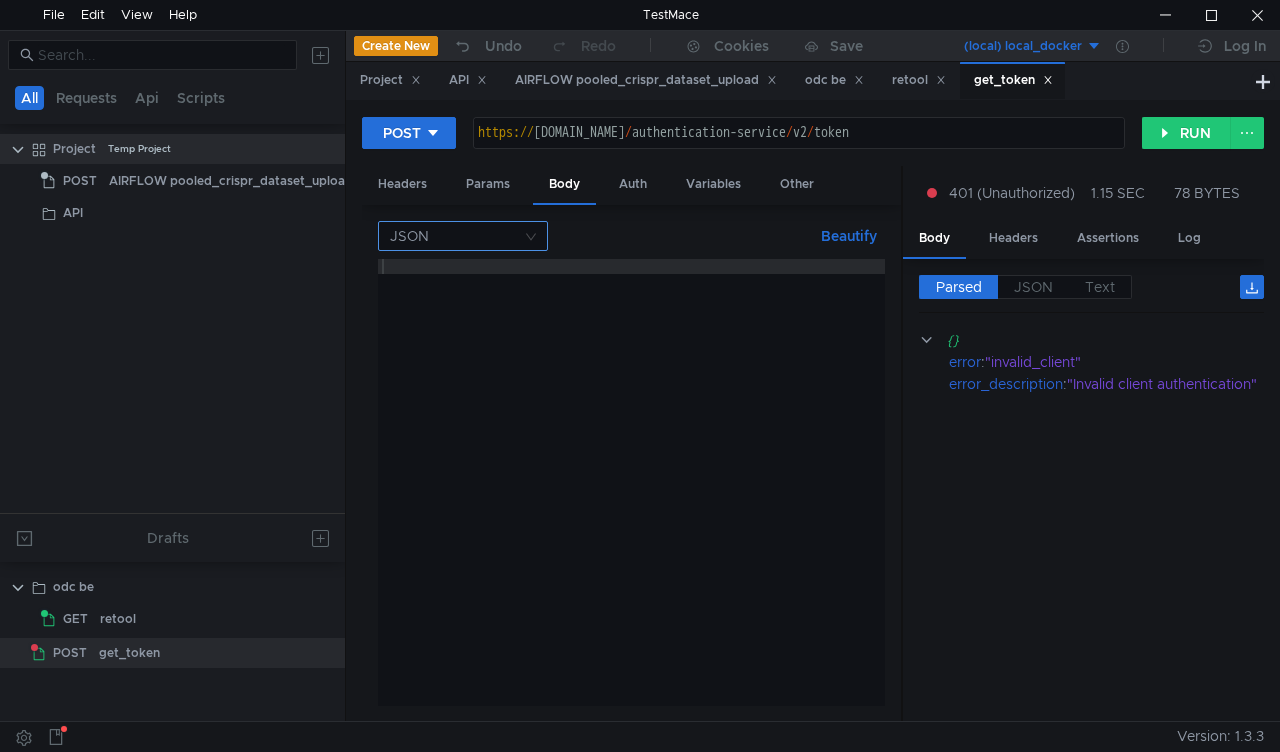 click 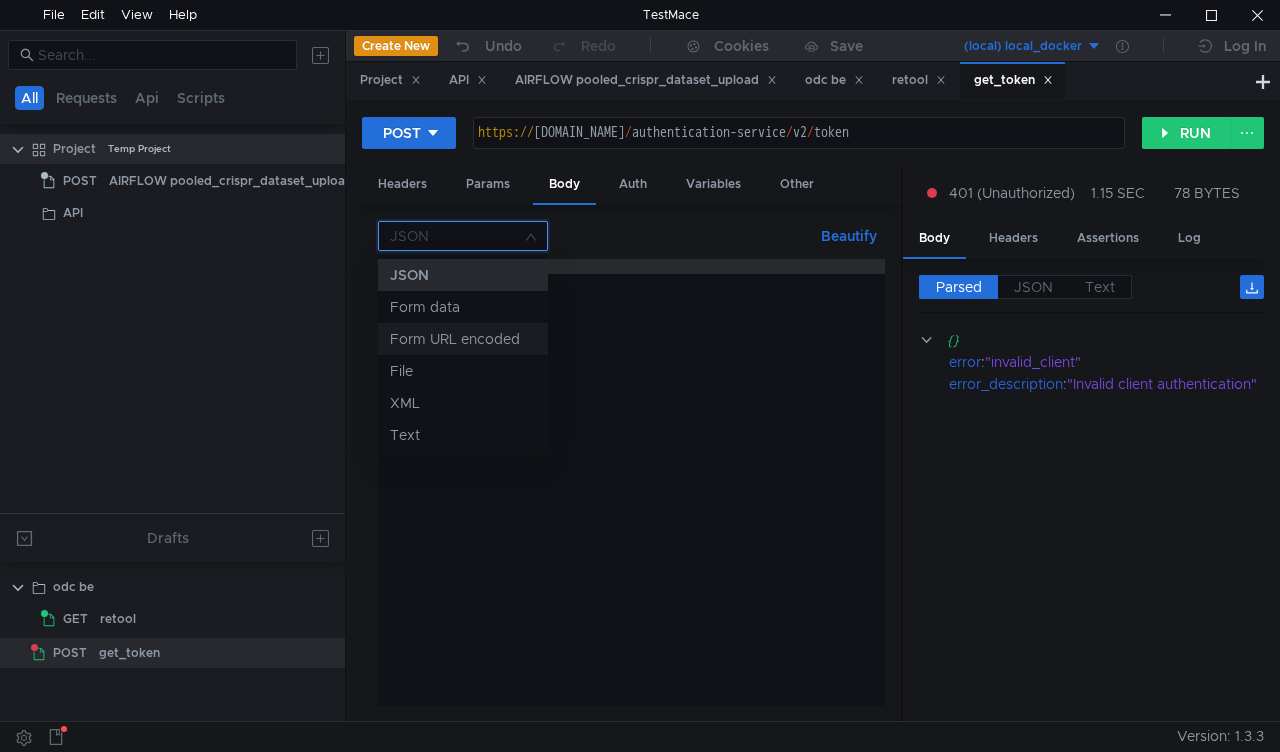 click on "Form URL encoded" at bounding box center [463, 339] 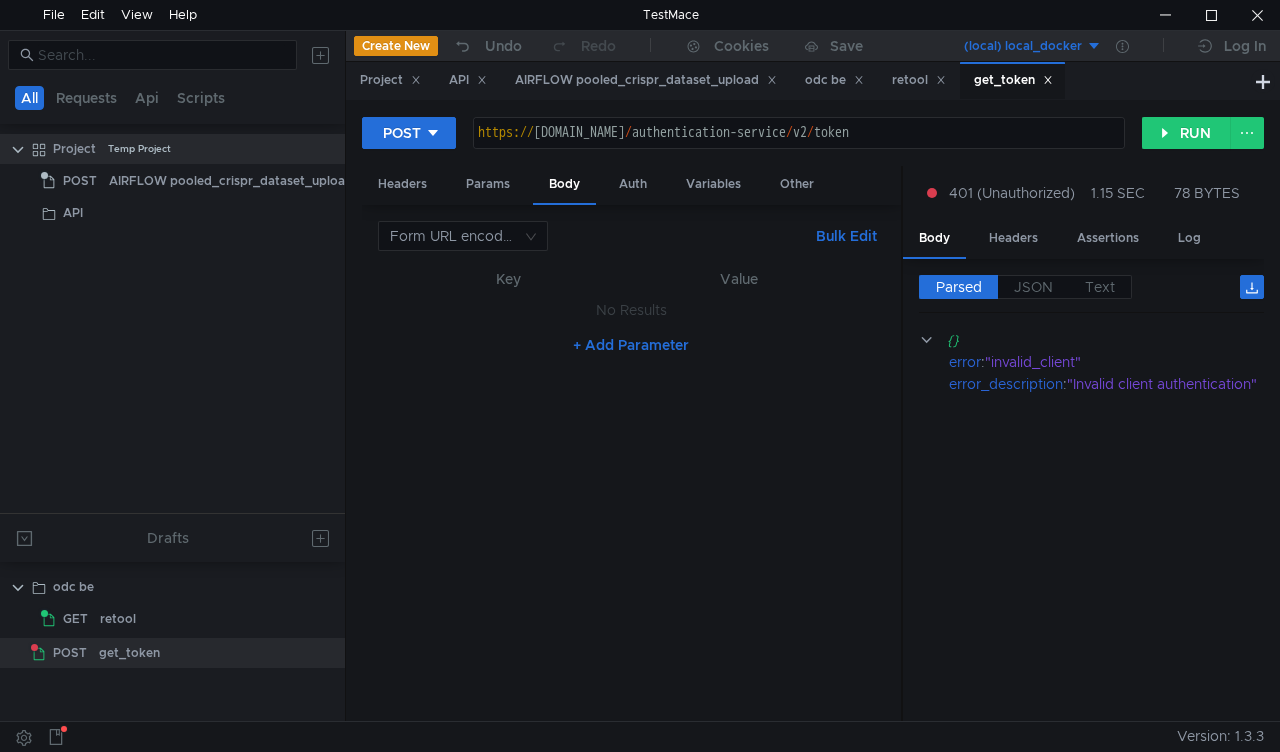 click on "+ Add Parameter" 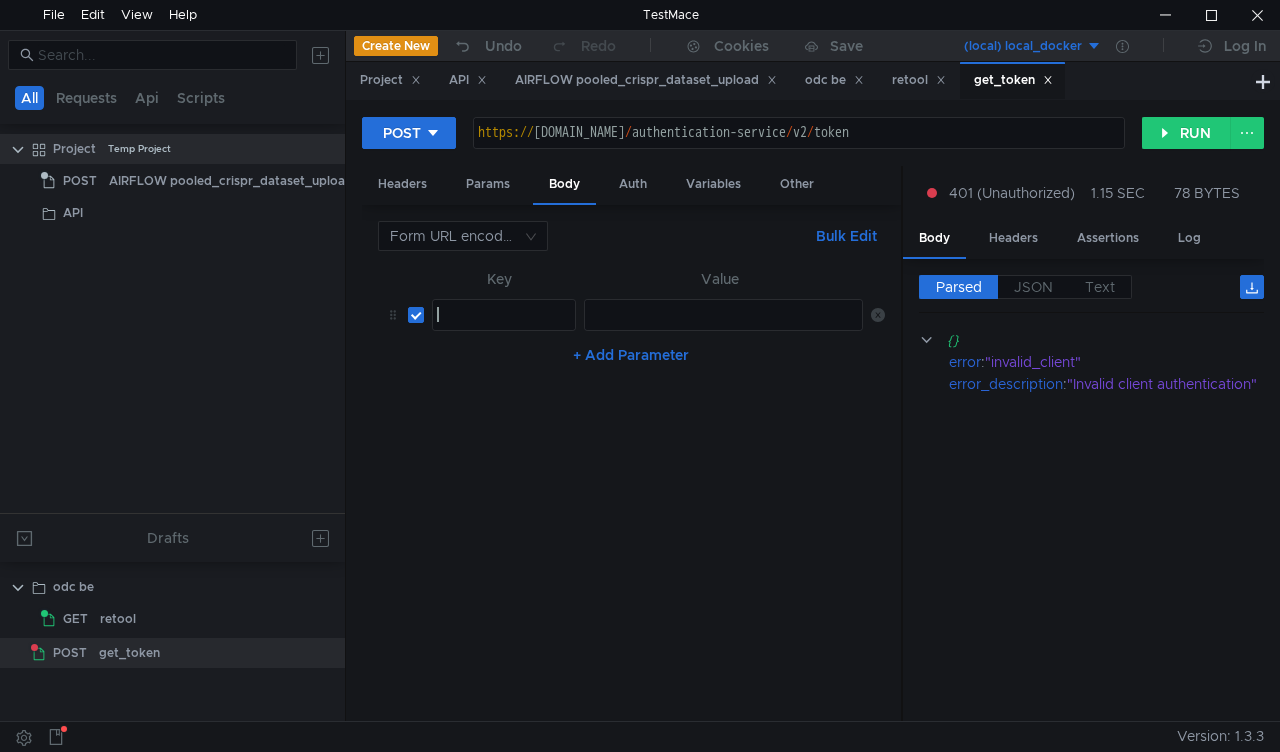 click at bounding box center [504, 329] 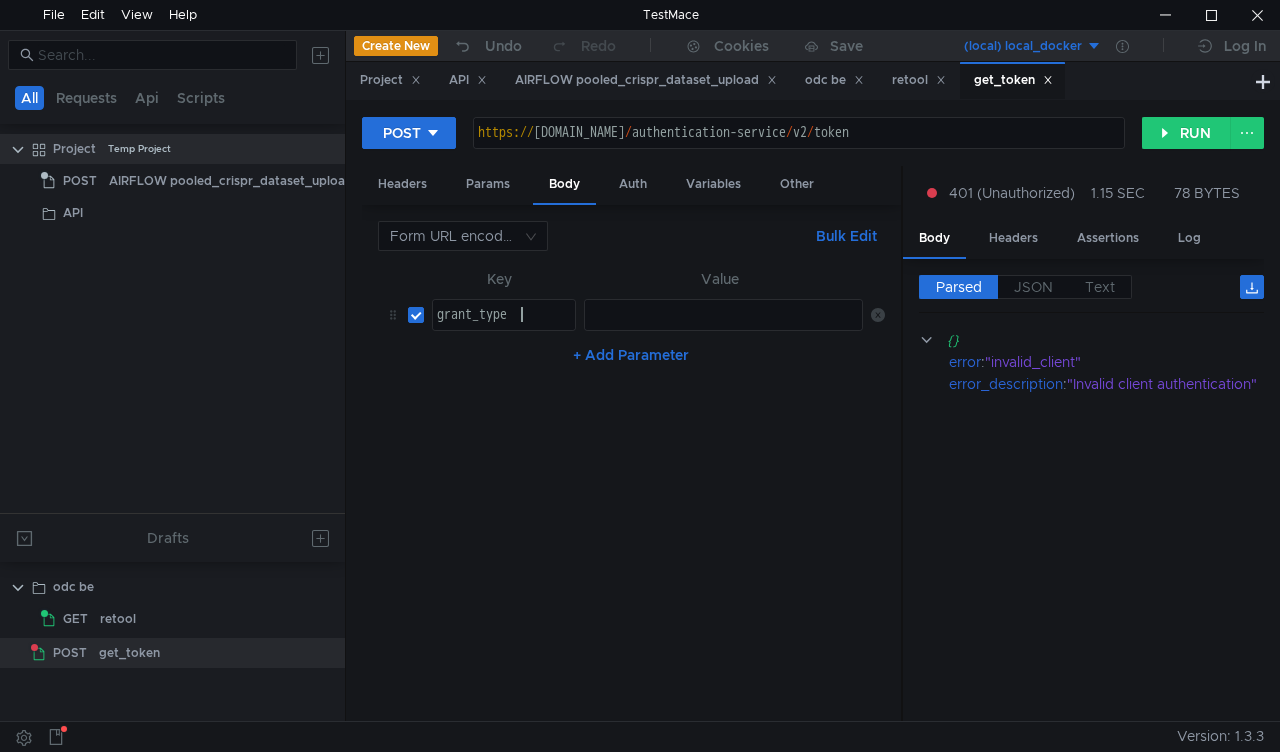scroll, scrollTop: 0, scrollLeft: 5, axis: horizontal 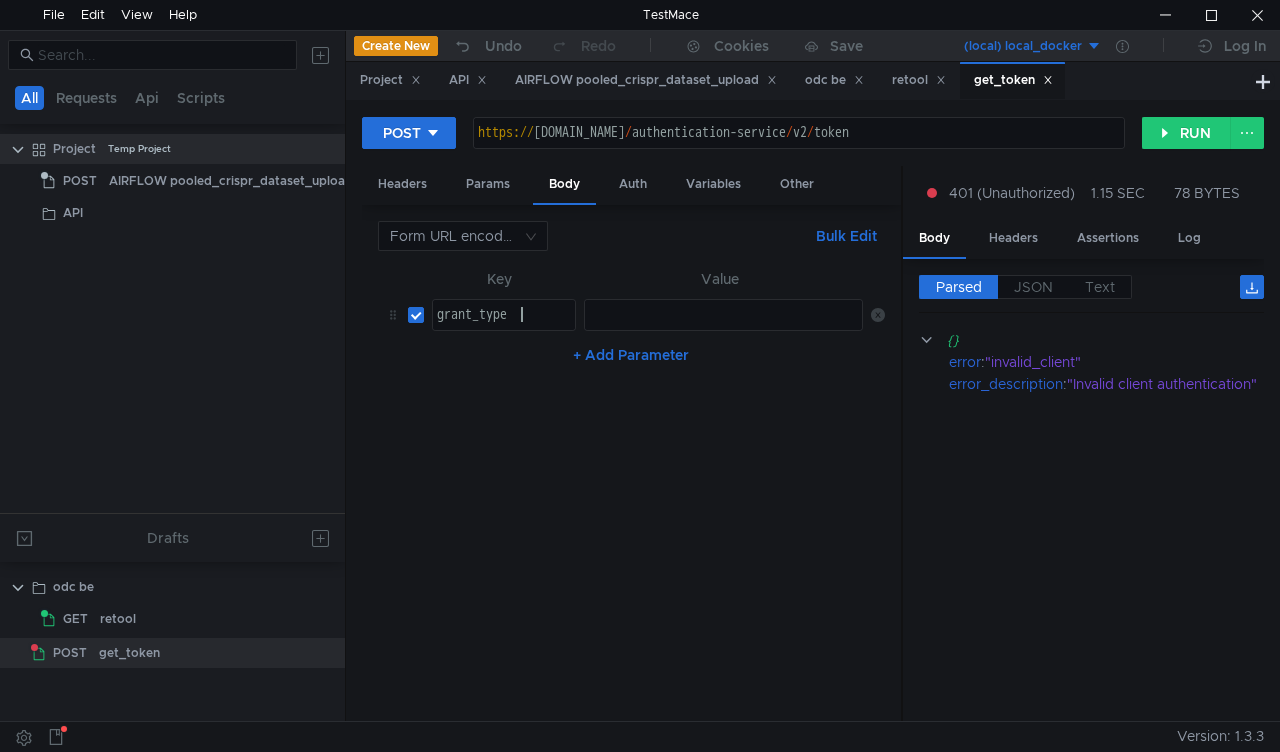 type on "grant_type" 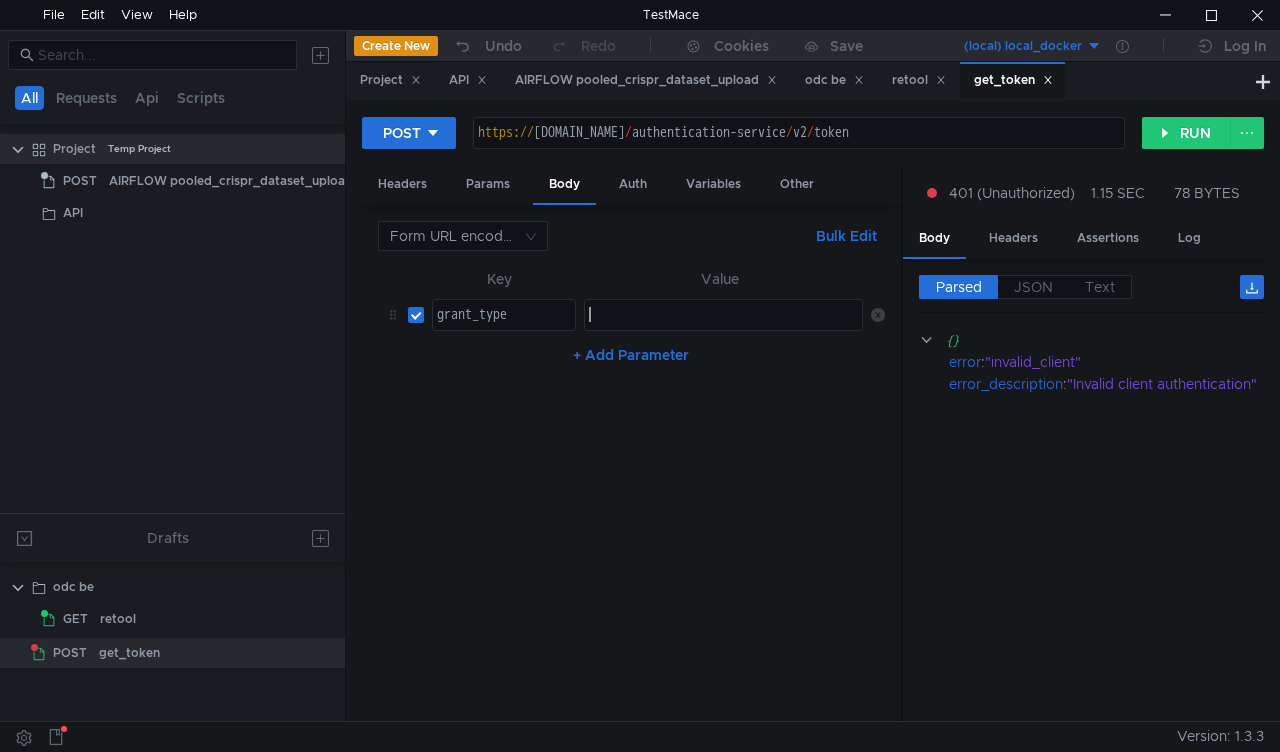 click at bounding box center (723, 329) 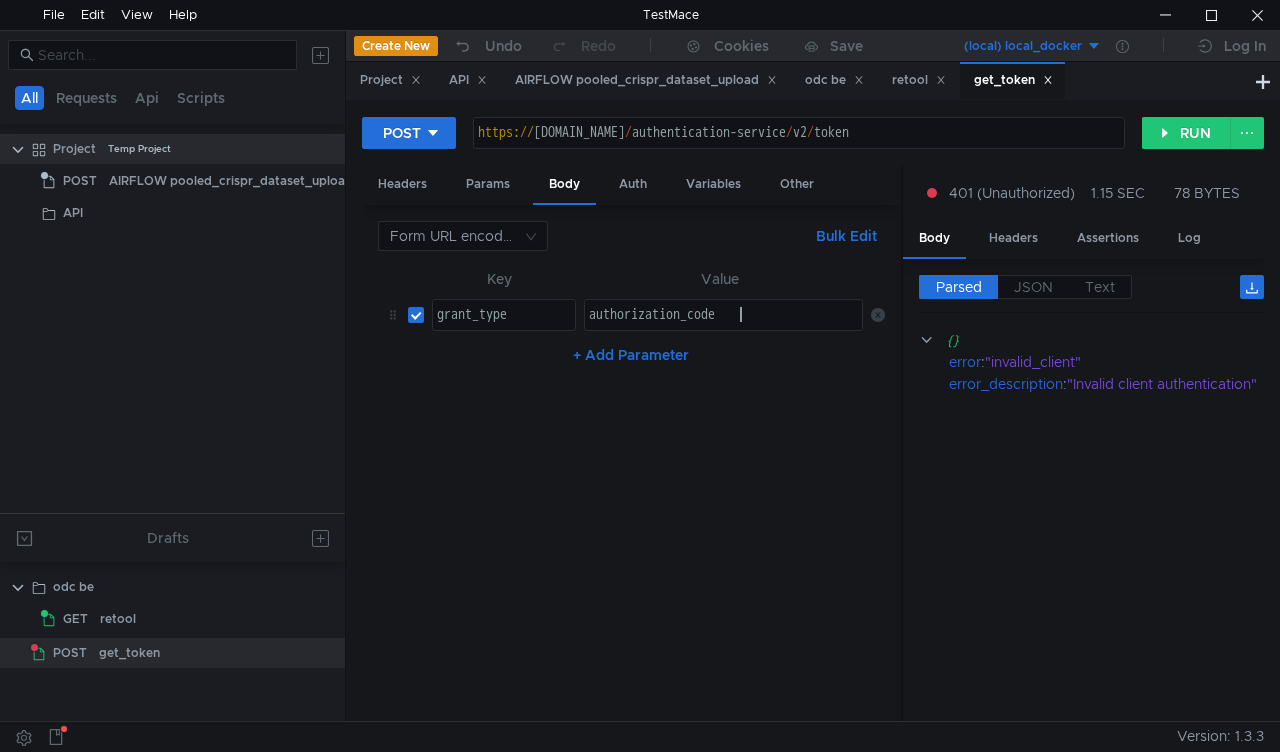 click on "+ Add Parameter" 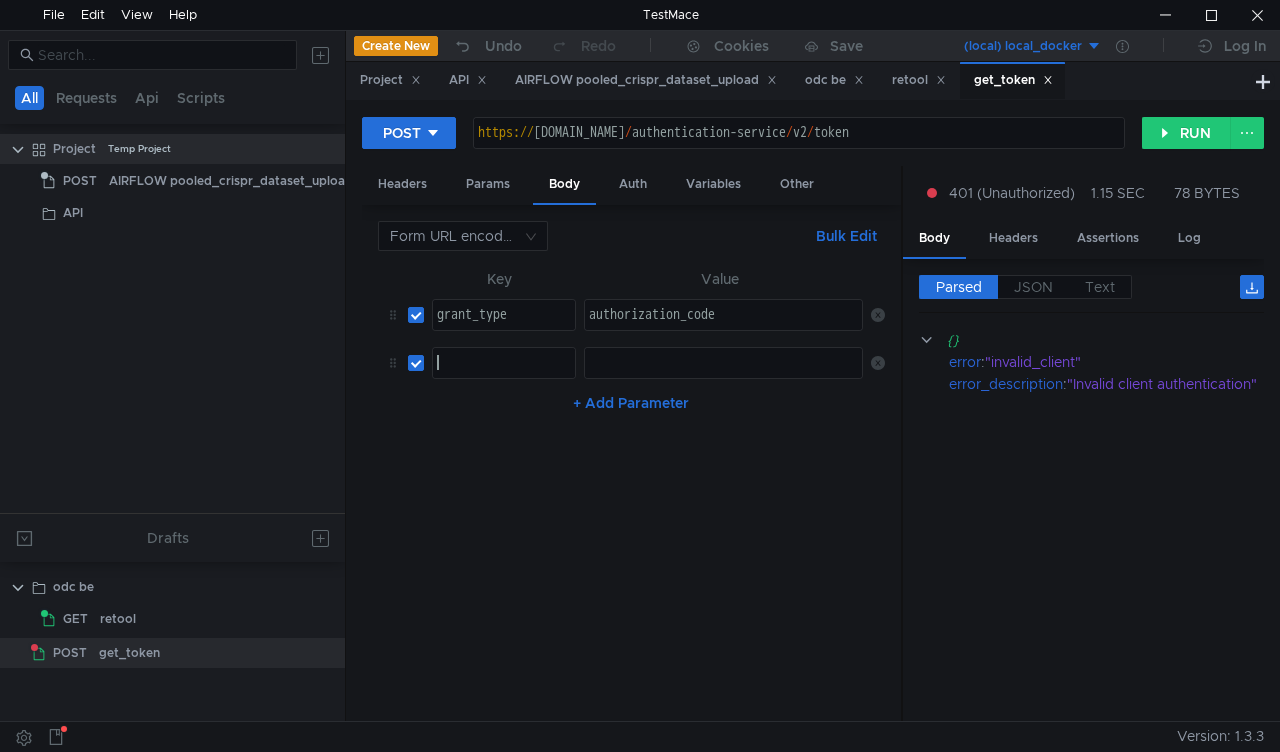 click at bounding box center [504, 363] 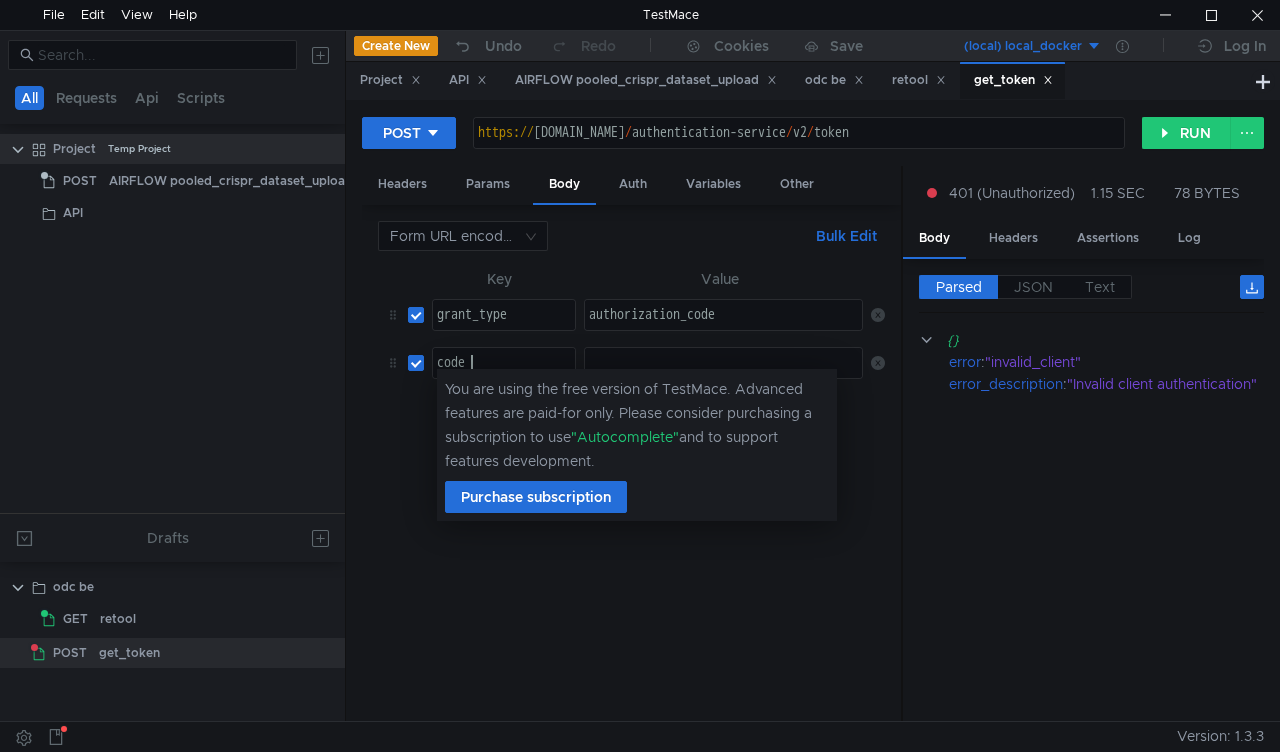scroll, scrollTop: 0, scrollLeft: 1, axis: horizontal 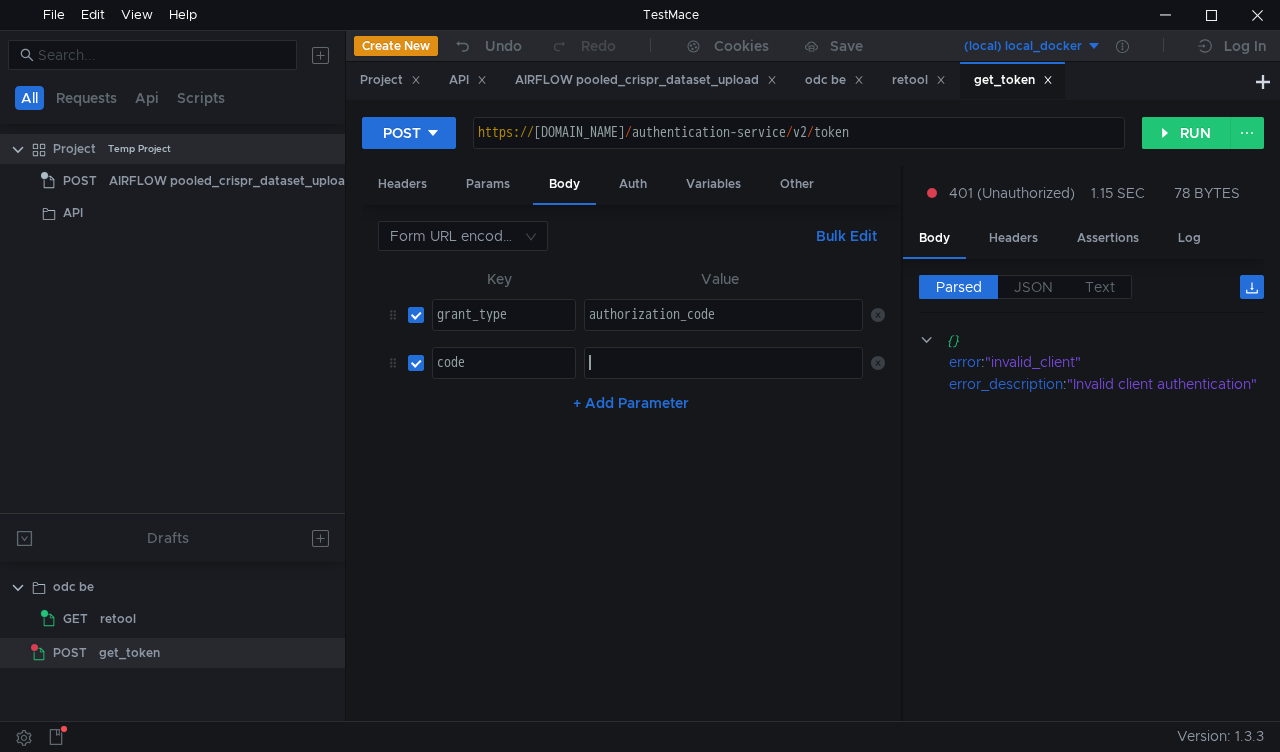 paste on "asv2code_735660b2-8bbf-4efa-8769-2744900a6167" 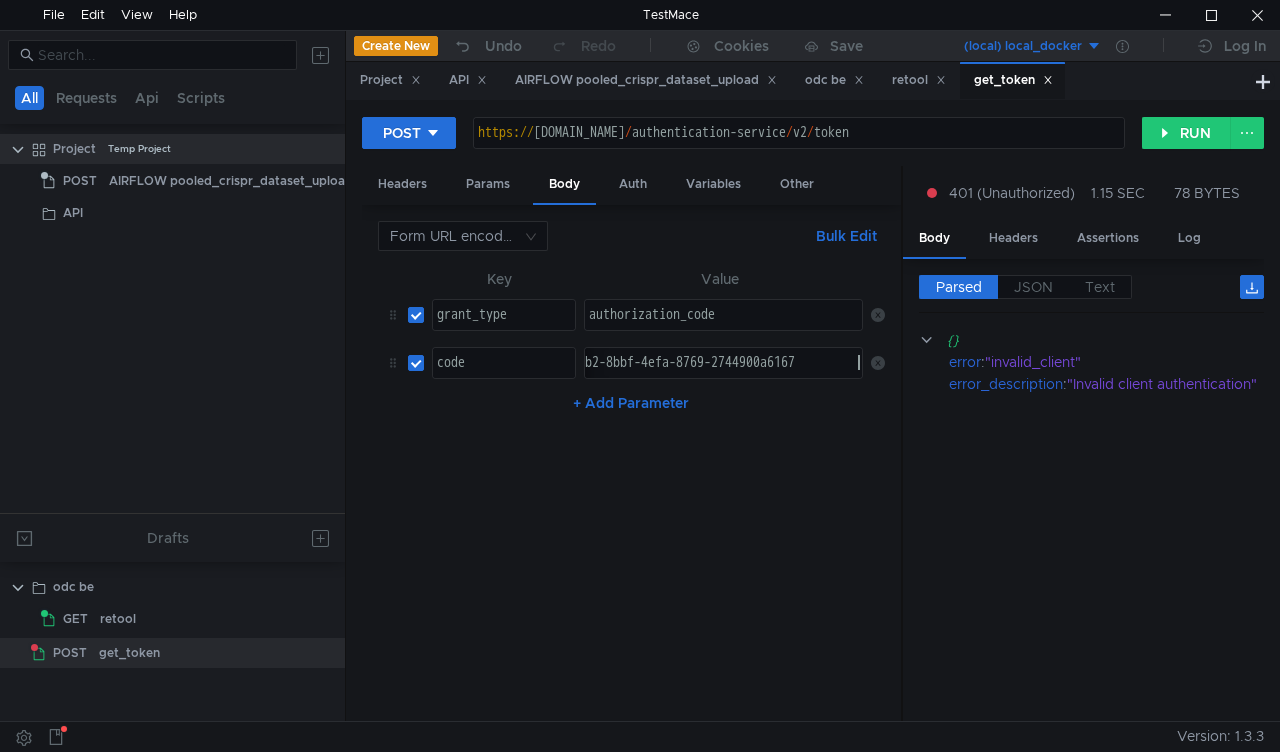 type on "asv2code_735660b2-8bbf-4efa-8769-2744900a6167" 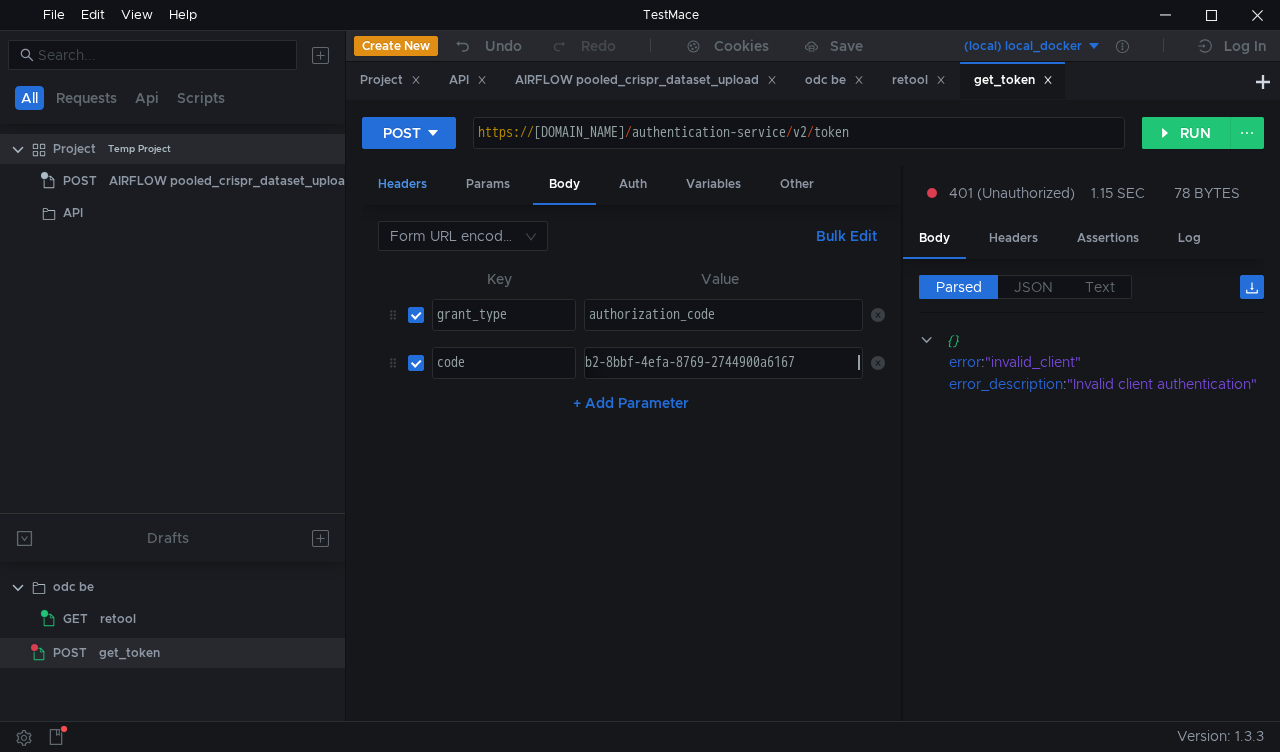 click on "Headers" at bounding box center [402, 184] 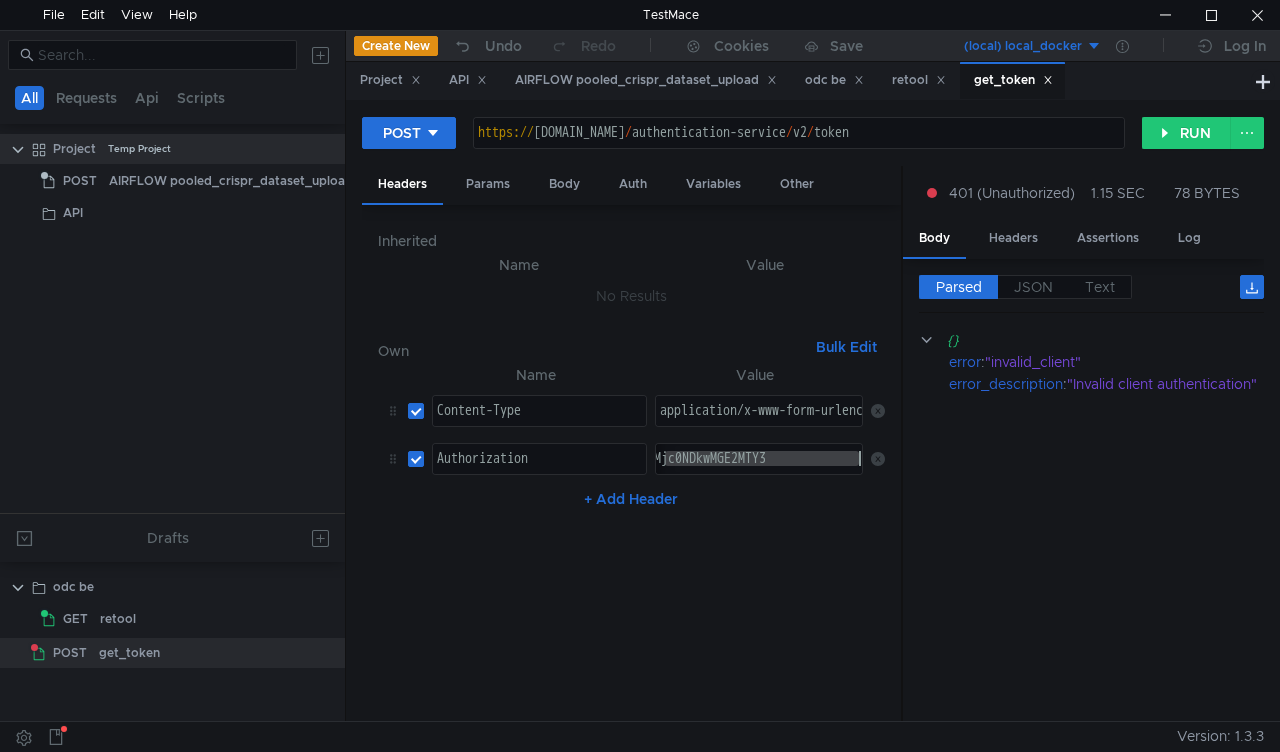 drag, startPoint x: 664, startPoint y: 450, endPoint x: 924, endPoint y: 491, distance: 263.21283 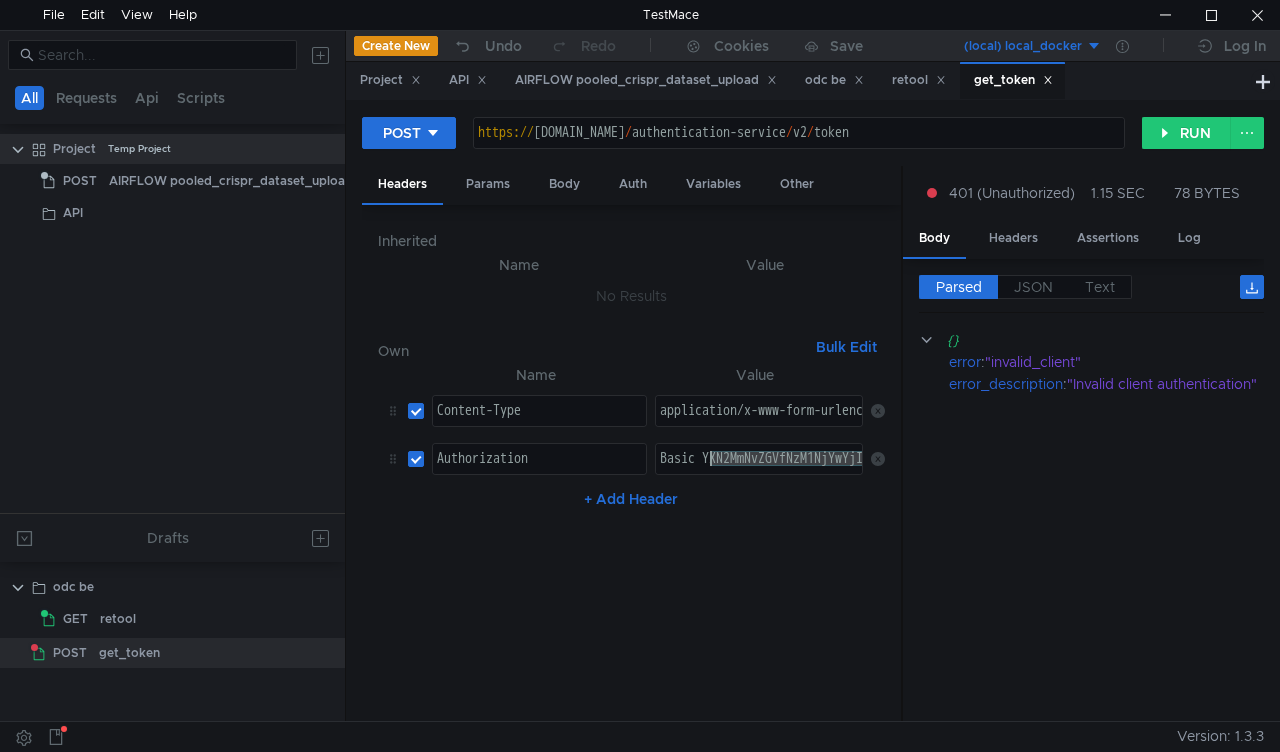 drag, startPoint x: 856, startPoint y: 457, endPoint x: 711, endPoint y: 460, distance: 145.03104 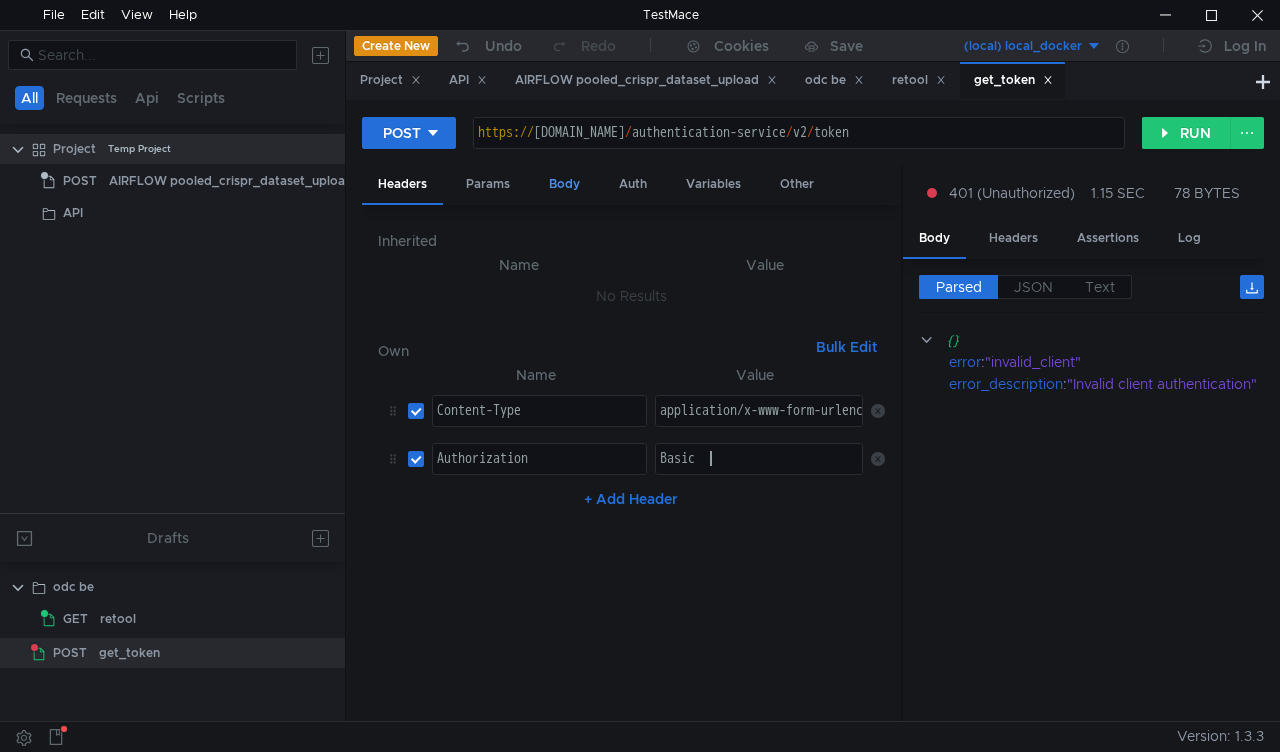 click on "Body" at bounding box center (564, 184) 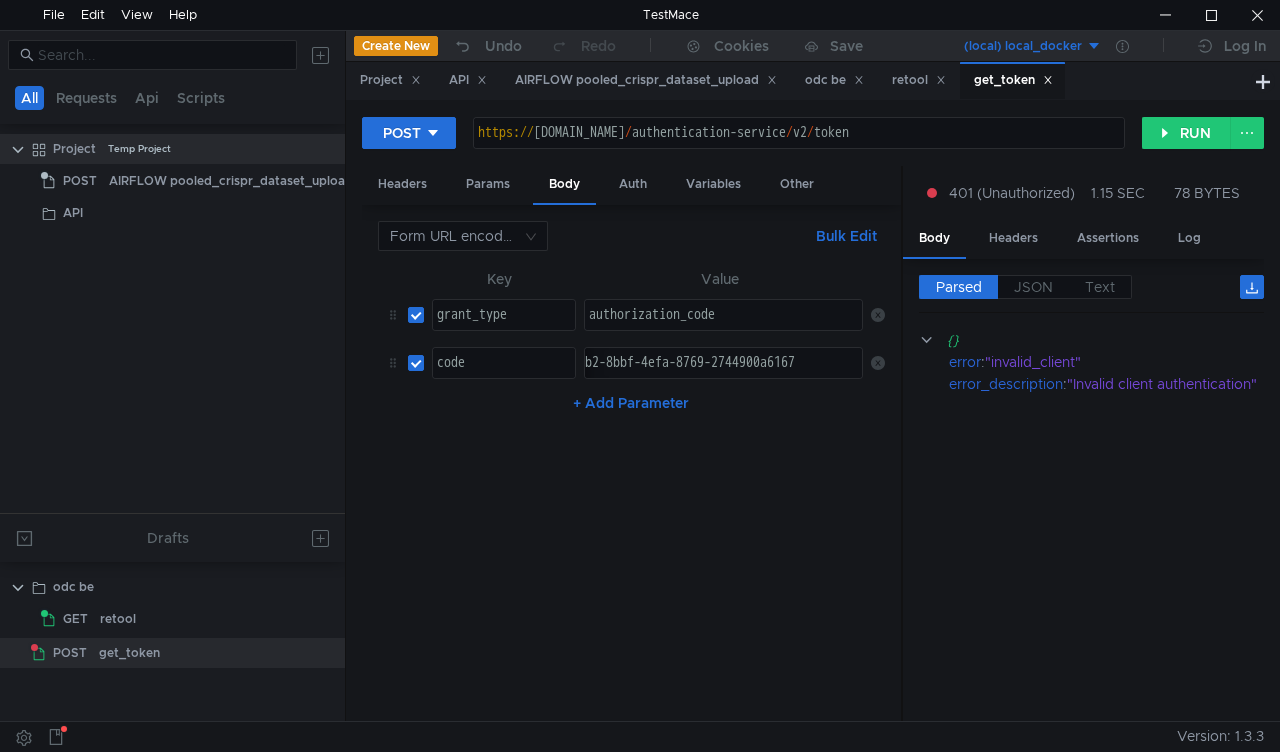 click on "asv2code_735660b2-8bbf-4efa-8769-2744900a6167" at bounding box center [723, 363] 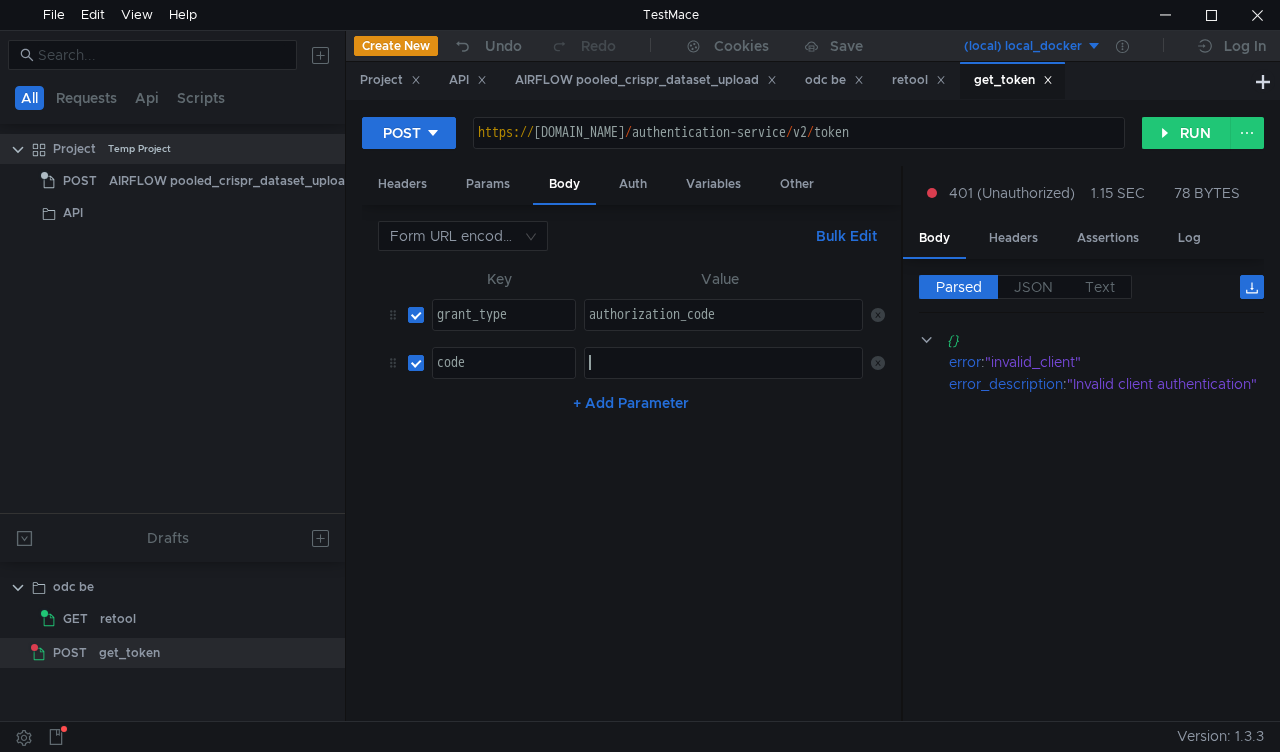 paste on "asv2code_39b7c936-bc9c-48cf-971d-8e20af79e9e1" 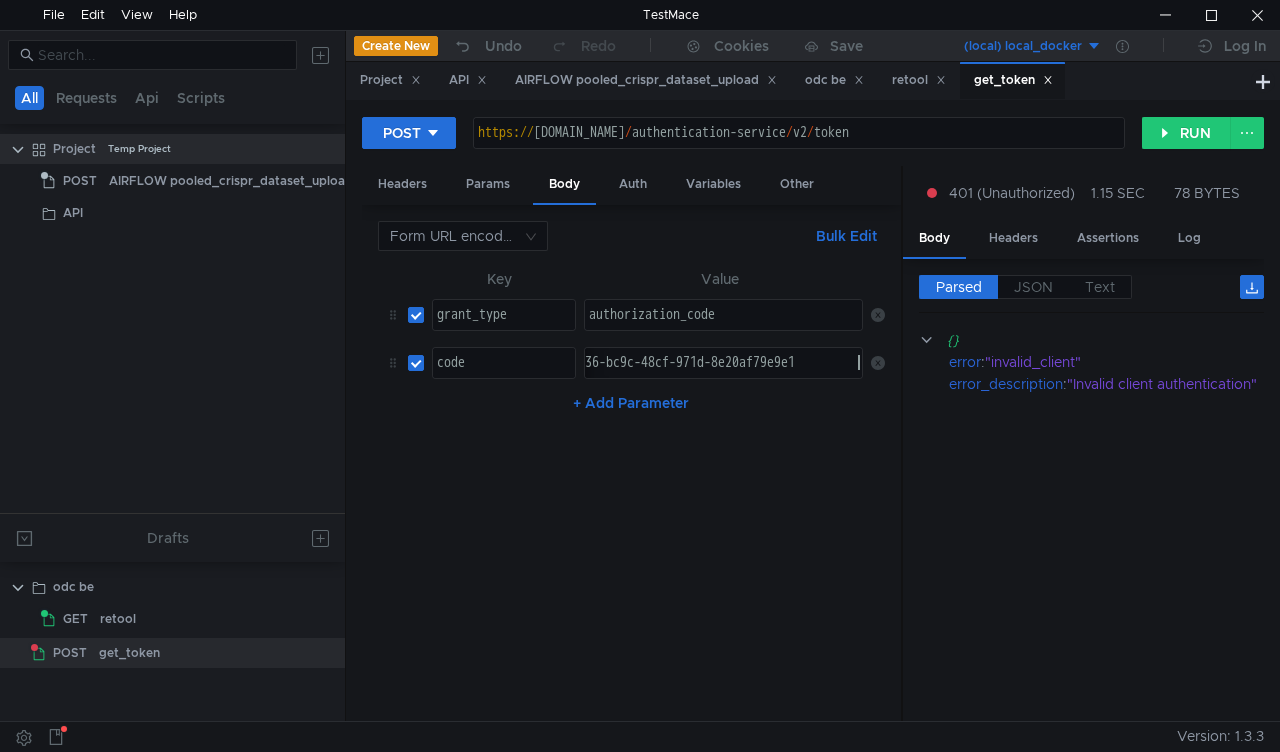 click on "asv2code_39b7c936-bc9c-48cf-971d-8e20af79e9e1" at bounding box center [669, 377] 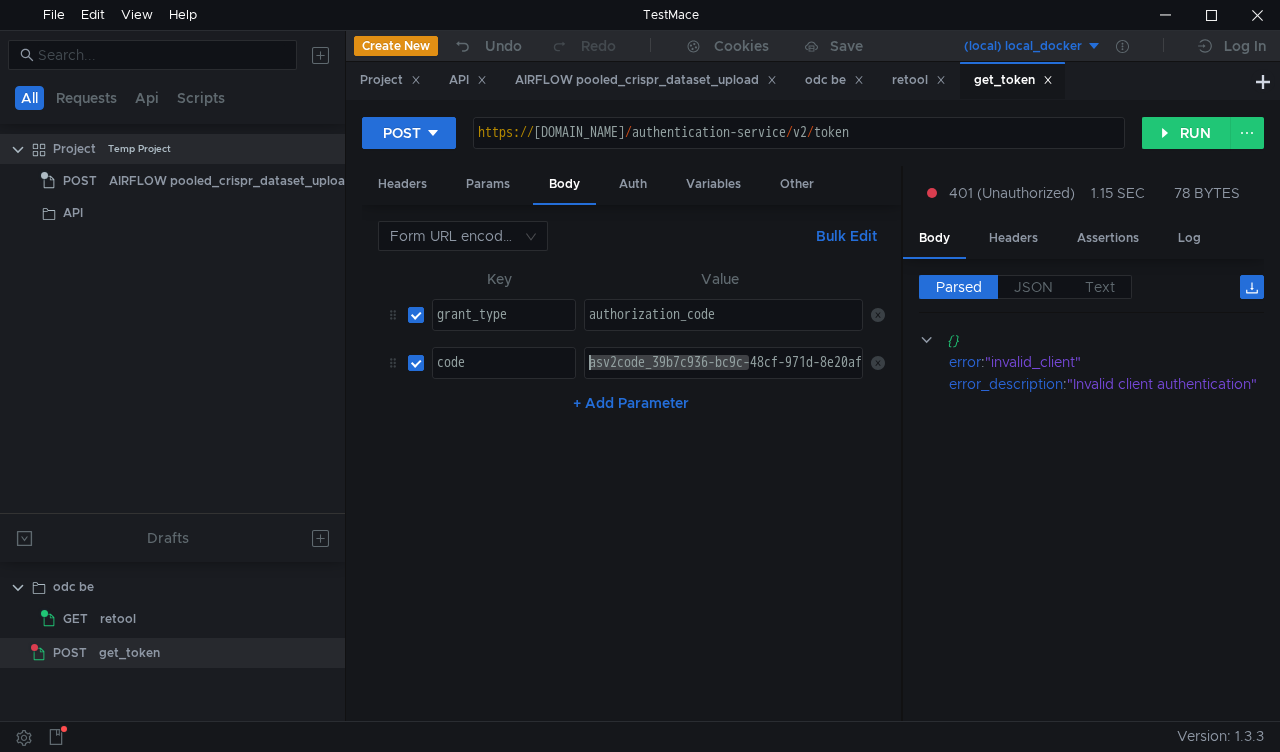 drag, startPoint x: 638, startPoint y: 359, endPoint x: 409, endPoint y: 348, distance: 229.26404 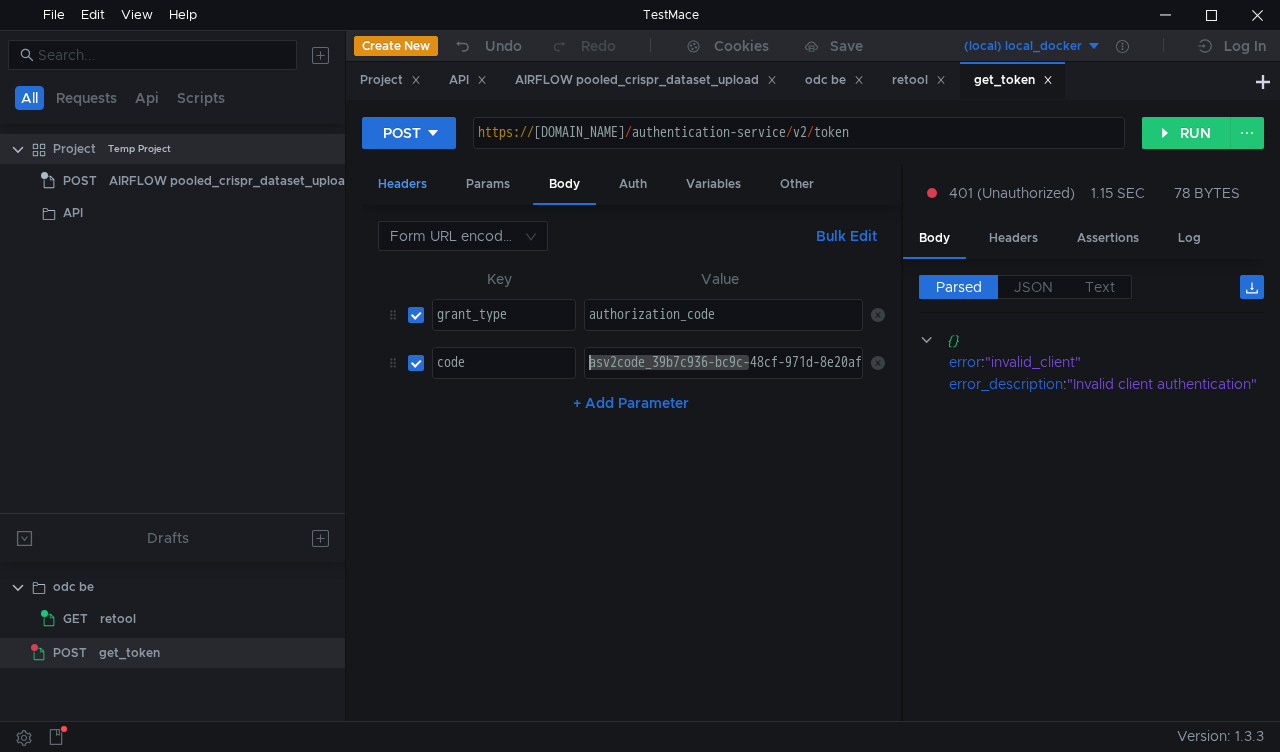 click on "Headers" at bounding box center [402, 184] 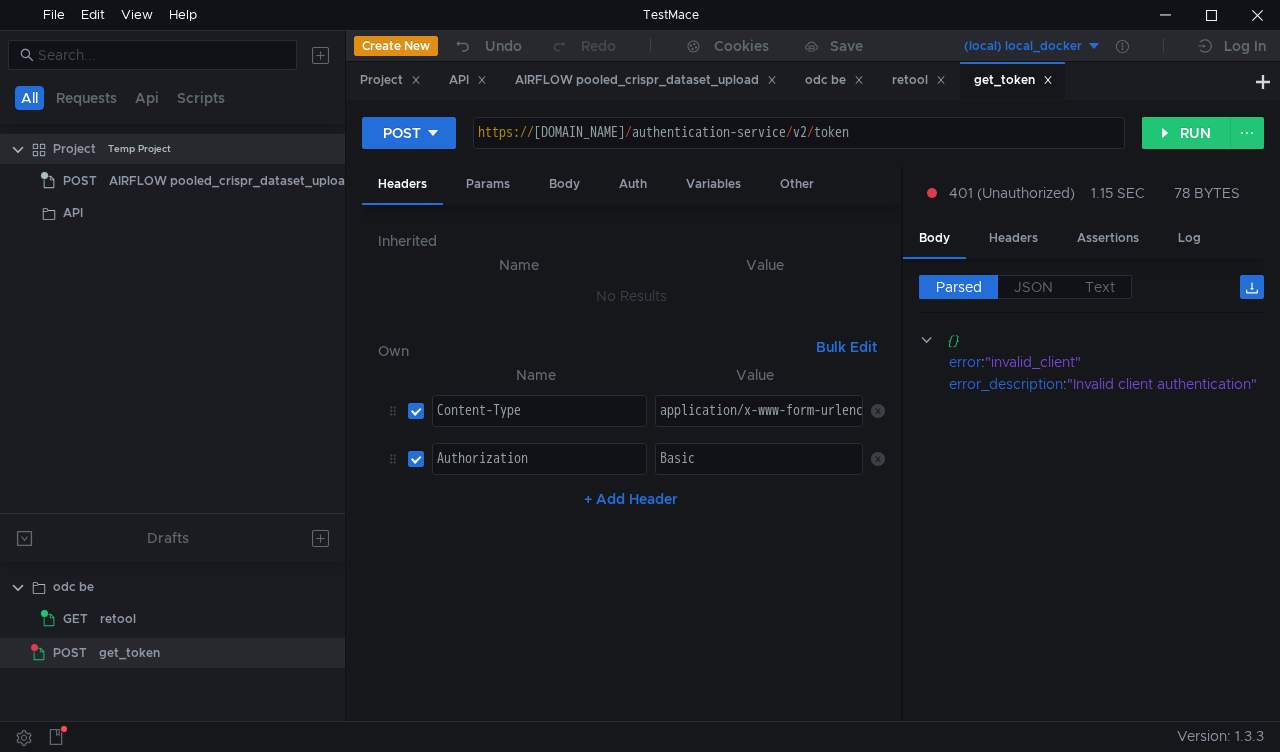 click on "Basic" at bounding box center [759, 473] 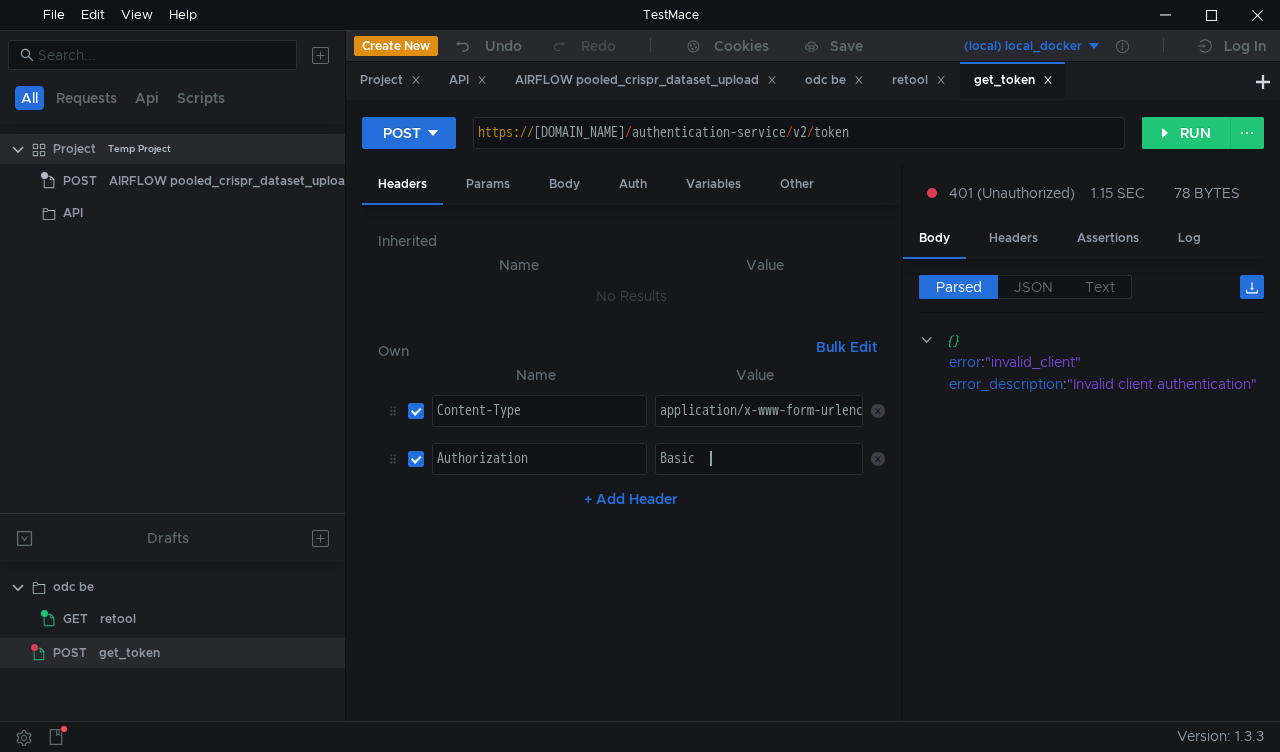 paste on "MmFmNTk3Yzk5MzRkNzkxZjdhZTg3MDY4MWVkZmY4M2M2ZGQ4NDE3ZA==" 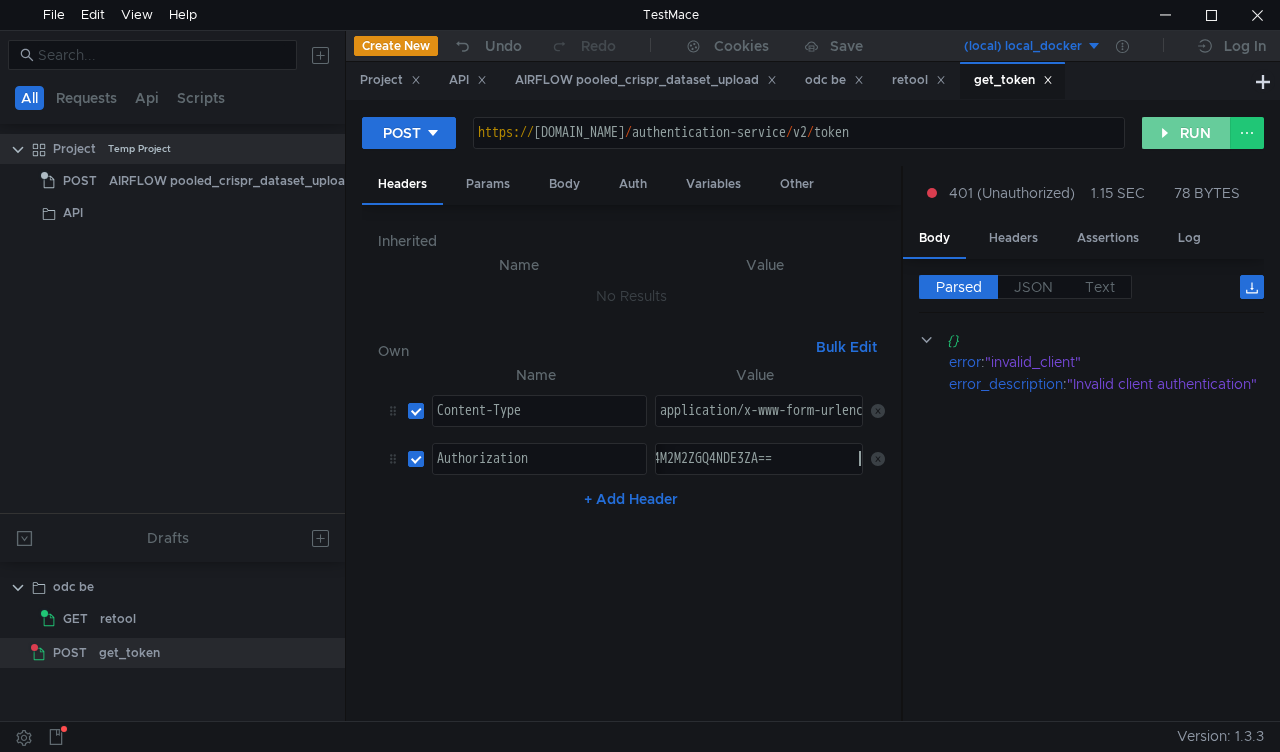click on "RUN" 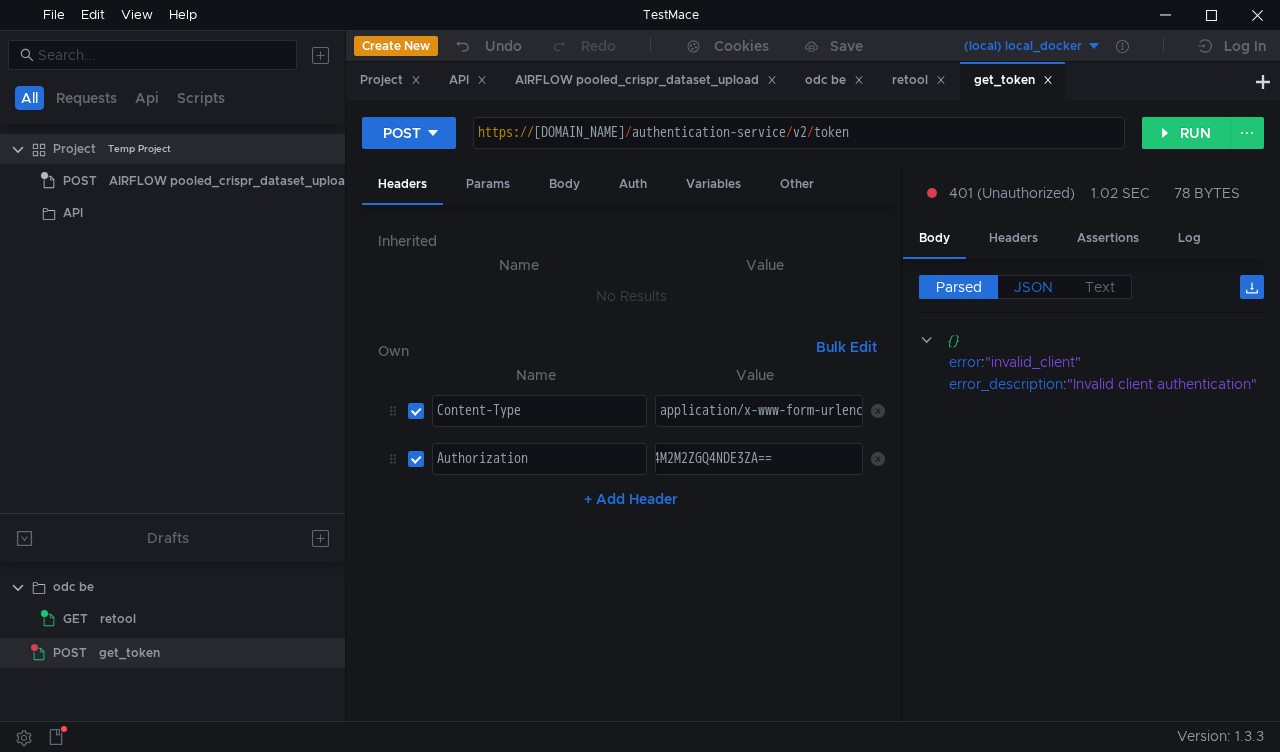 click on "JSON" at bounding box center [1033, 287] 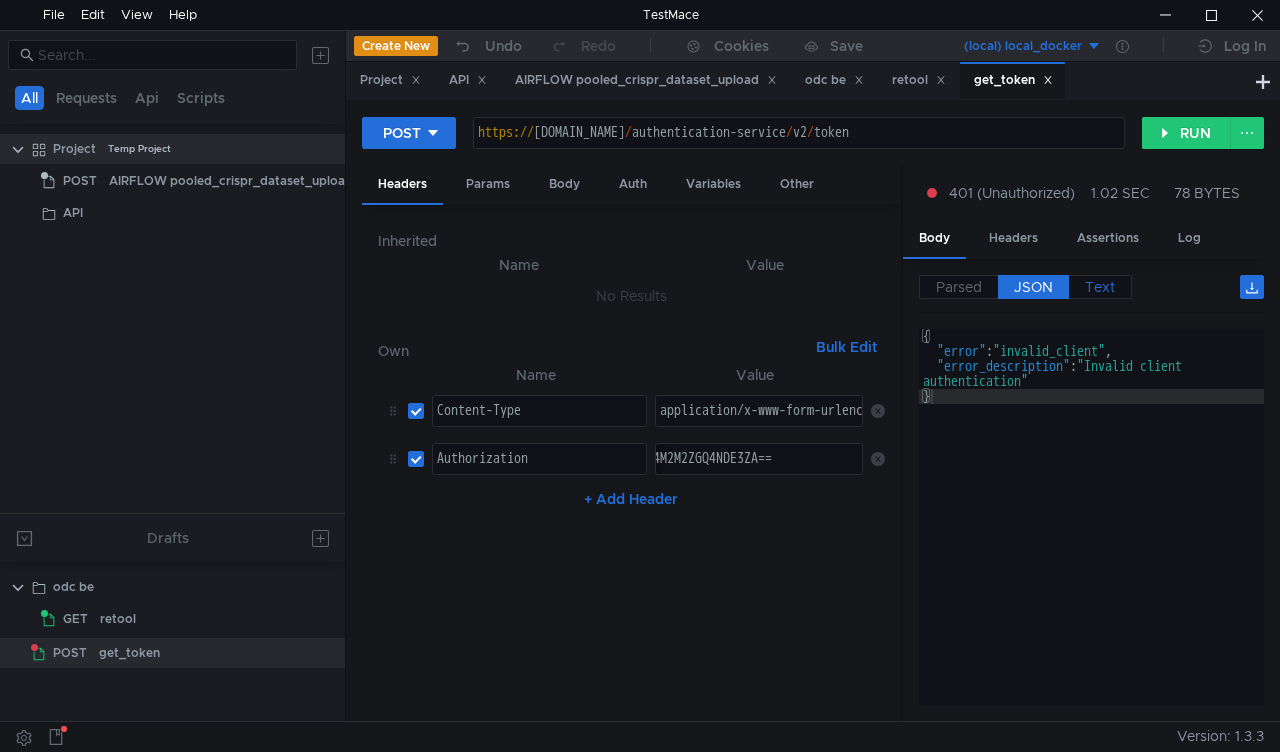 click on "Text" at bounding box center [1100, 287] 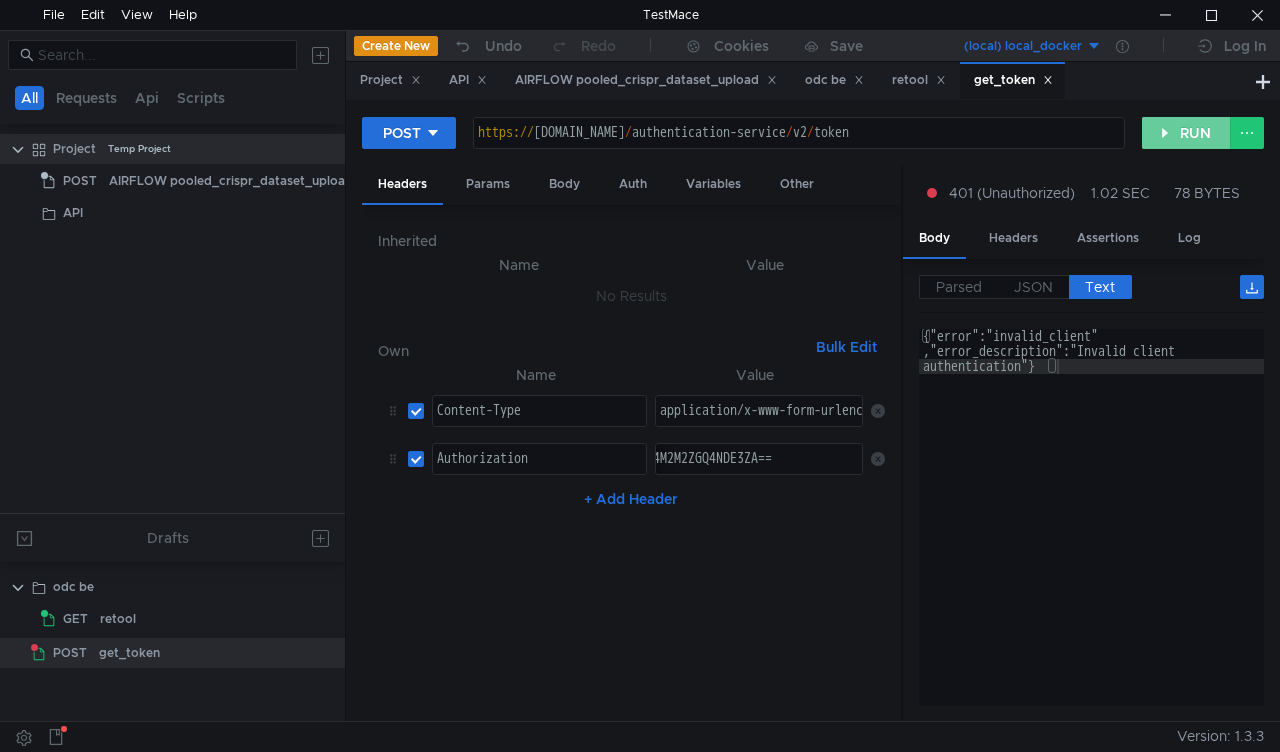 click on "RUN" 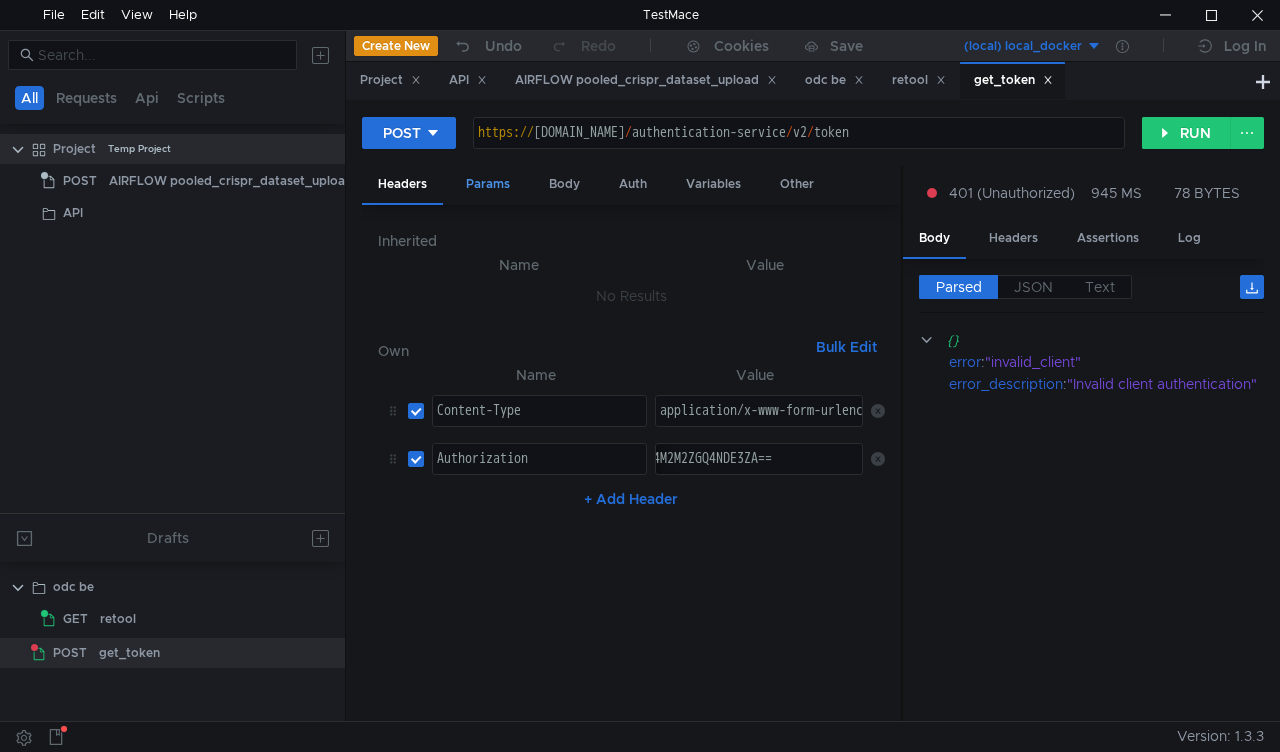 click on "Params" at bounding box center [488, 184] 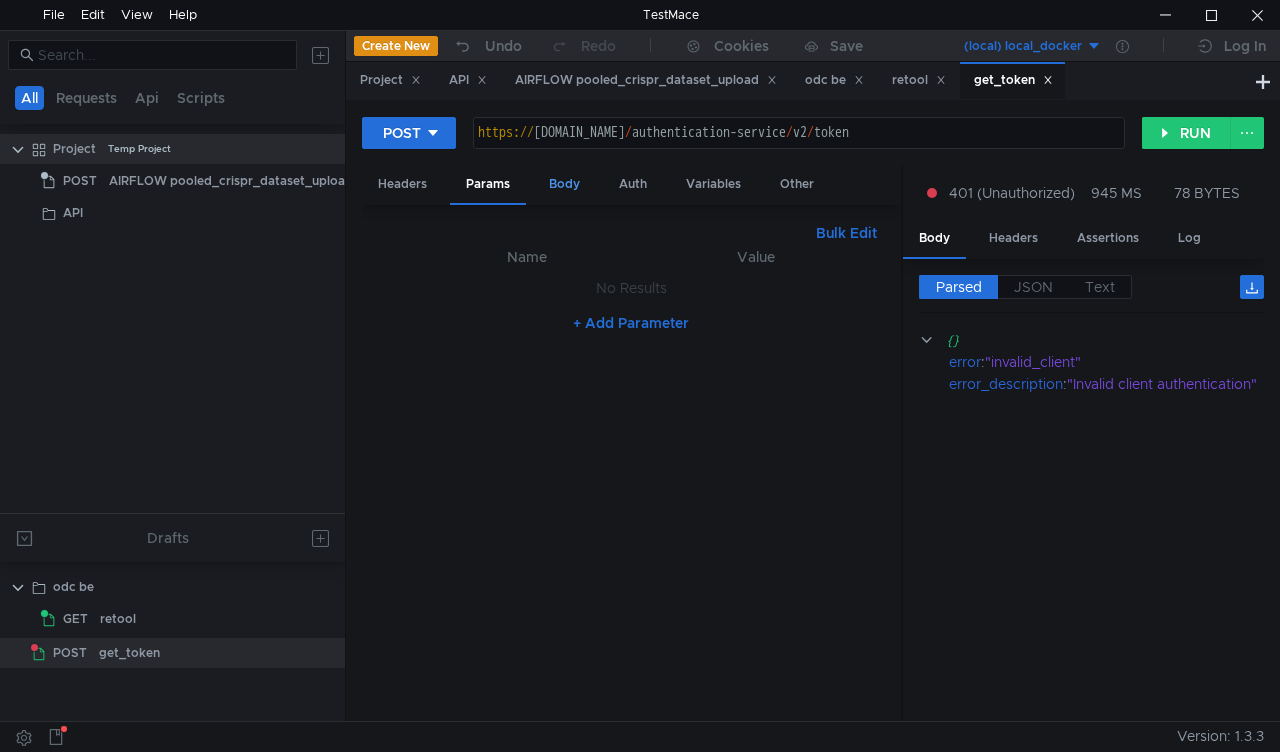 click on "Body" at bounding box center (564, 184) 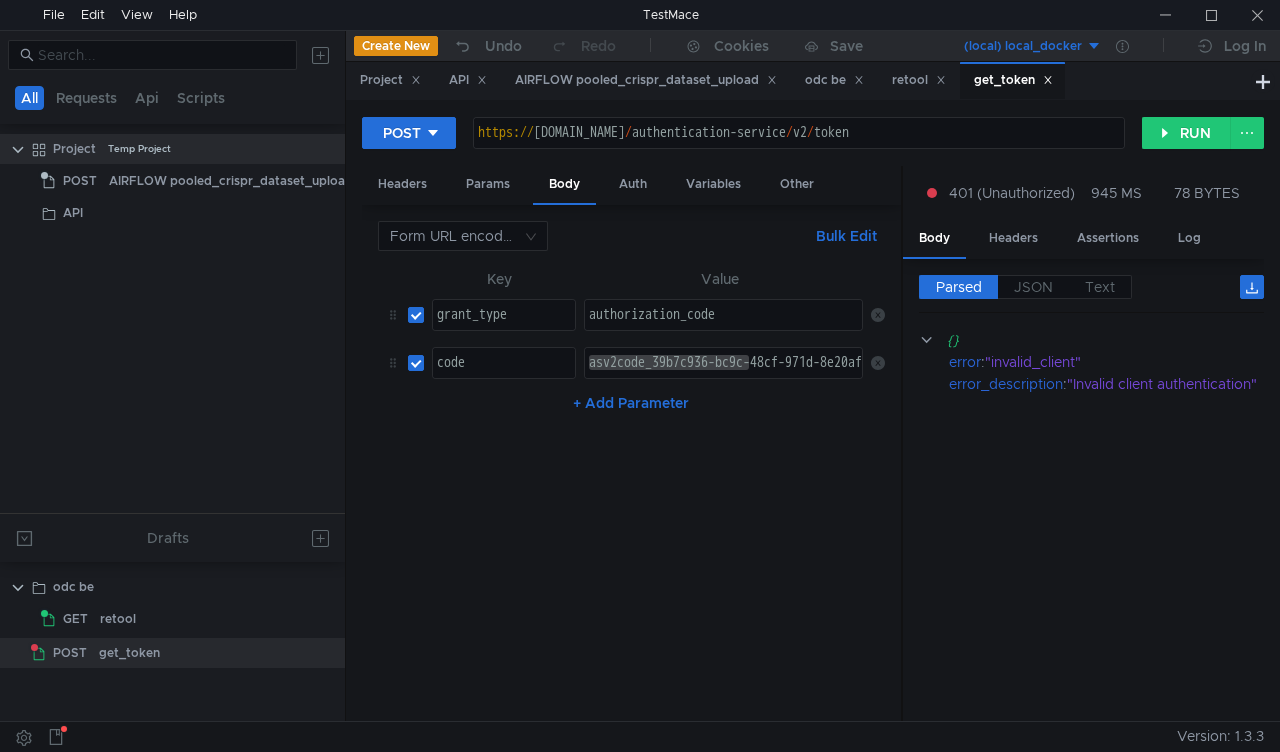 scroll, scrollTop: 0, scrollLeft: 0, axis: both 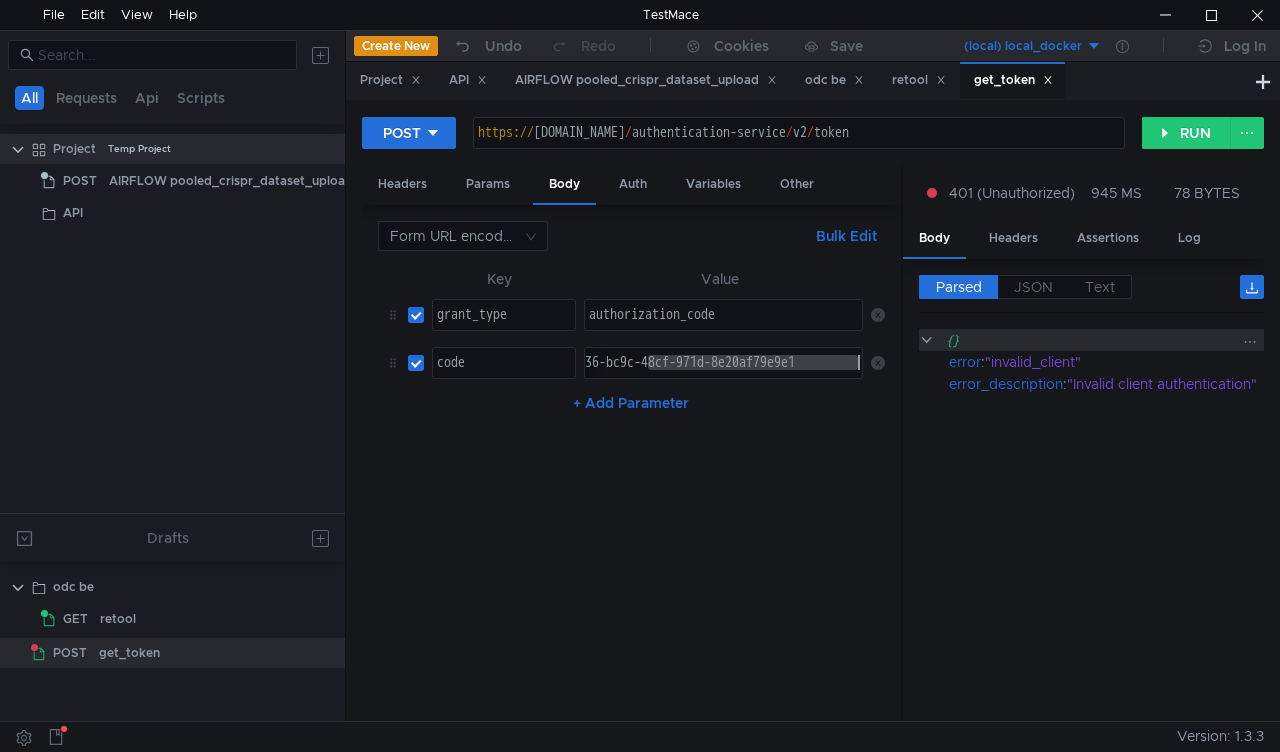 drag, startPoint x: 756, startPoint y: 354, endPoint x: 943, endPoint y: 372, distance: 187.86432 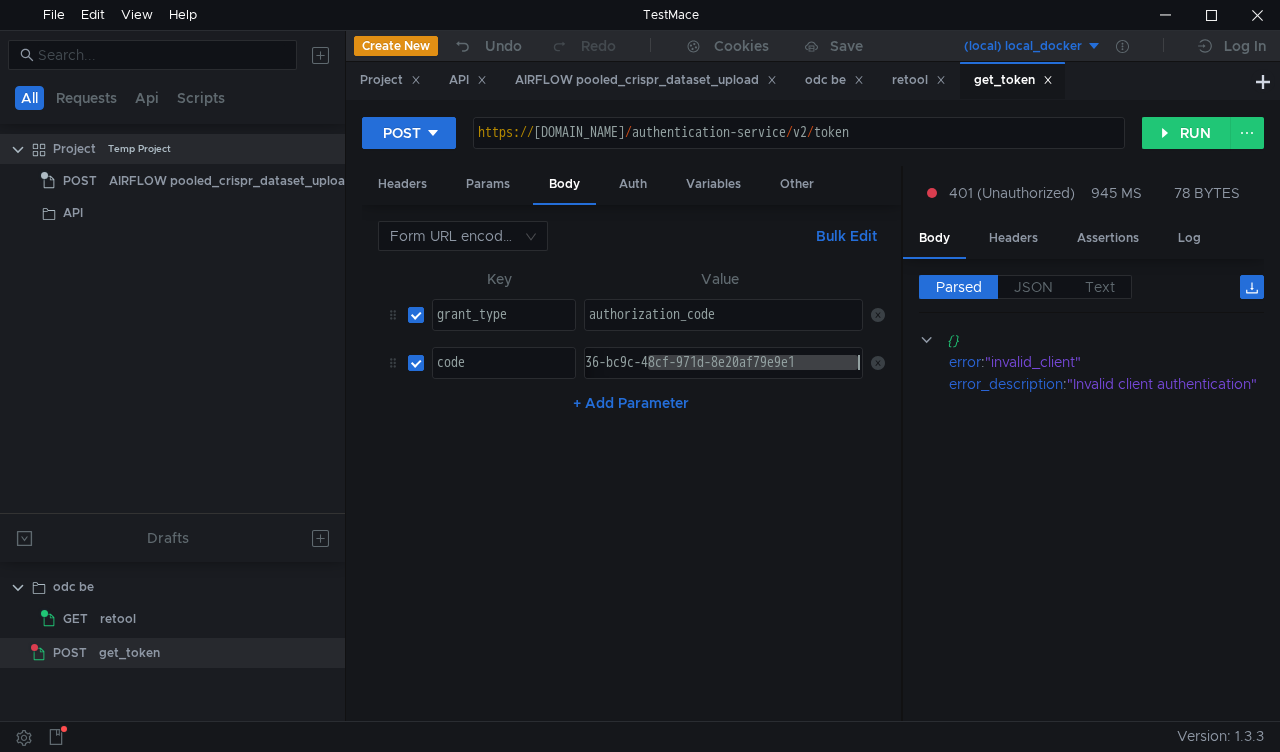 click on "Key Value grant_type grant_type     הההההההההההההההההההההההההההההההההההההההההההההההההההההההההההההההההההההההההההההההההההההההההההההההההההההההההההההההההההההההההההההההההההההההההההההההההההההההההההההההההההההההההההההההההההההההההההההההההההההההההההההההההההההההההההההההההההההההההההההההההההההההההההההההה XXXXXXXXXXXXXXXXXXXXXXXXXXXXXXXXXXXXXXXXXXXXXXXXXXXXXXXXXXXXXXXXXXXXXXXXXXXXXXXXXXXXXXXXXXXXXXXXXXXXXXXXXXXXXXXXXXXXXXXXXXXXXXXXXXXXXXXXXXXXXXXXXXXXXXXXXXXXXXXXXXXXXXXXXXXXXXXXXXXXXXXXXXXXXXXXXXXXXXXXXXXXXXXXXXXXXXXXXXXXXXXXXXXXXXXXXXXXXXXXXXXXXXXXXXXXXXXX authorization_code authorization_code     code code     asv2code_39b7c936-bc9c-48cf-971d-8e20af79e9e1 asv2code_39b7c936-bc9c-48cf-971d-8e20af79e9e1      + Add Parameter" at bounding box center [631, 486] 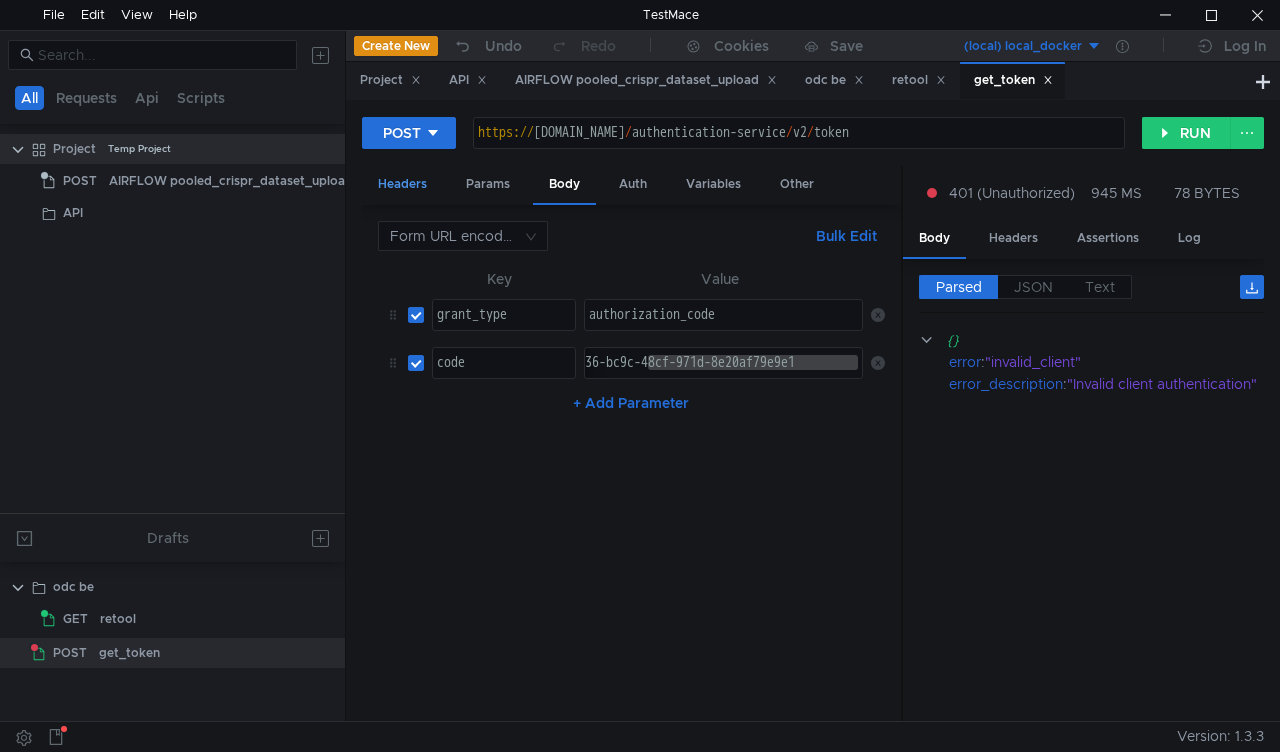 click on "Headers" at bounding box center [402, 184] 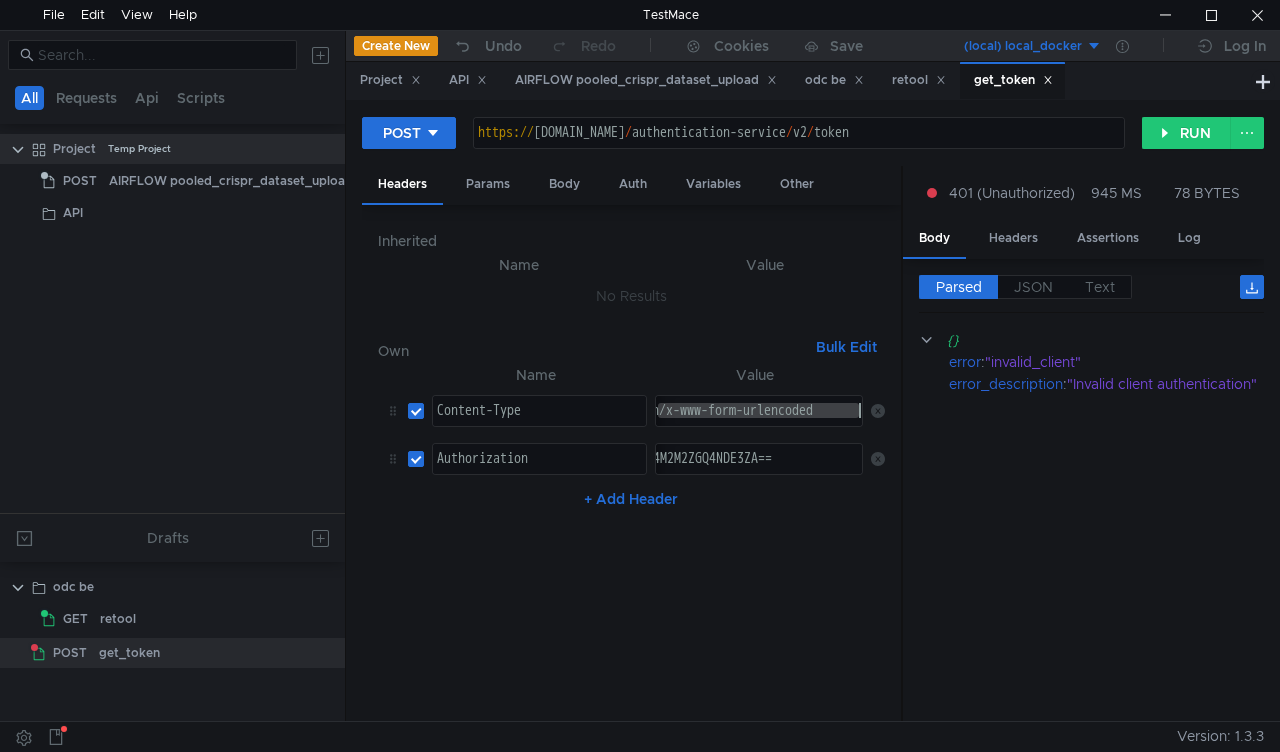 drag, startPoint x: 735, startPoint y: 412, endPoint x: 1026, endPoint y: 450, distance: 293.4706 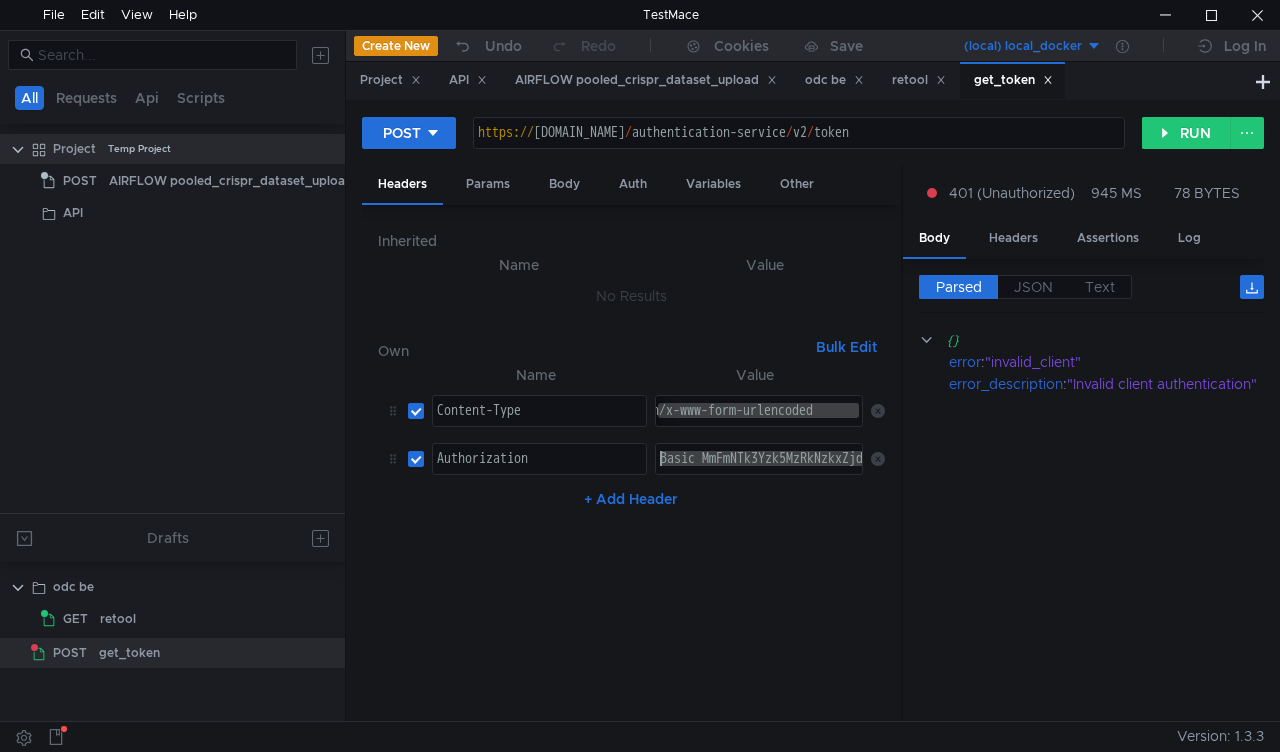 drag, startPoint x: 813, startPoint y: 464, endPoint x: 519, endPoint y: 456, distance: 294.10883 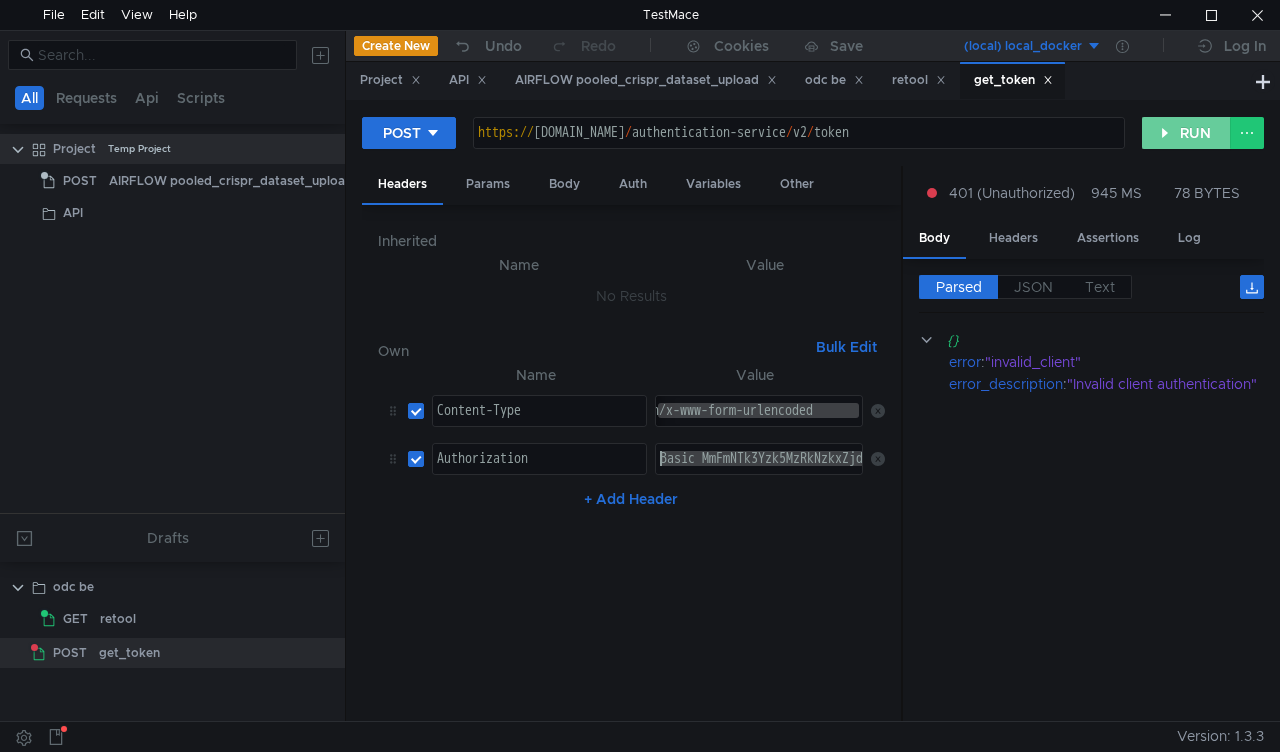 click on "RUN" 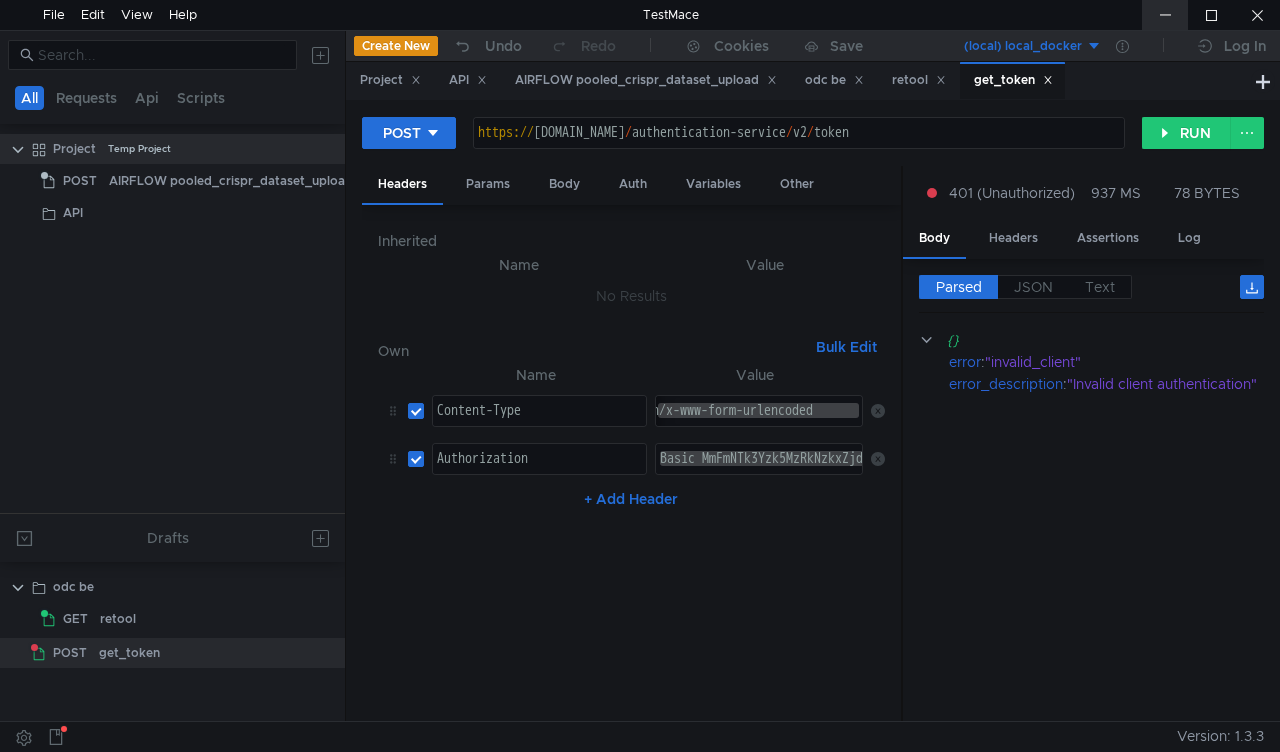 click at bounding box center (1165, 15) 